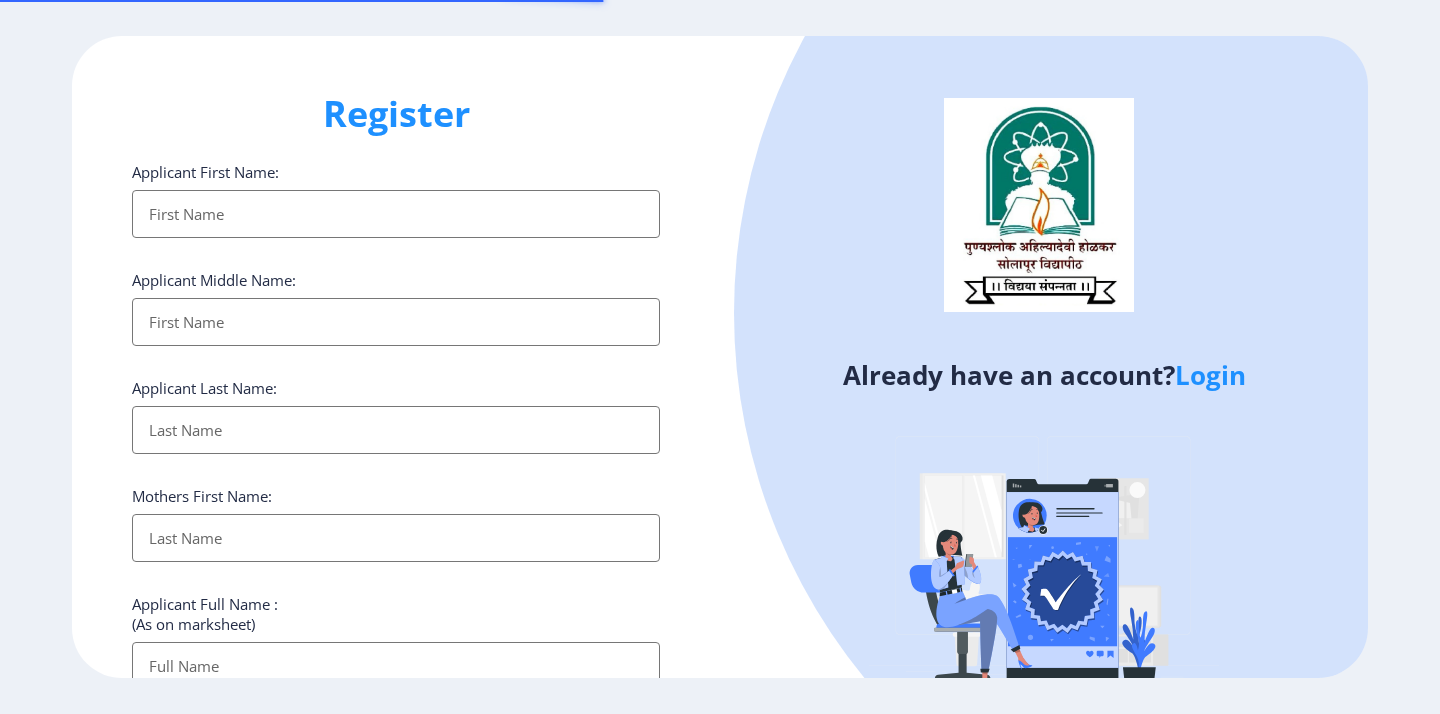 select 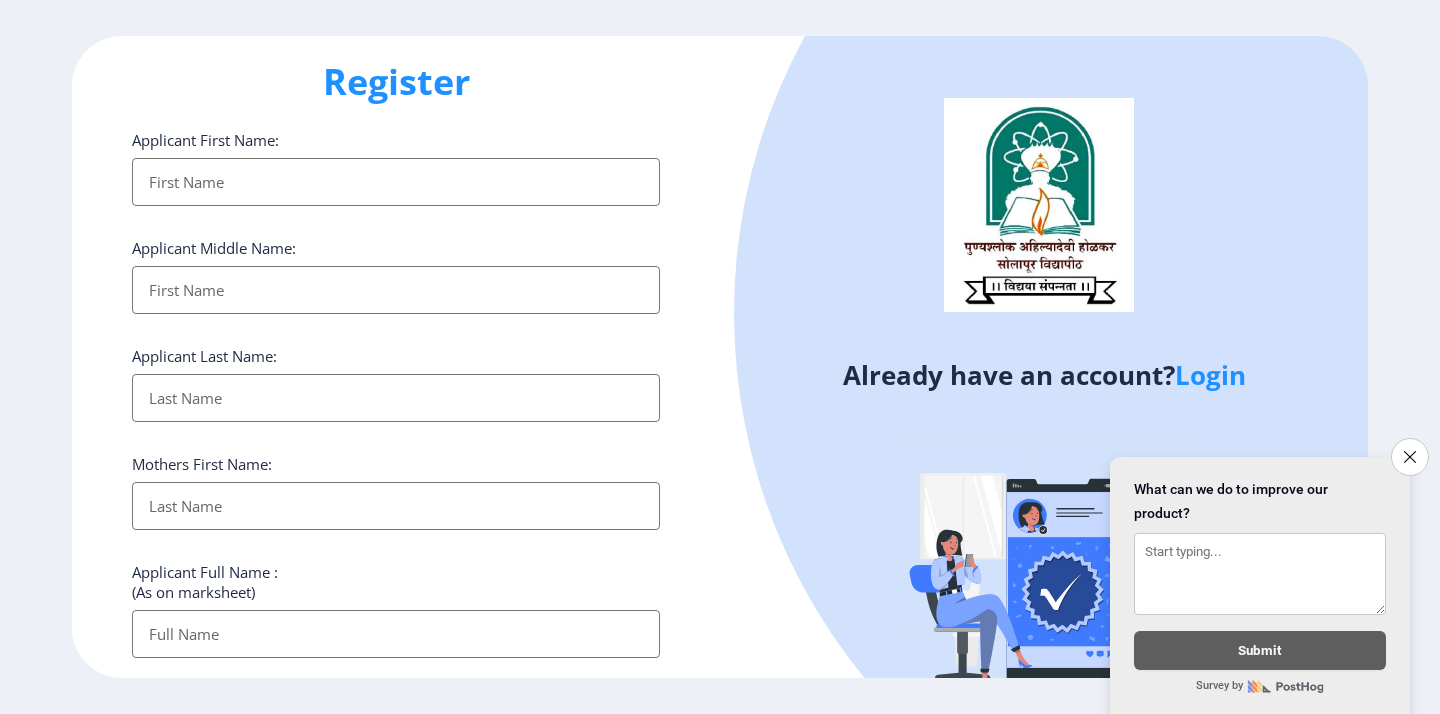 scroll, scrollTop: 35, scrollLeft: 0, axis: vertical 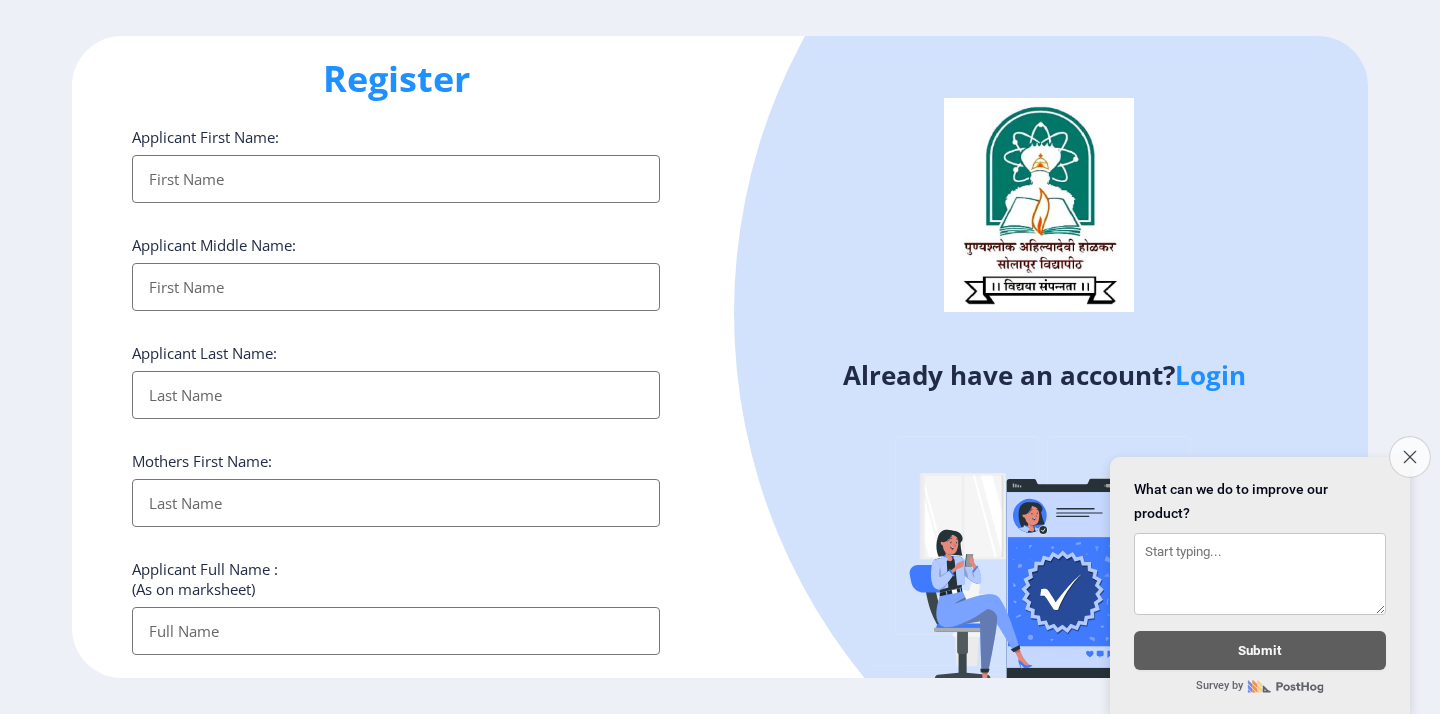 click on "Close survey" 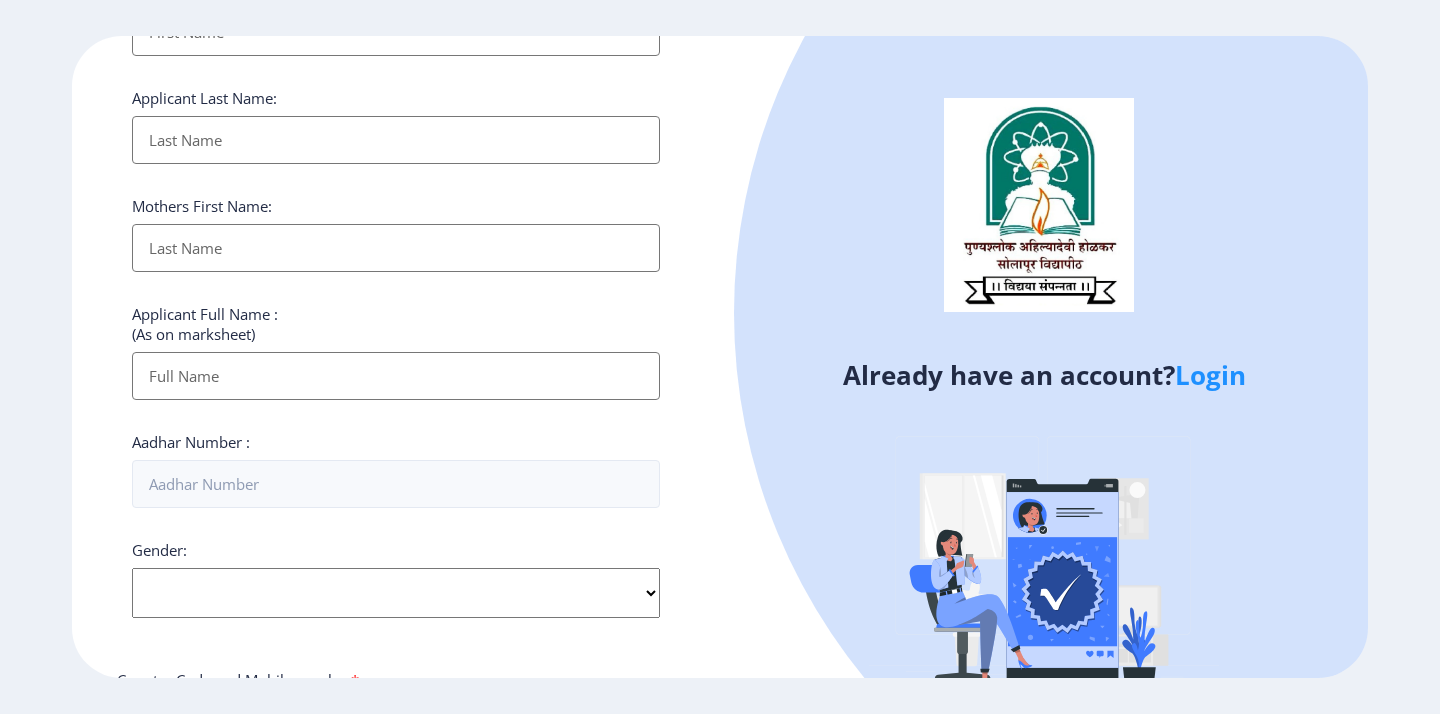 scroll, scrollTop: 293, scrollLeft: 0, axis: vertical 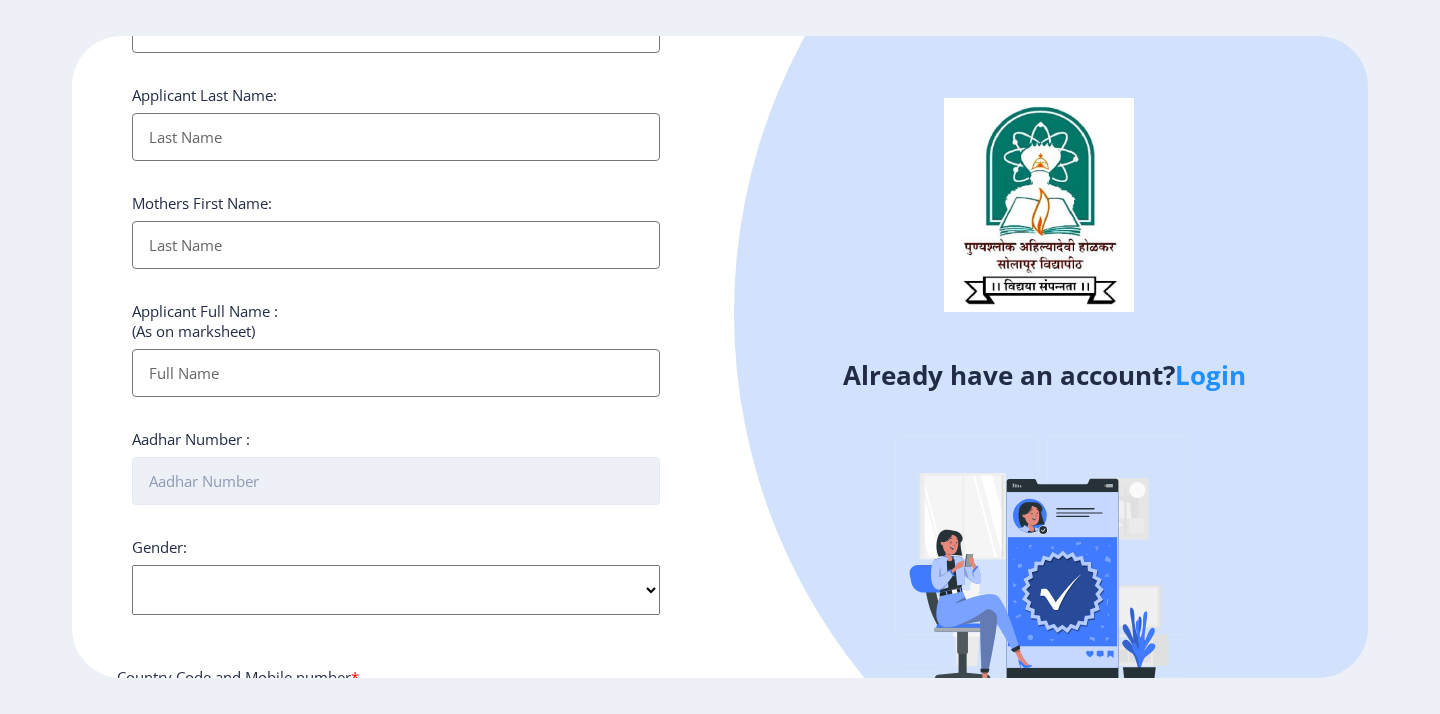 click on "Aadhar Number :" at bounding box center [396, 481] 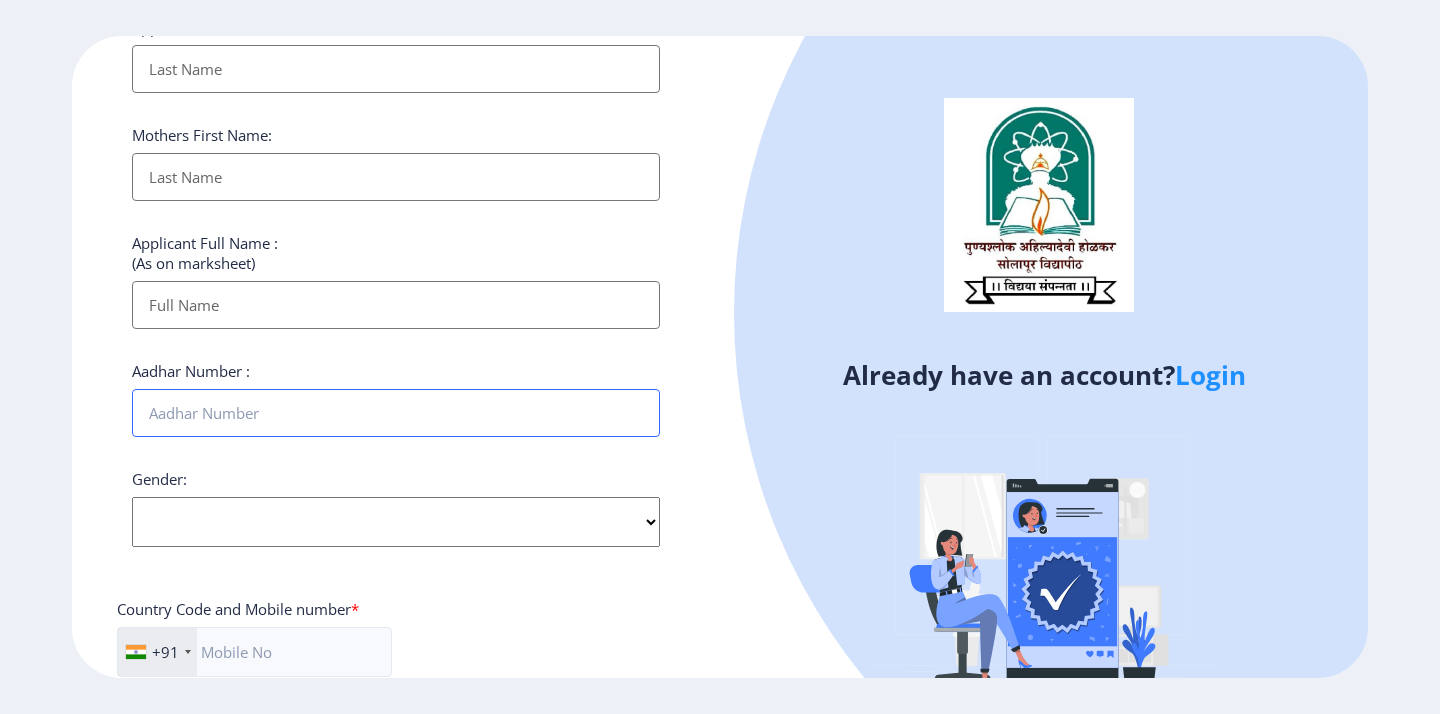 scroll, scrollTop: 397, scrollLeft: 0, axis: vertical 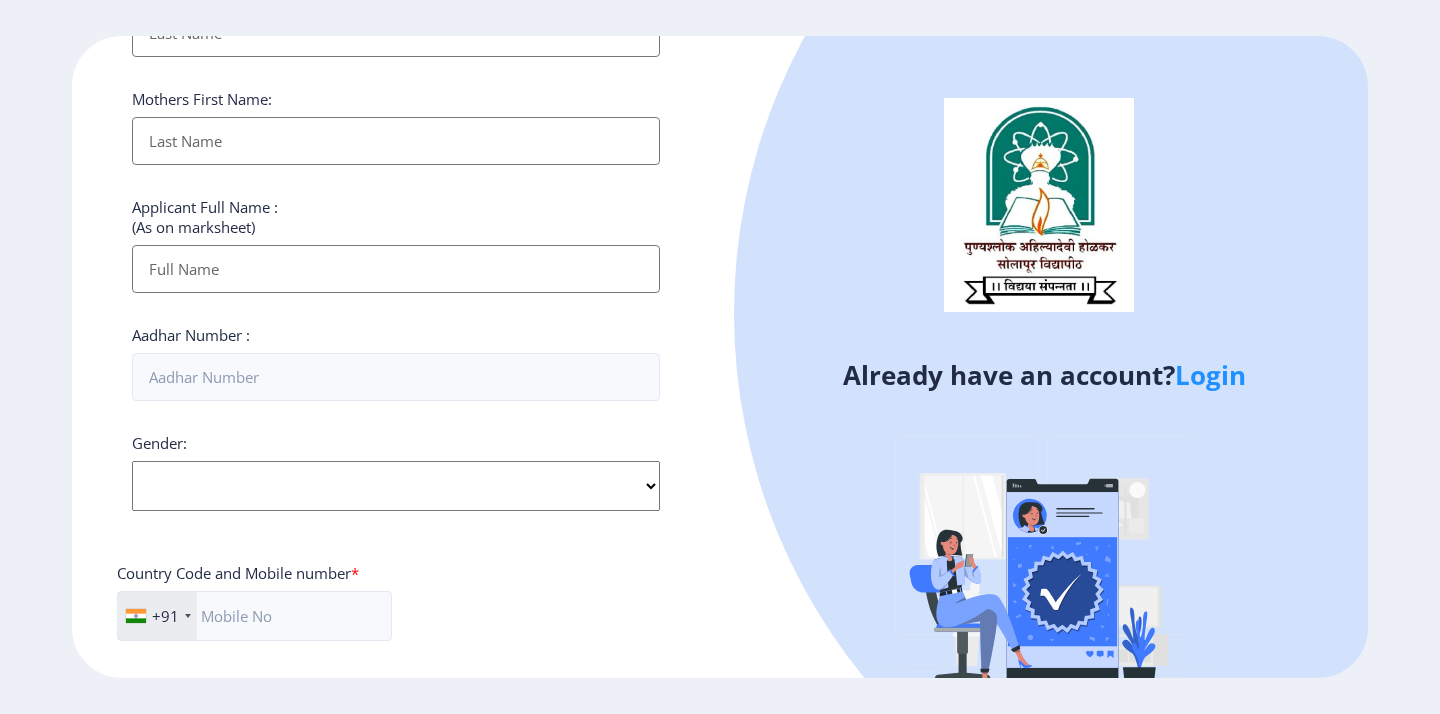 click on "Gender: Select Gender [DEMOGRAPHIC_DATA] [DEMOGRAPHIC_DATA] Other" 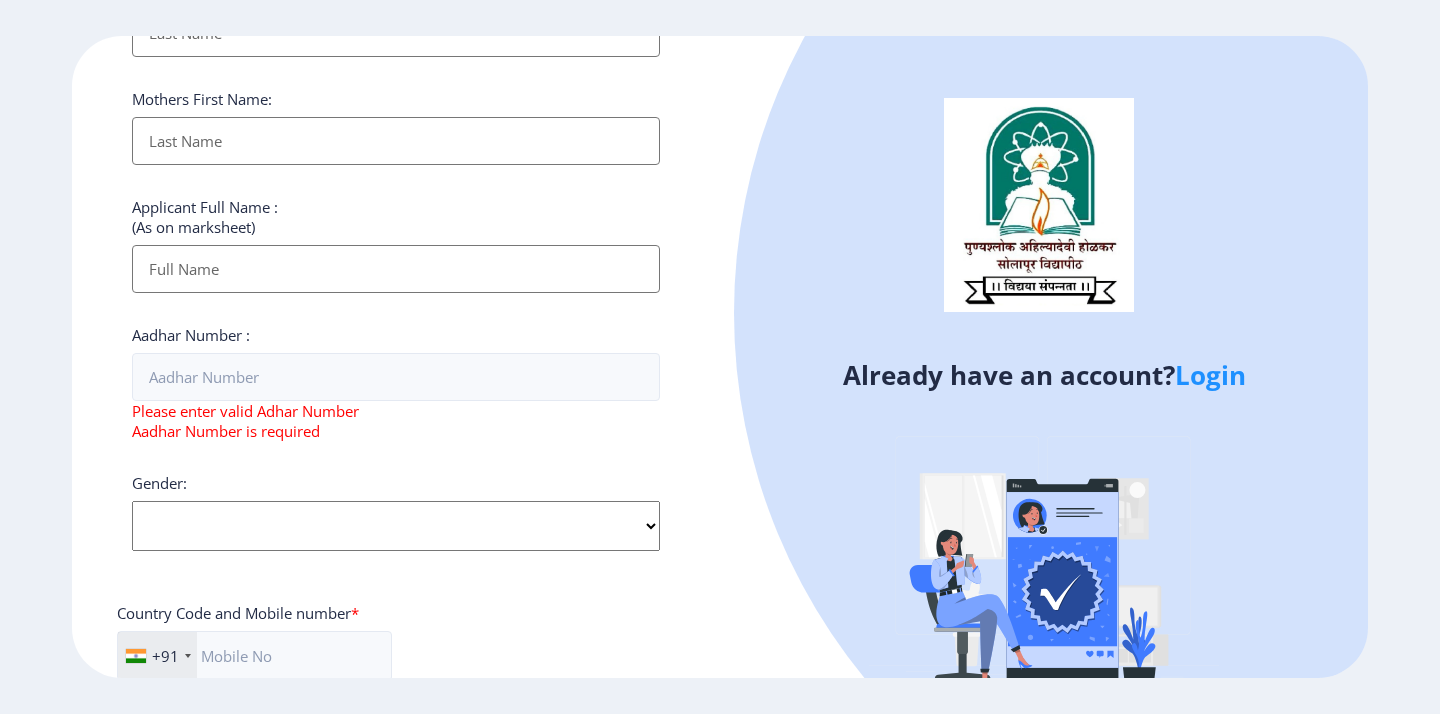 click on "Applicant First Name: Applicant Middle Name: Applicant Last Name: Mothers First Name: Applicant Full Name : (As on marksheet) Aadhar Number :  Please enter valid Adhar Number Aadhar Number is required Gender: Select Gender [DEMOGRAPHIC_DATA] [DEMOGRAPHIC_DATA] Other  Country Code and Mobile number  *  +91 [GEOGRAPHIC_DATA] ([GEOGRAPHIC_DATA]) +91 [GEOGRAPHIC_DATA] (‫[GEOGRAPHIC_DATA]‬‎) +93 [GEOGRAPHIC_DATA] ([GEOGRAPHIC_DATA]) +355 [GEOGRAPHIC_DATA] (‫[GEOGRAPHIC_DATA]‬‎) +213 [US_STATE] +1 [GEOGRAPHIC_DATA] +376 [GEOGRAPHIC_DATA] +244 [GEOGRAPHIC_DATA] +1 [GEOGRAPHIC_DATA] +1 [GEOGRAPHIC_DATA] +54 [GEOGRAPHIC_DATA] ([GEOGRAPHIC_DATA]) +374 [GEOGRAPHIC_DATA] +297 [GEOGRAPHIC_DATA] +61 [GEOGRAPHIC_DATA] ([GEOGRAPHIC_DATA]) +43 [GEOGRAPHIC_DATA] ([GEOGRAPHIC_DATA]) +994 [GEOGRAPHIC_DATA] +1 [GEOGRAPHIC_DATA] ([GEOGRAPHIC_DATA][GEOGRAPHIC_DATA]‬‎) +973 [GEOGRAPHIC_DATA] ([GEOGRAPHIC_DATA]) +880 [GEOGRAPHIC_DATA] +1 [GEOGRAPHIC_DATA] ([GEOGRAPHIC_DATA]) +375 [GEOGRAPHIC_DATA] ([GEOGRAPHIC_DATA]) +32 [GEOGRAPHIC_DATA] +501 [GEOGRAPHIC_DATA] ([GEOGRAPHIC_DATA]) +229 [GEOGRAPHIC_DATA] +1 [GEOGRAPHIC_DATA] (འབྲུག) +975 [GEOGRAPHIC_DATA] +591 [GEOGRAPHIC_DATA] ([GEOGRAPHIC_DATA]) +387 [GEOGRAPHIC_DATA] +267 [GEOGRAPHIC_DATA] ([GEOGRAPHIC_DATA]) +55 [GEOGRAPHIC_DATA] +246 +1 [GEOGRAPHIC_DATA] +673 +359" 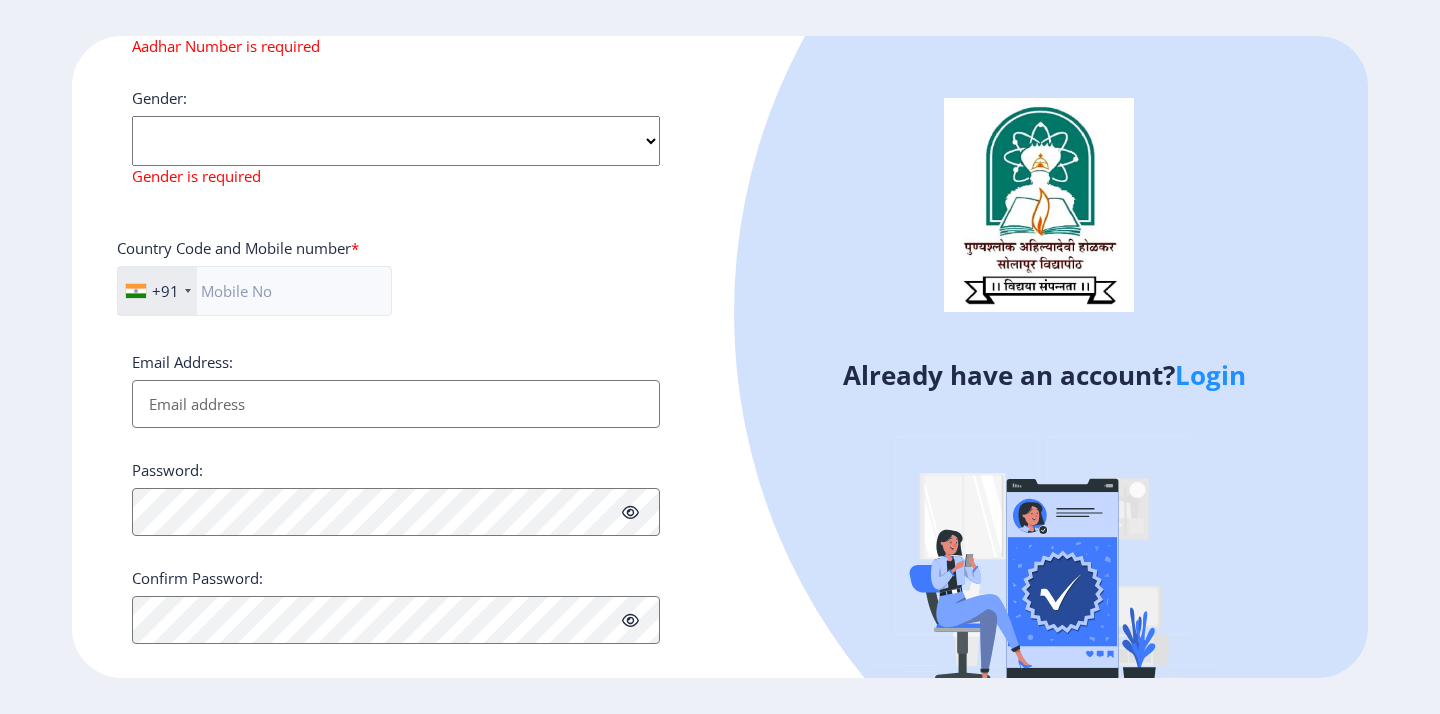 scroll, scrollTop: 809, scrollLeft: 0, axis: vertical 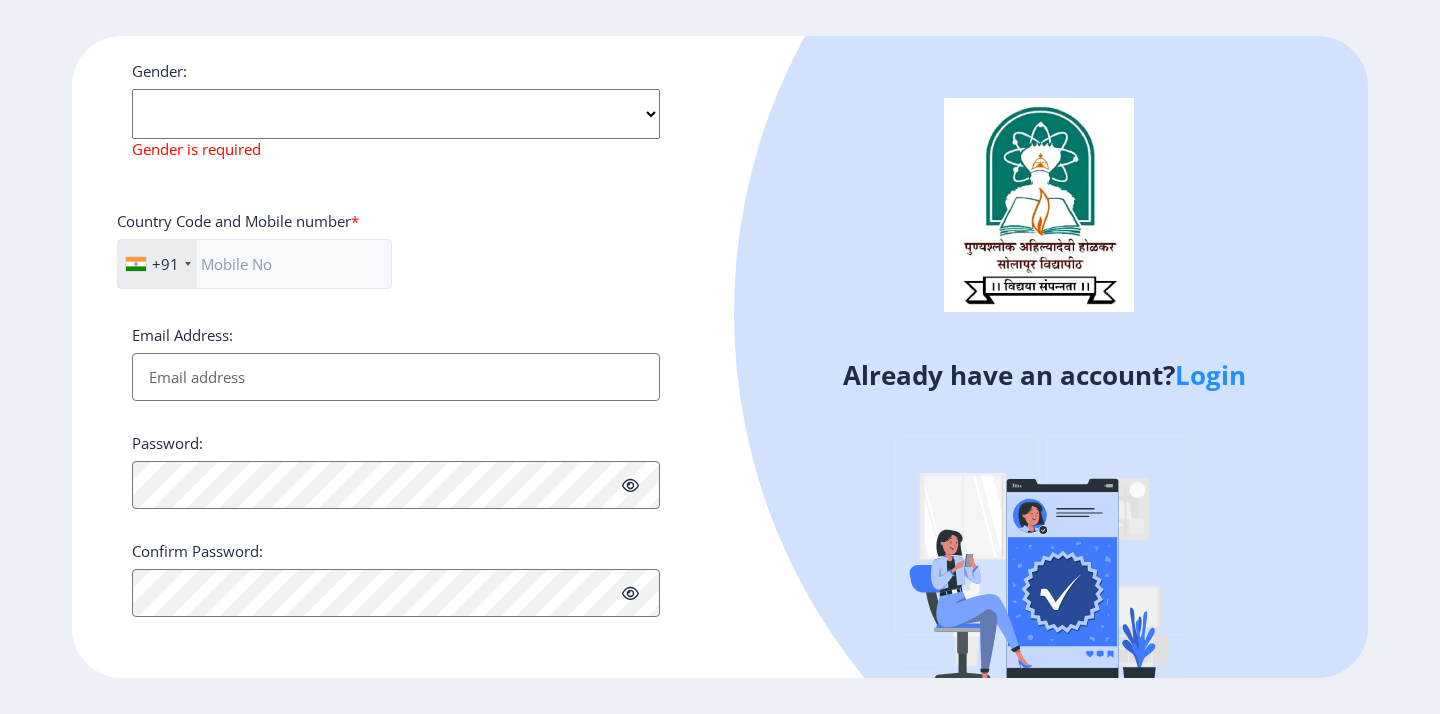 click on "Login" 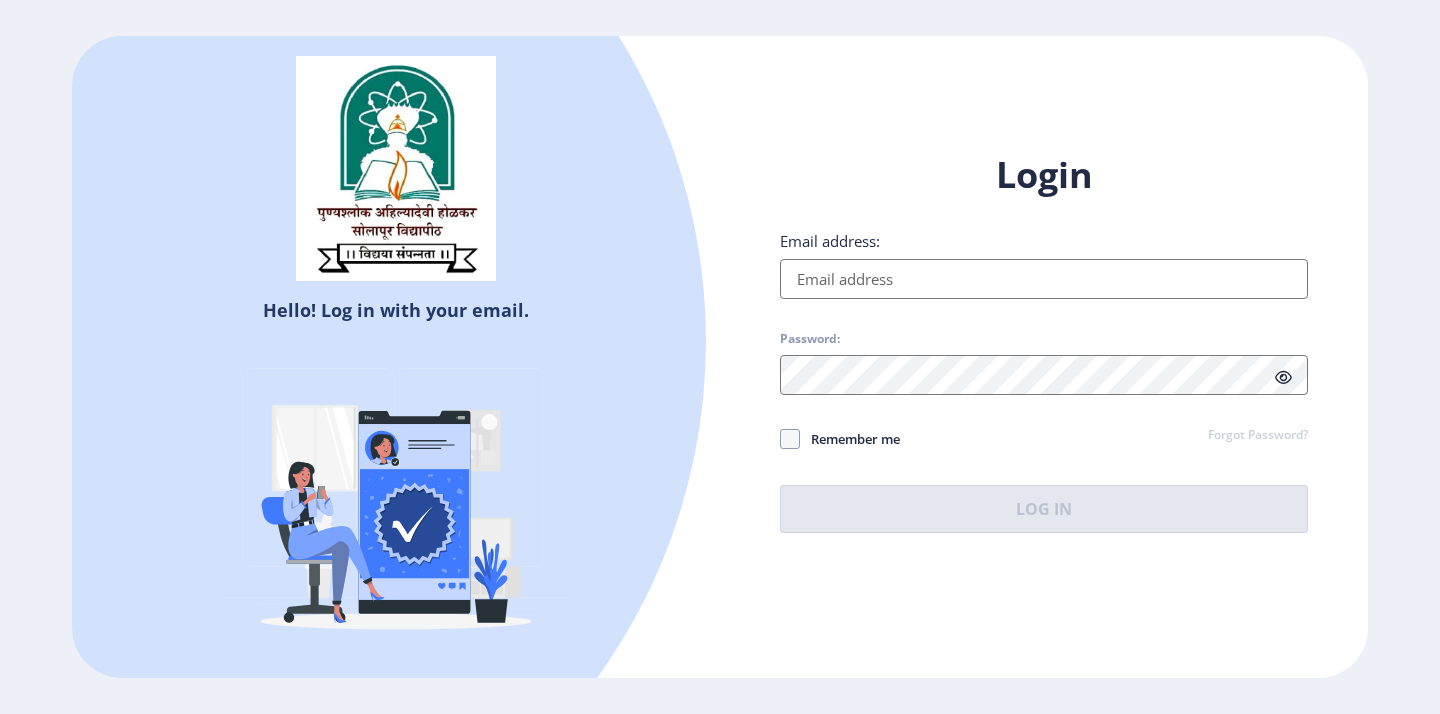 select 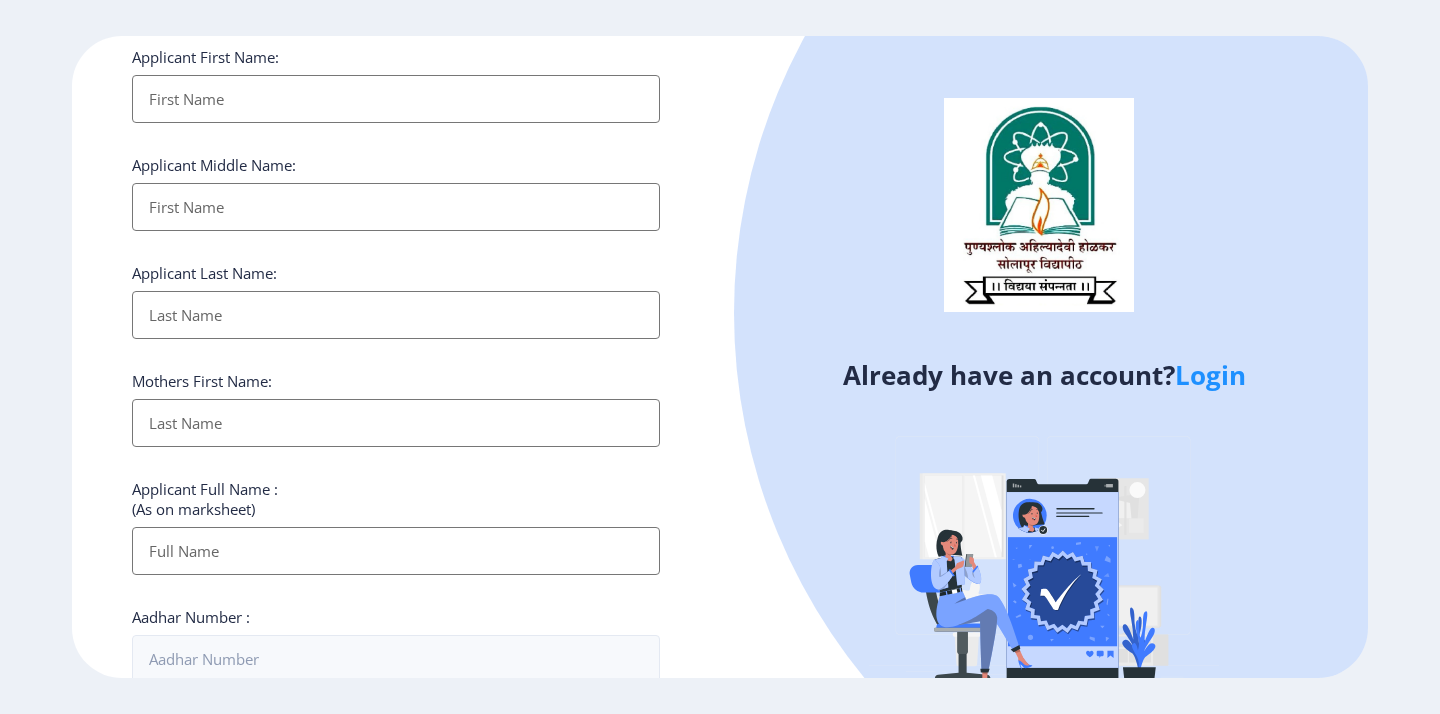 scroll, scrollTop: 0, scrollLeft: 0, axis: both 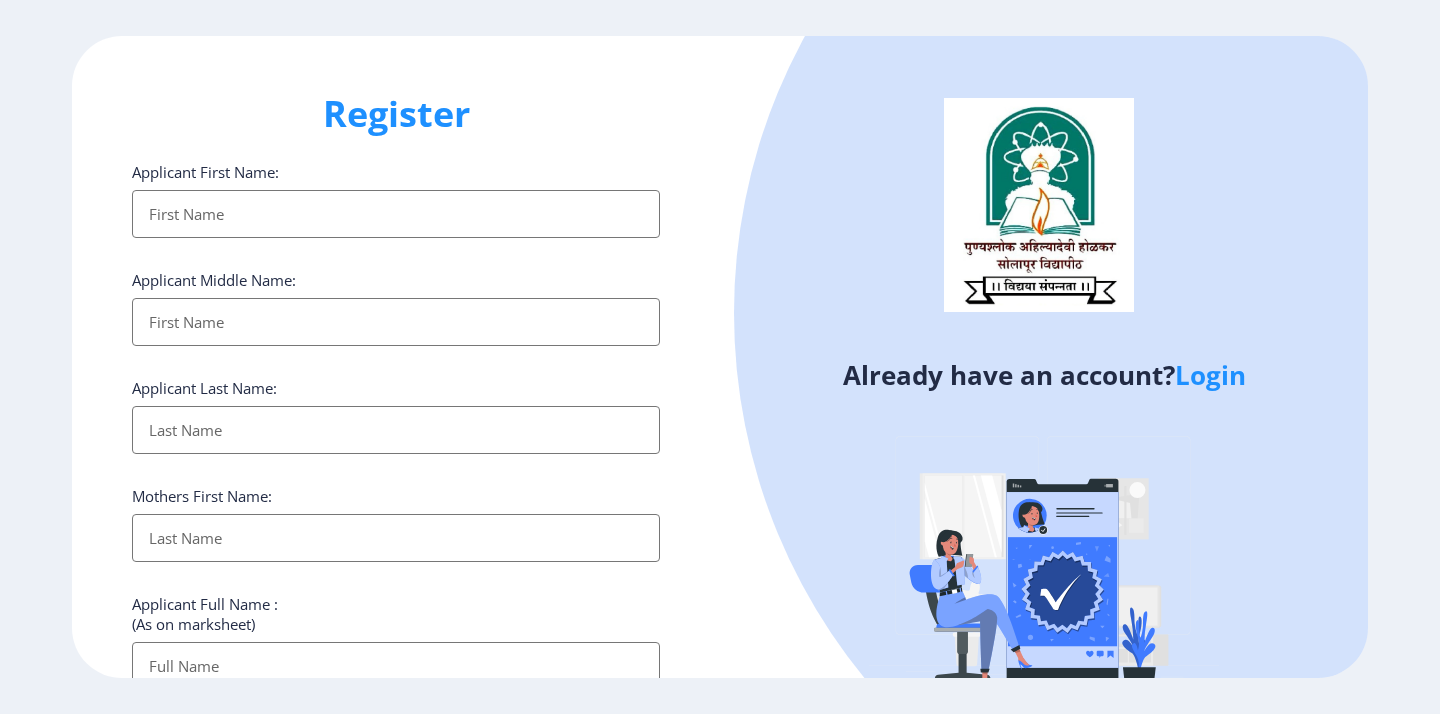 click on "Applicant First Name:" at bounding box center [396, 214] 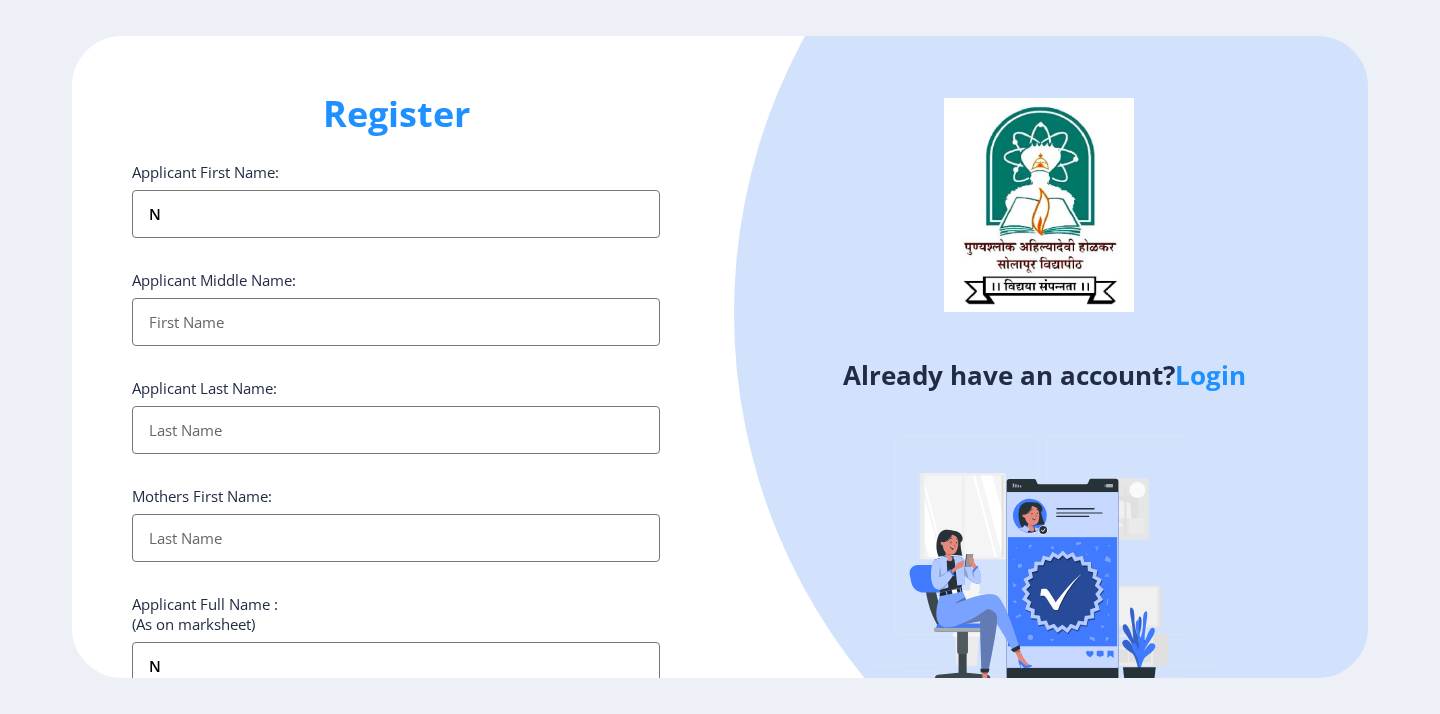 type on "Ni" 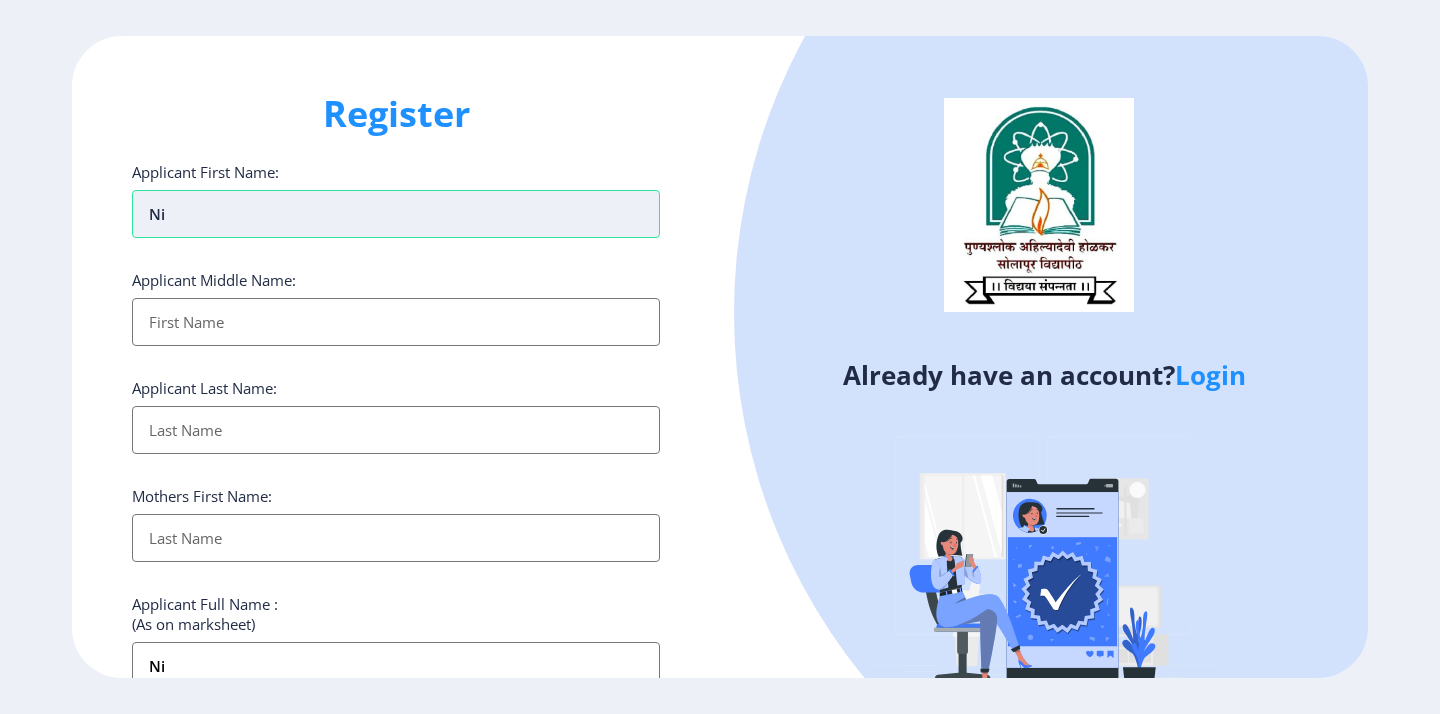type on "Nik" 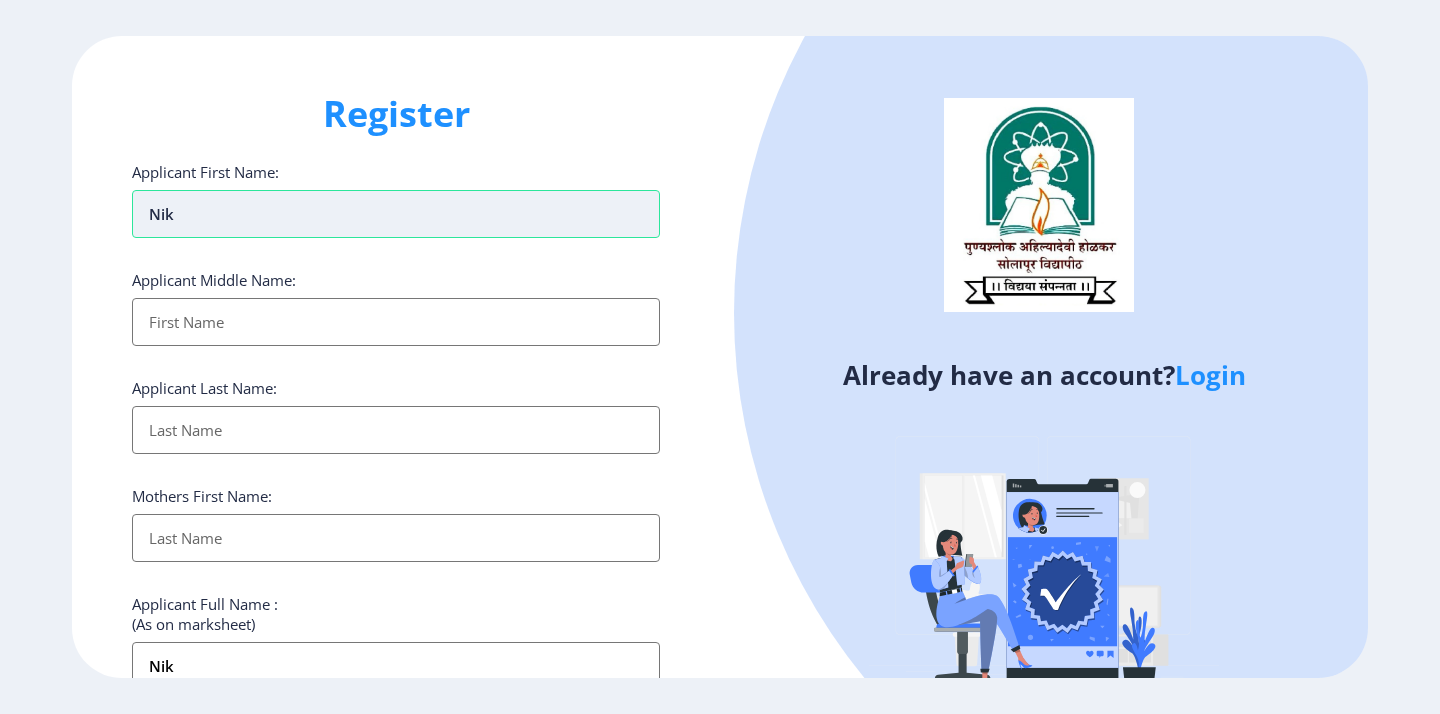 type on "Nikh" 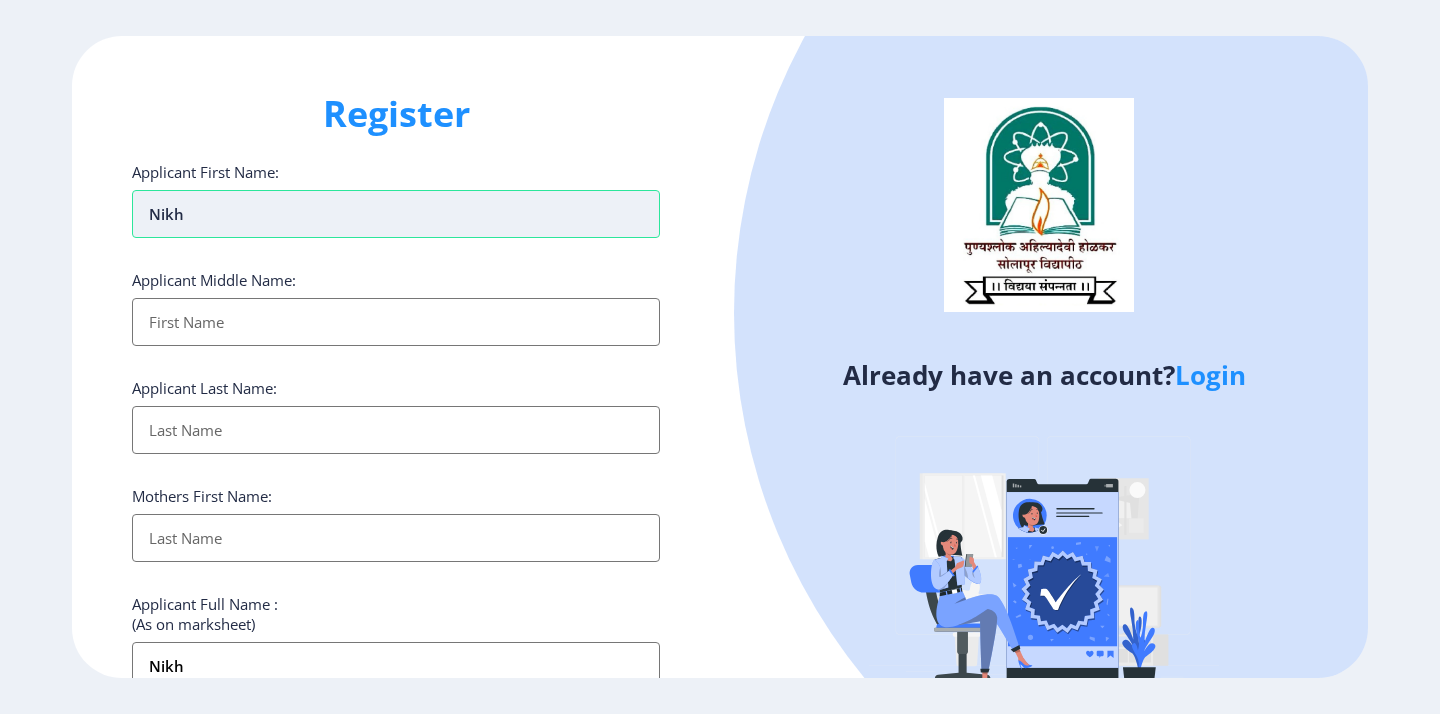 type on "[PERSON_NAME]" 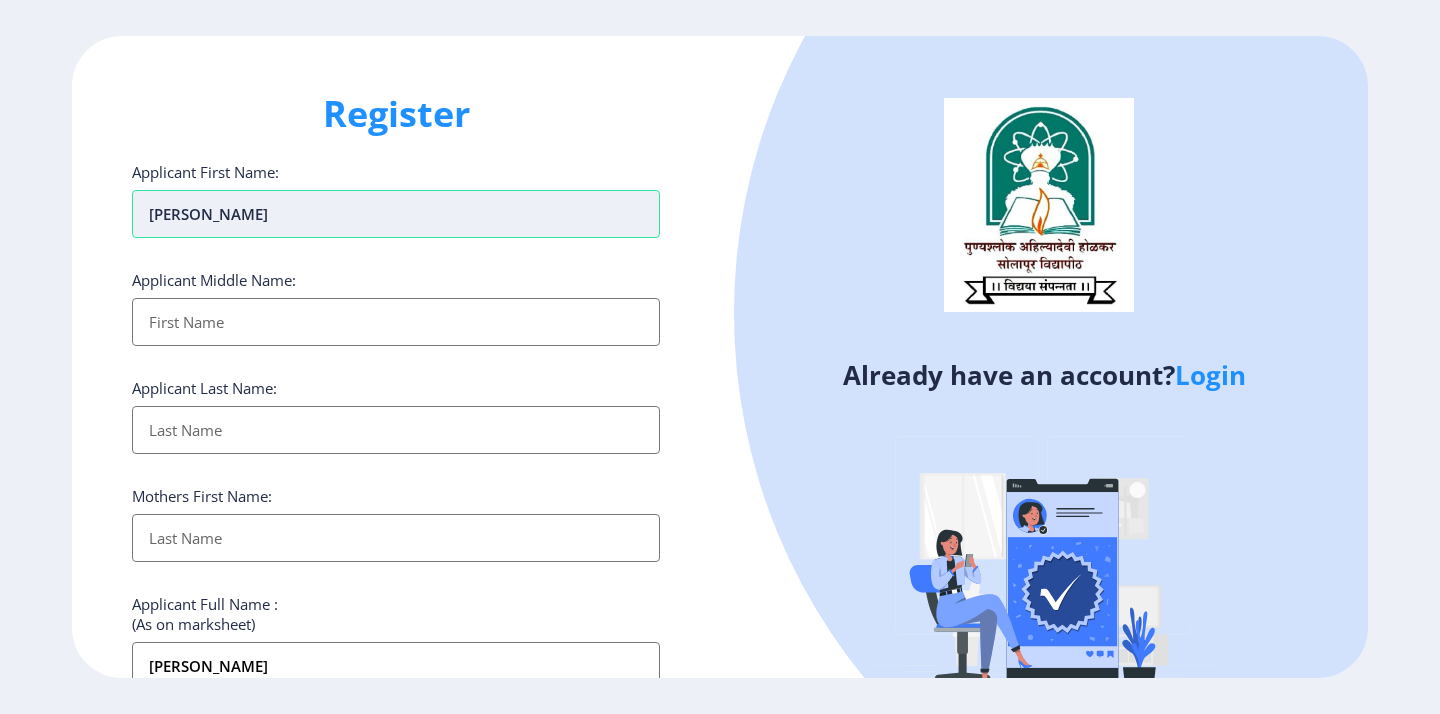 type on "Nikhil" 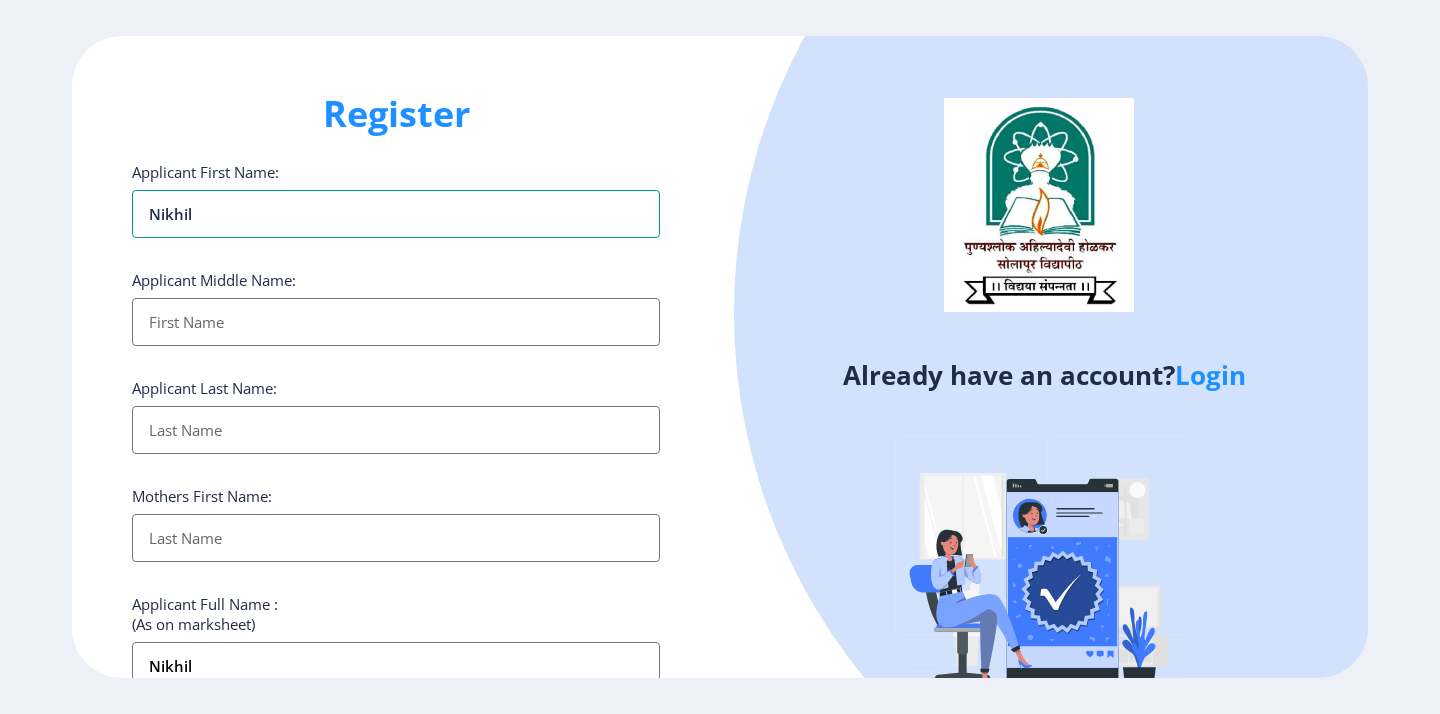 type on "Nikhil" 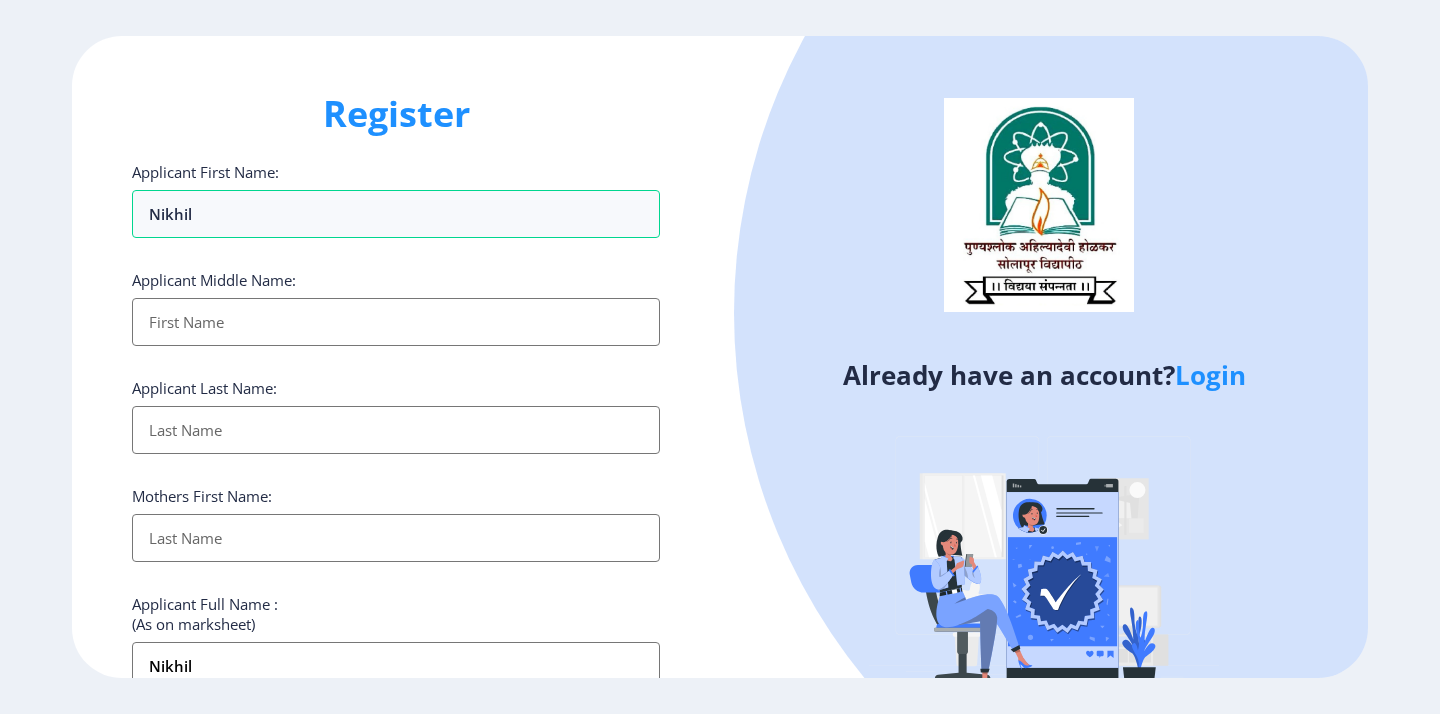 click on "Applicant First Name:" at bounding box center (396, 322) 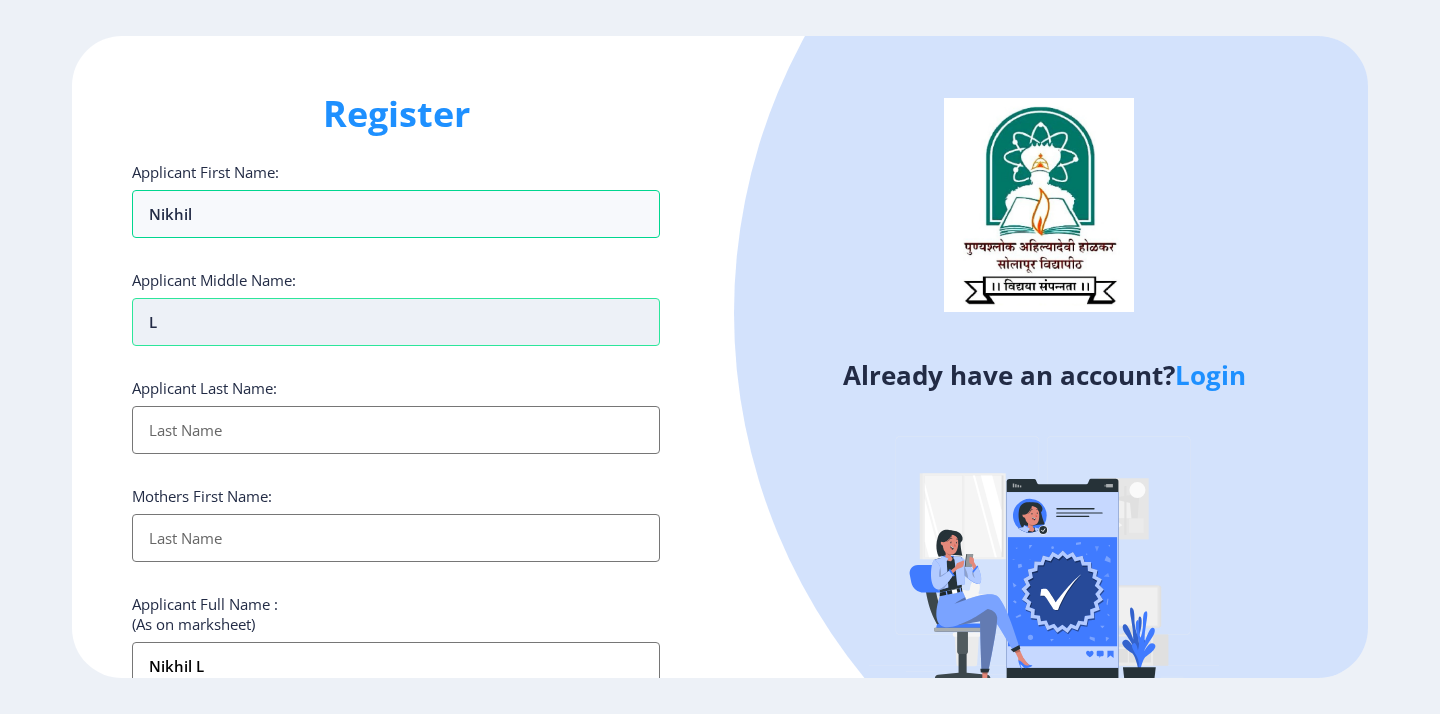 type on "La" 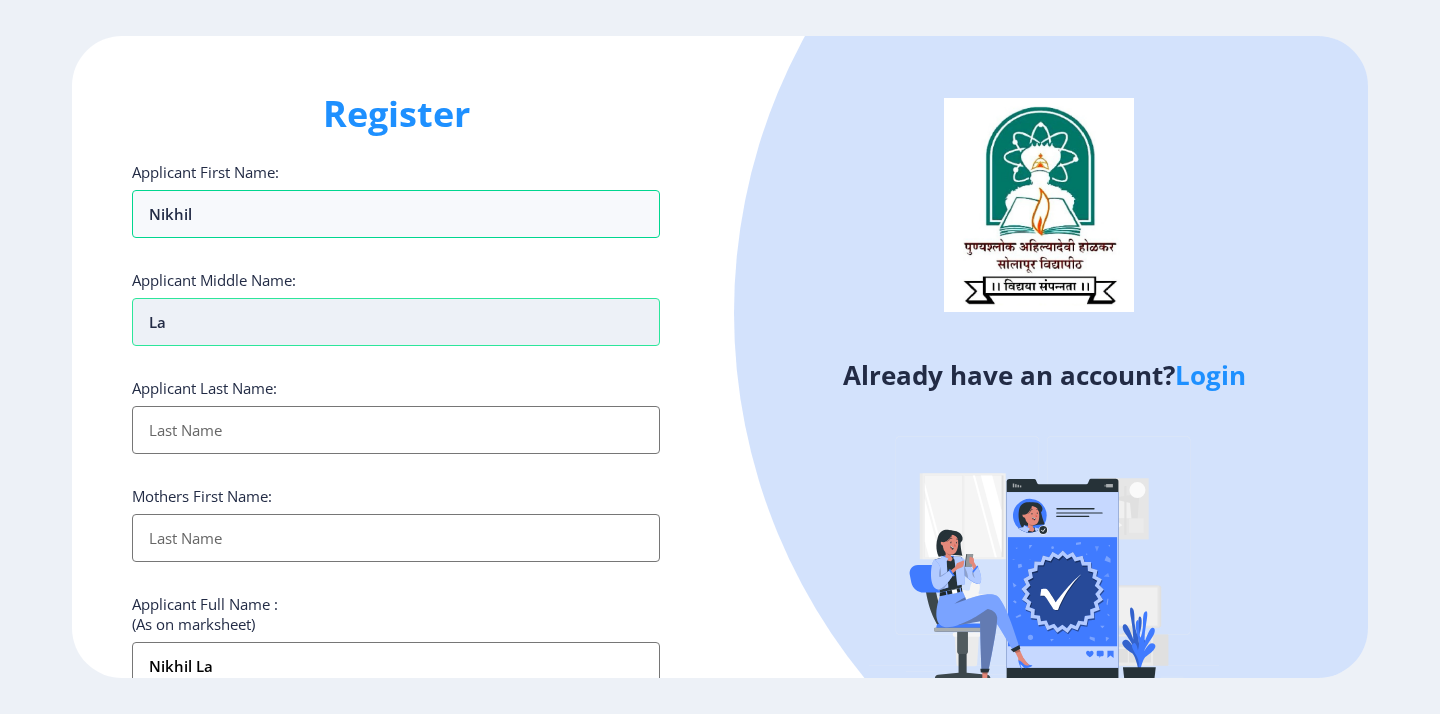 type on "Lak" 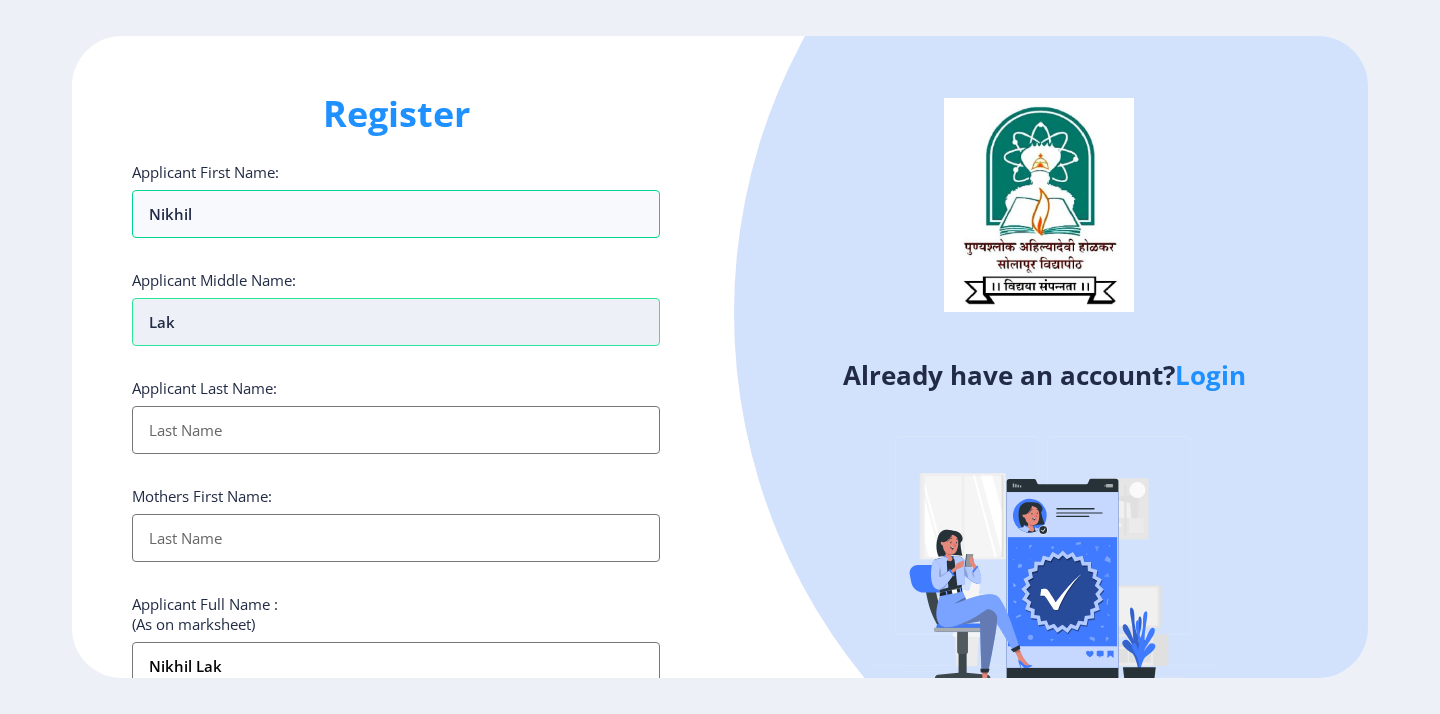 type on "Lakh" 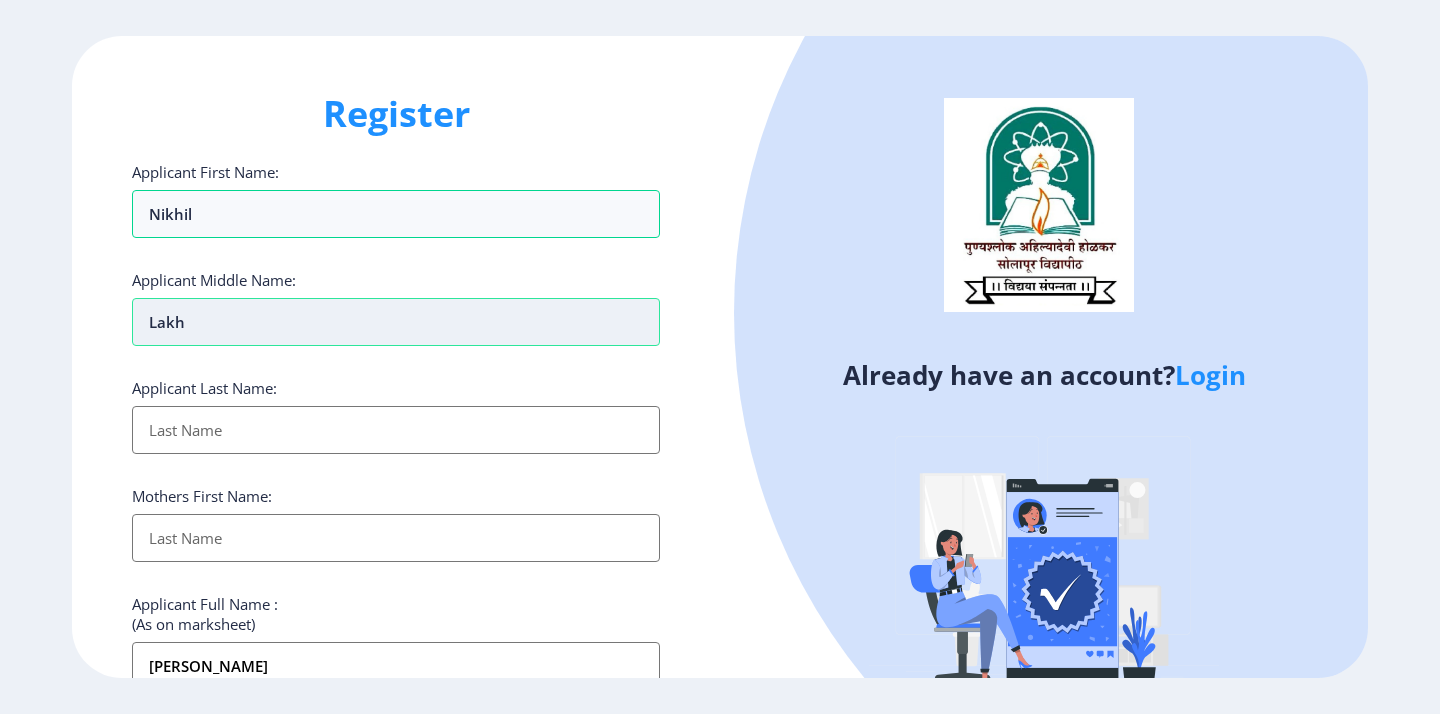 type on "Lakho" 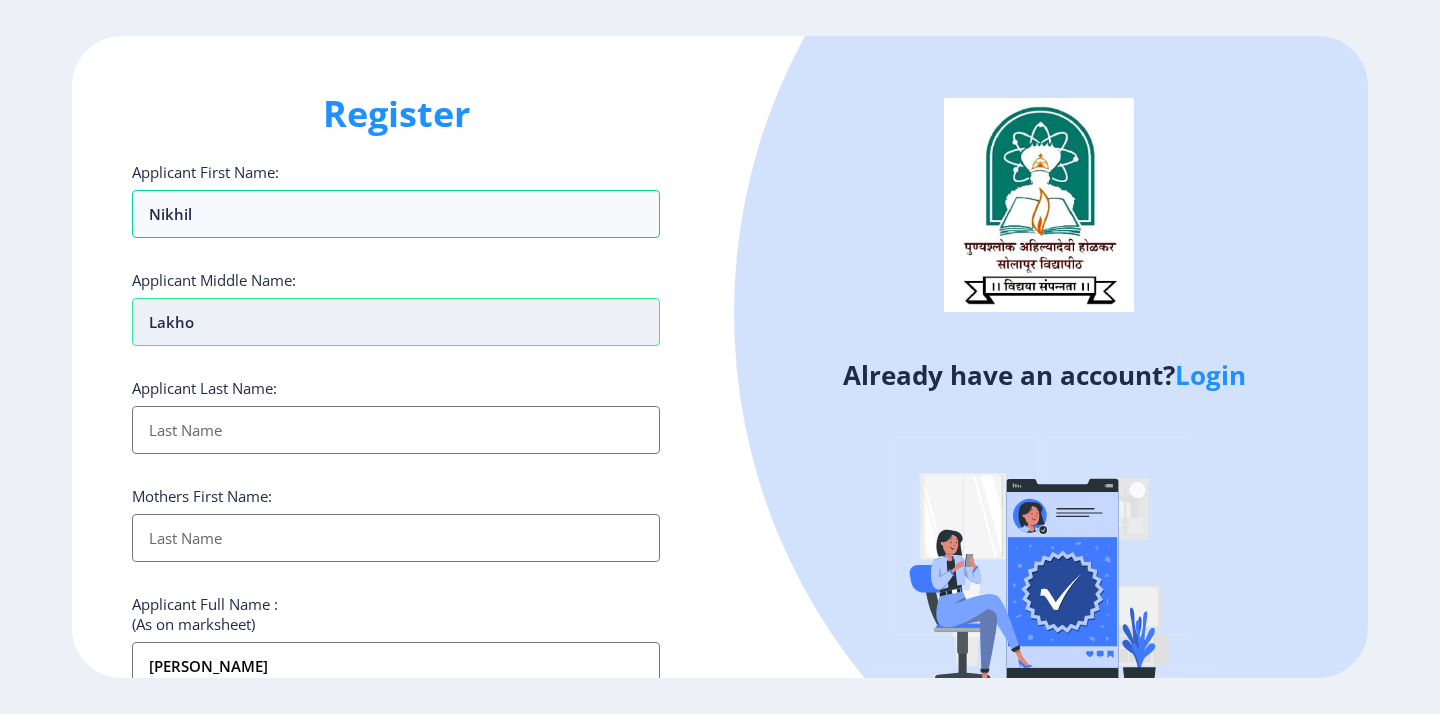 type on "Lakhoj" 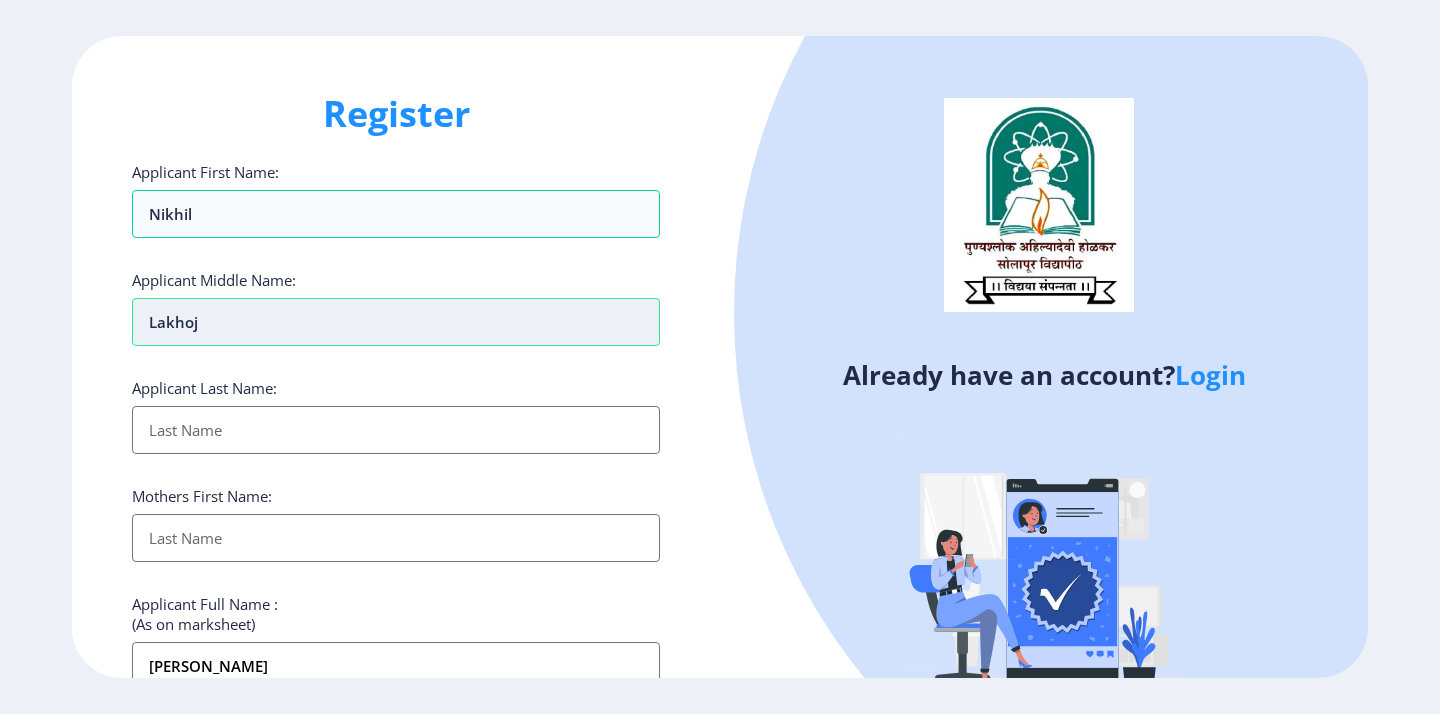 type on "Lakhoji" 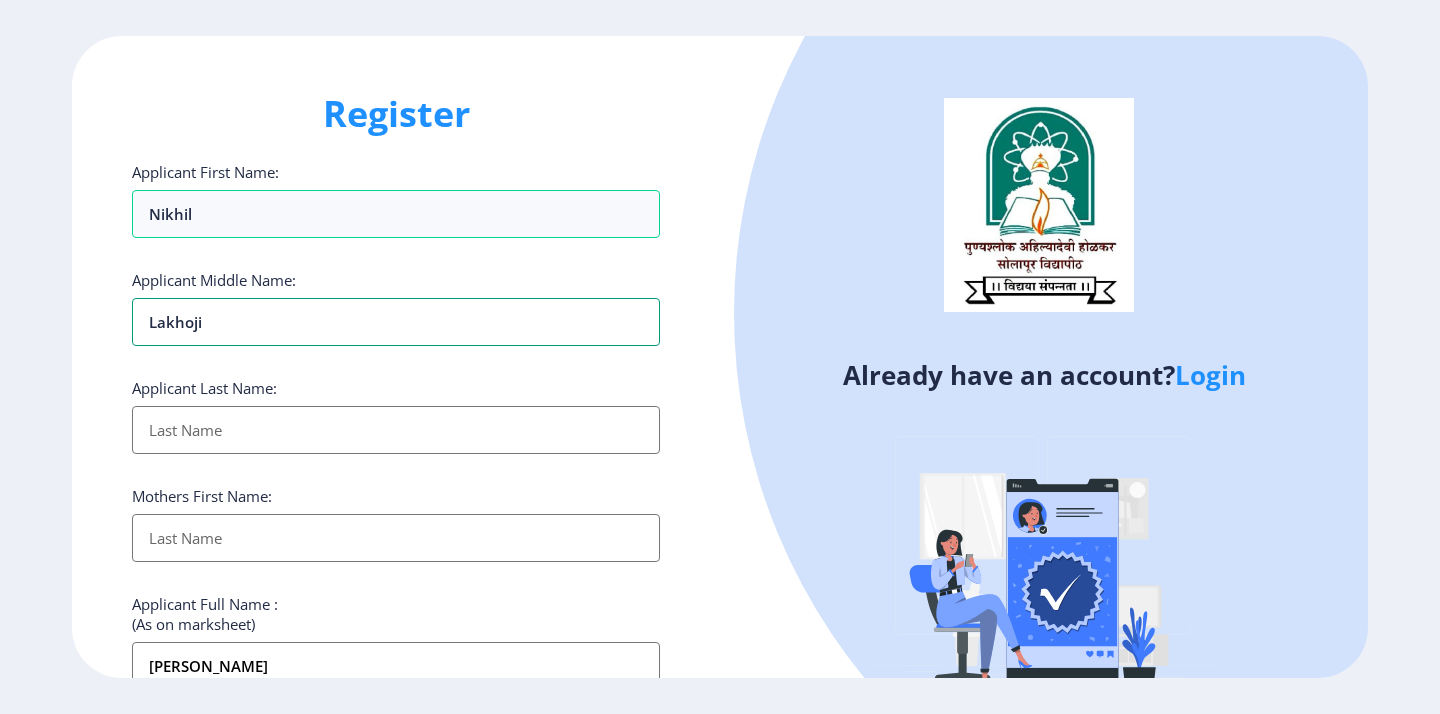 type on "Lakhoji" 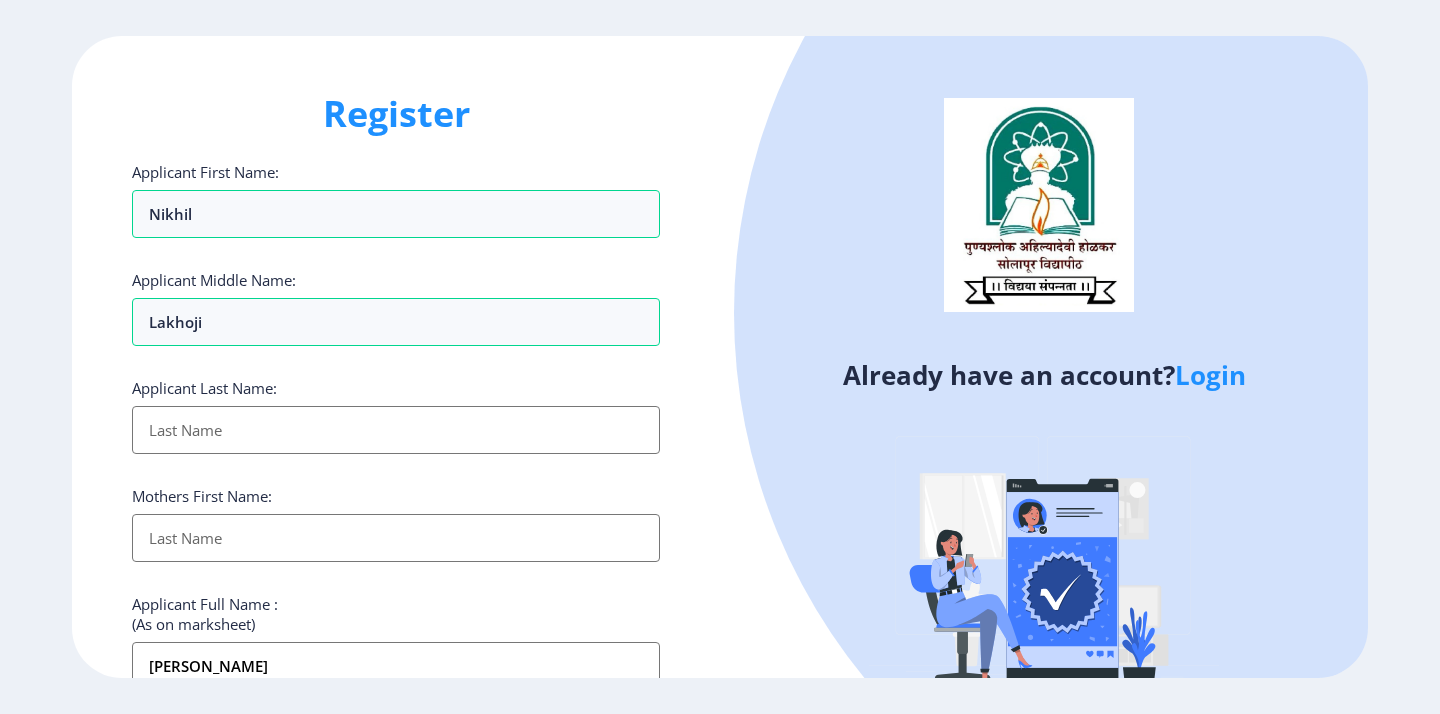 click on "Applicant First Name:" at bounding box center (396, 430) 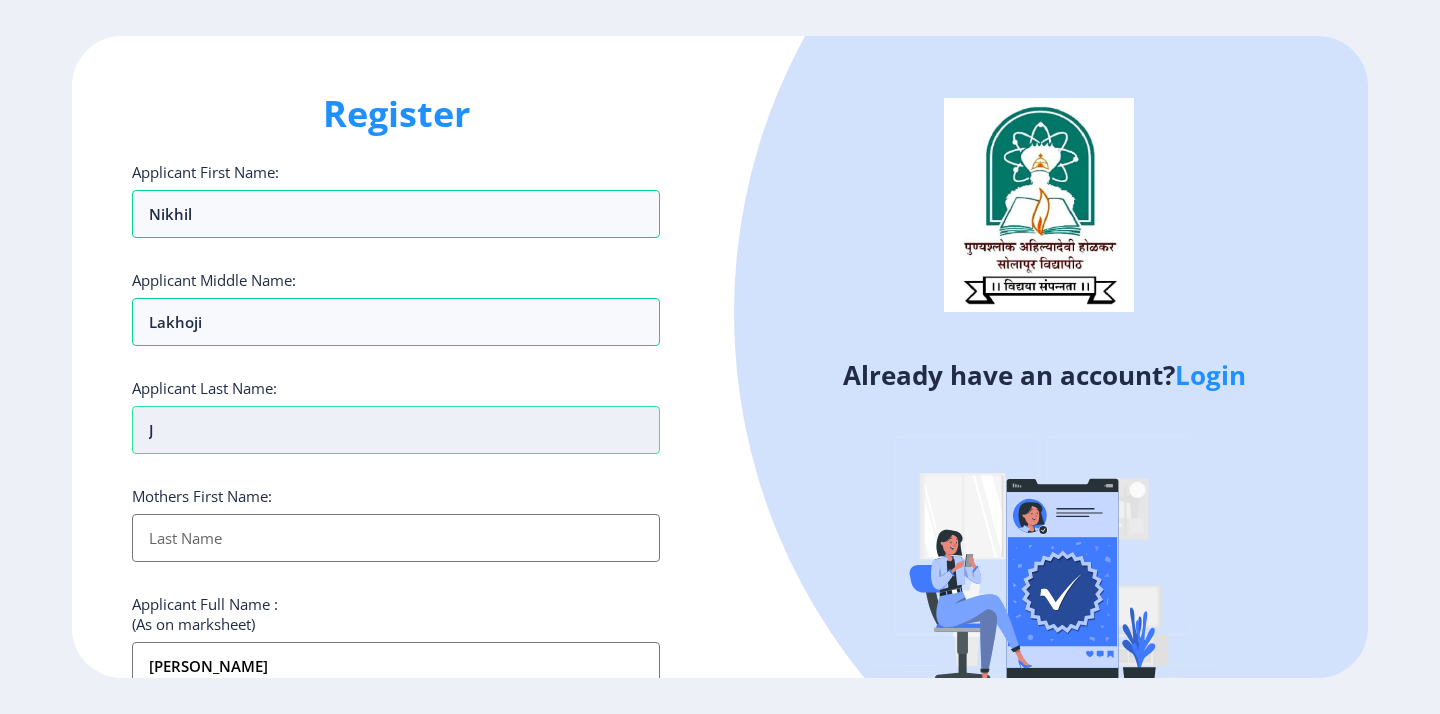 type on "[PERSON_NAME]" 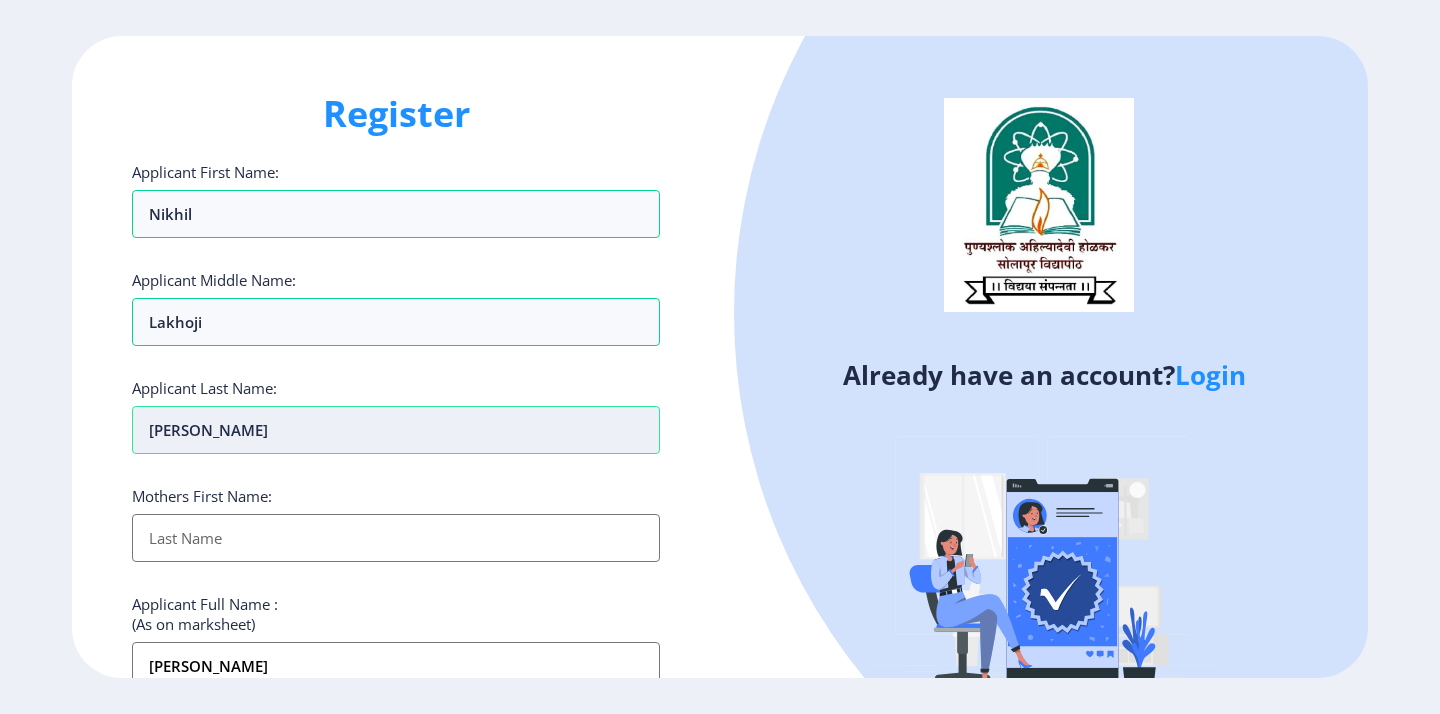 type on "Jad" 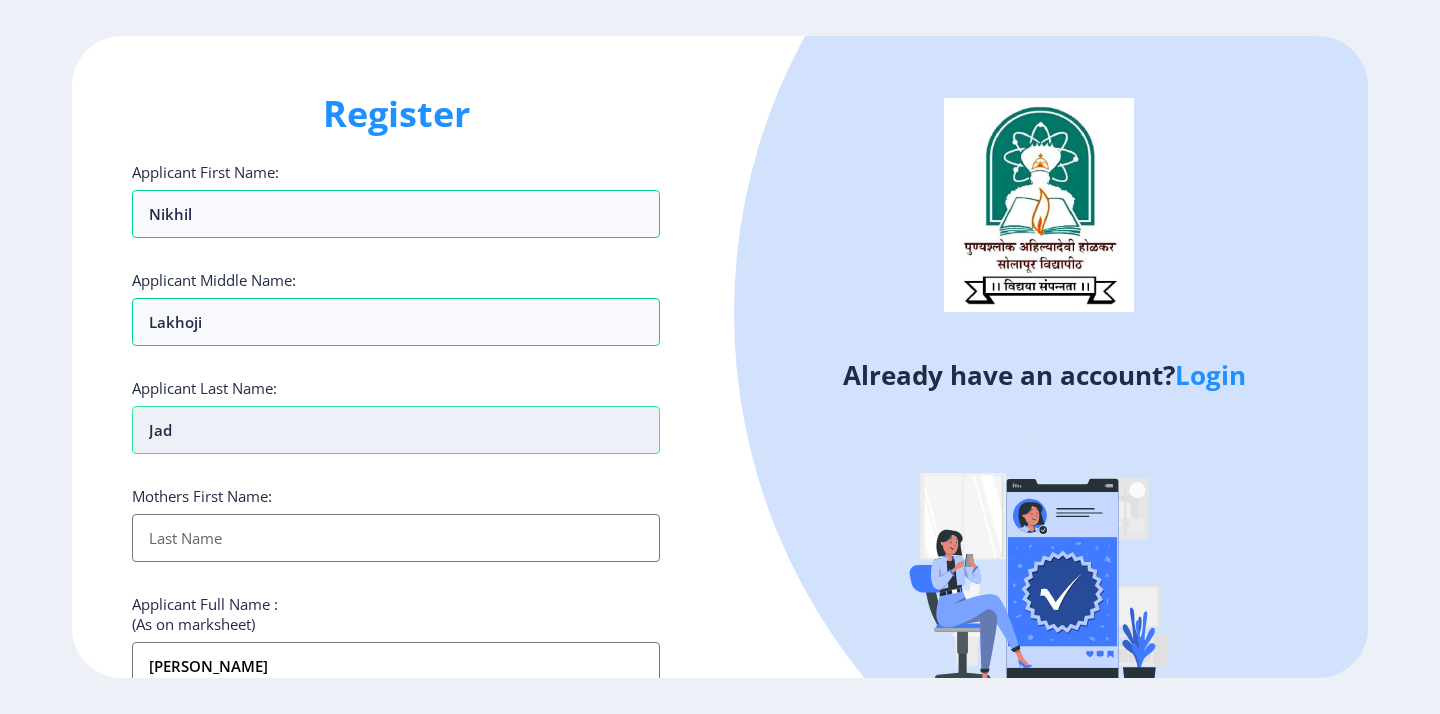 type on "Jadh" 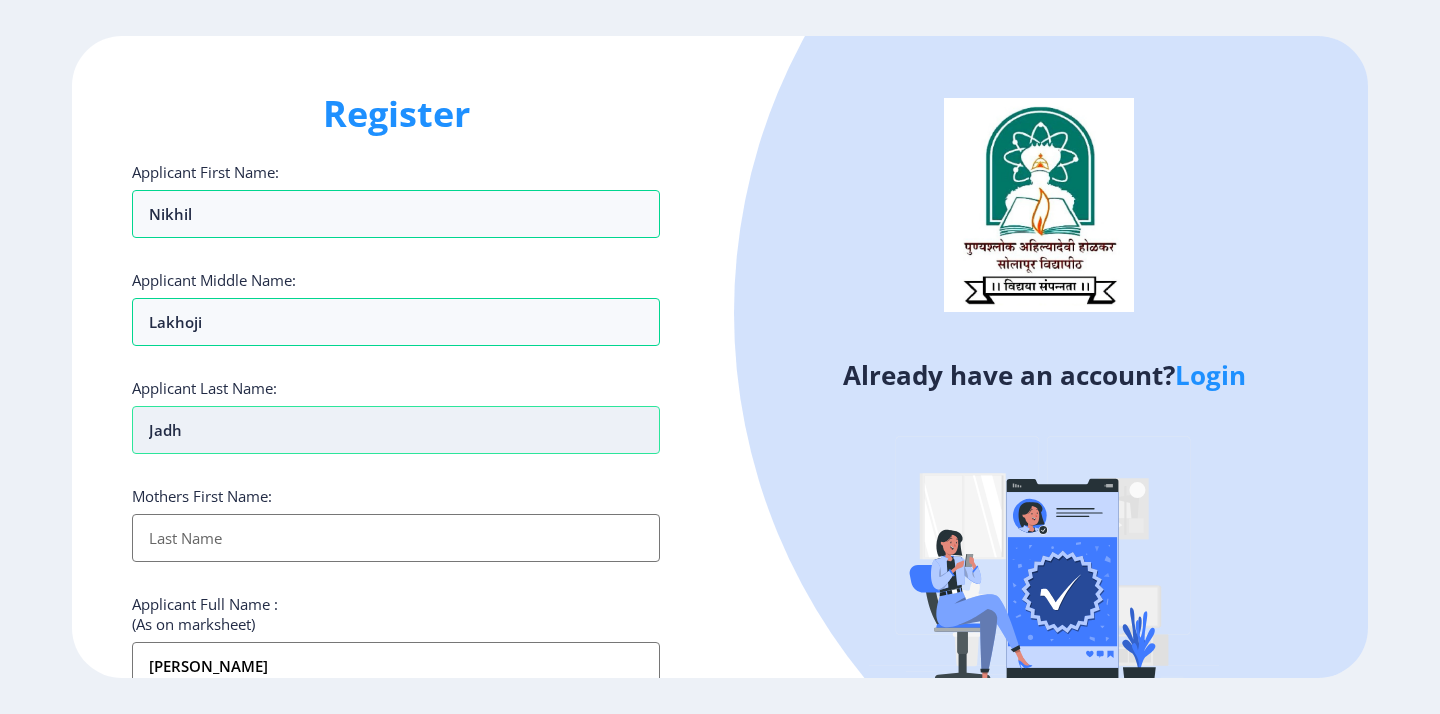 type on "[PERSON_NAME]" 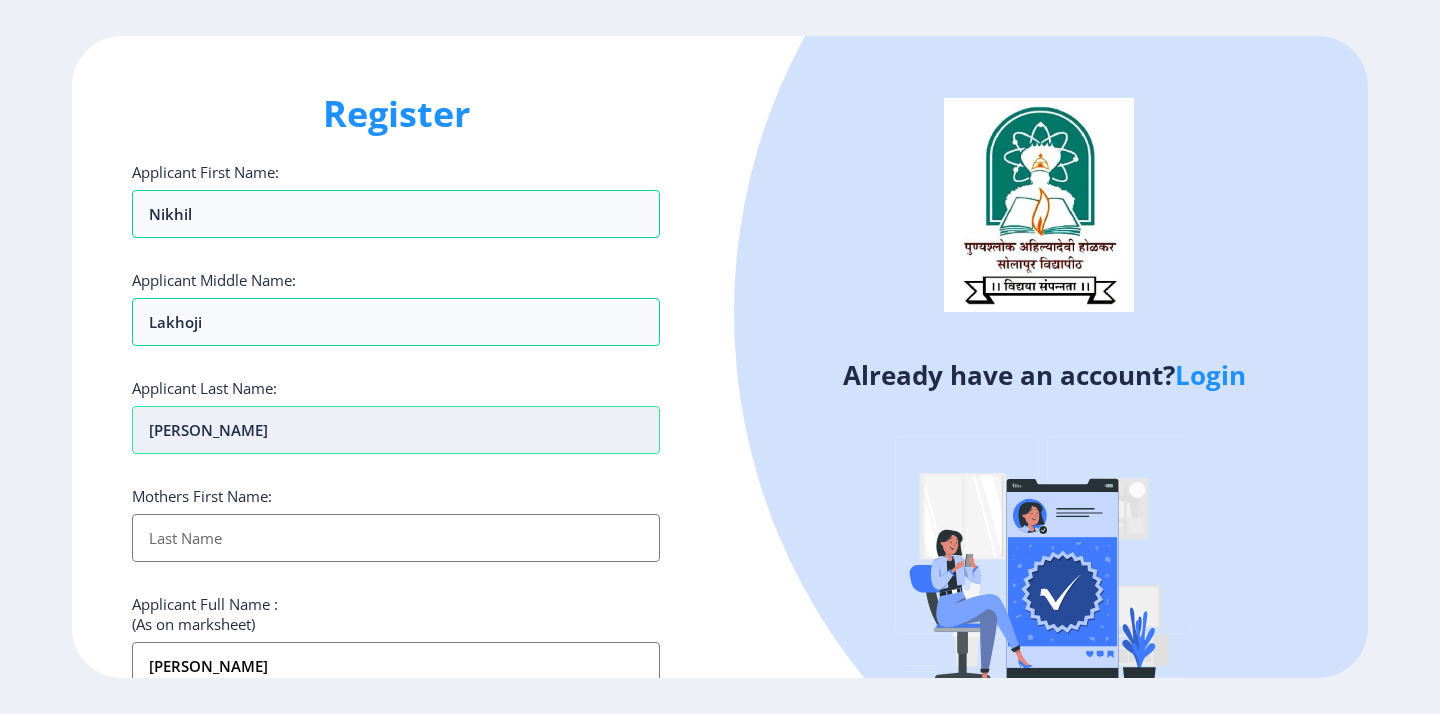 type on "Jadhav" 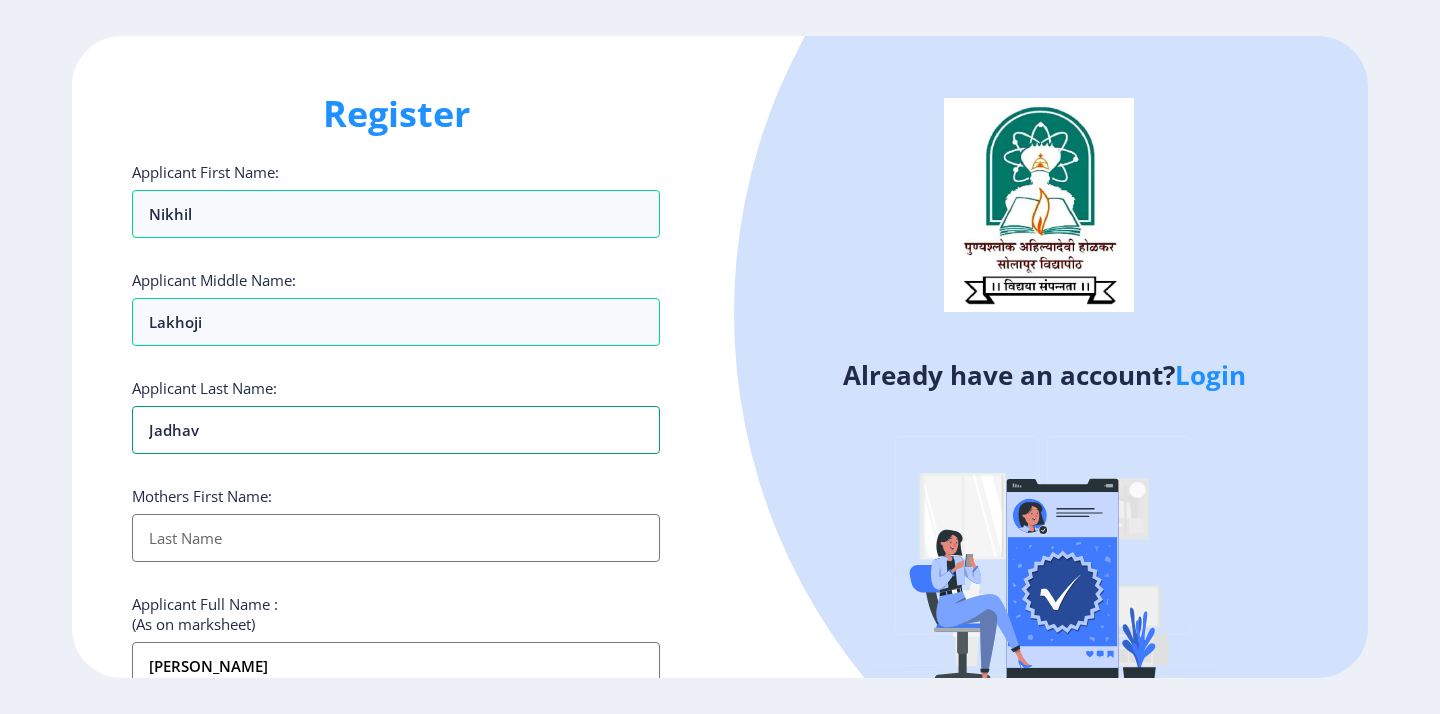 type on "Jadhav" 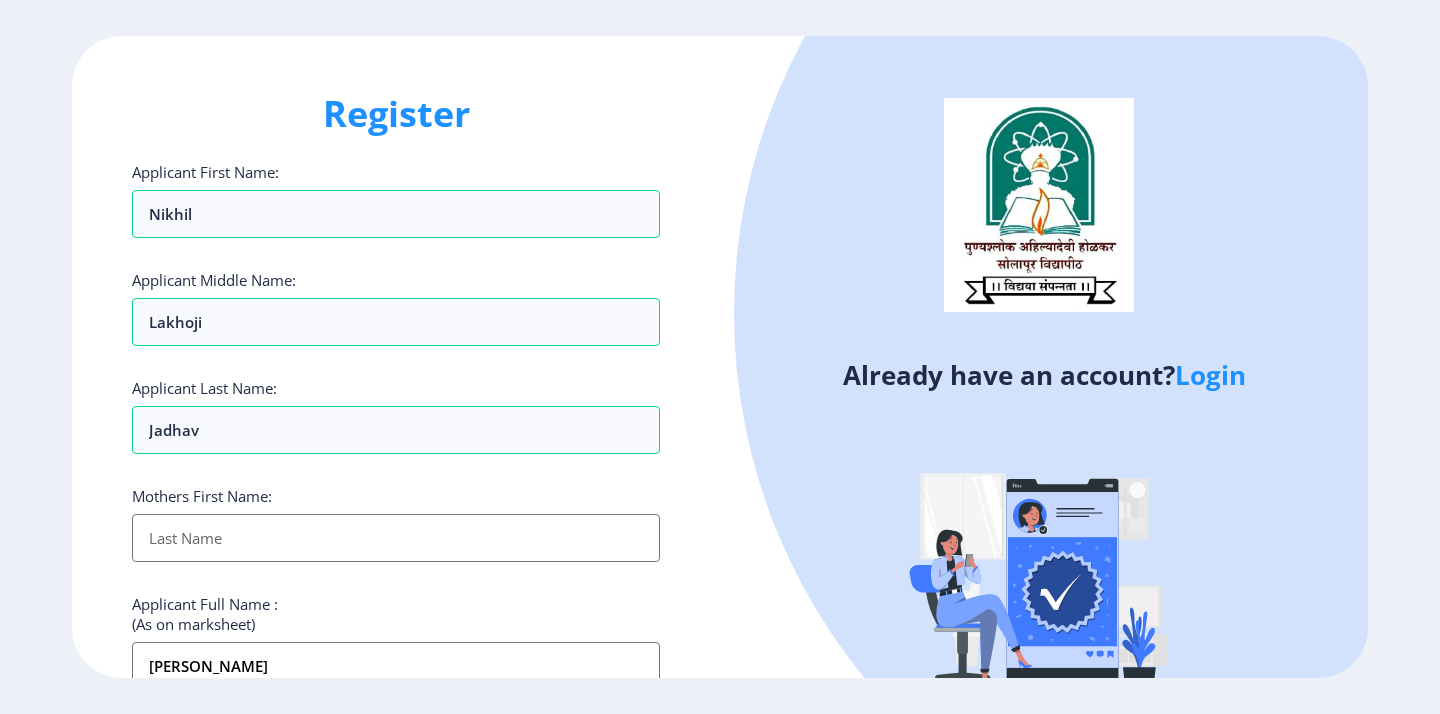 click on "Applicant First Name:" at bounding box center (396, 538) 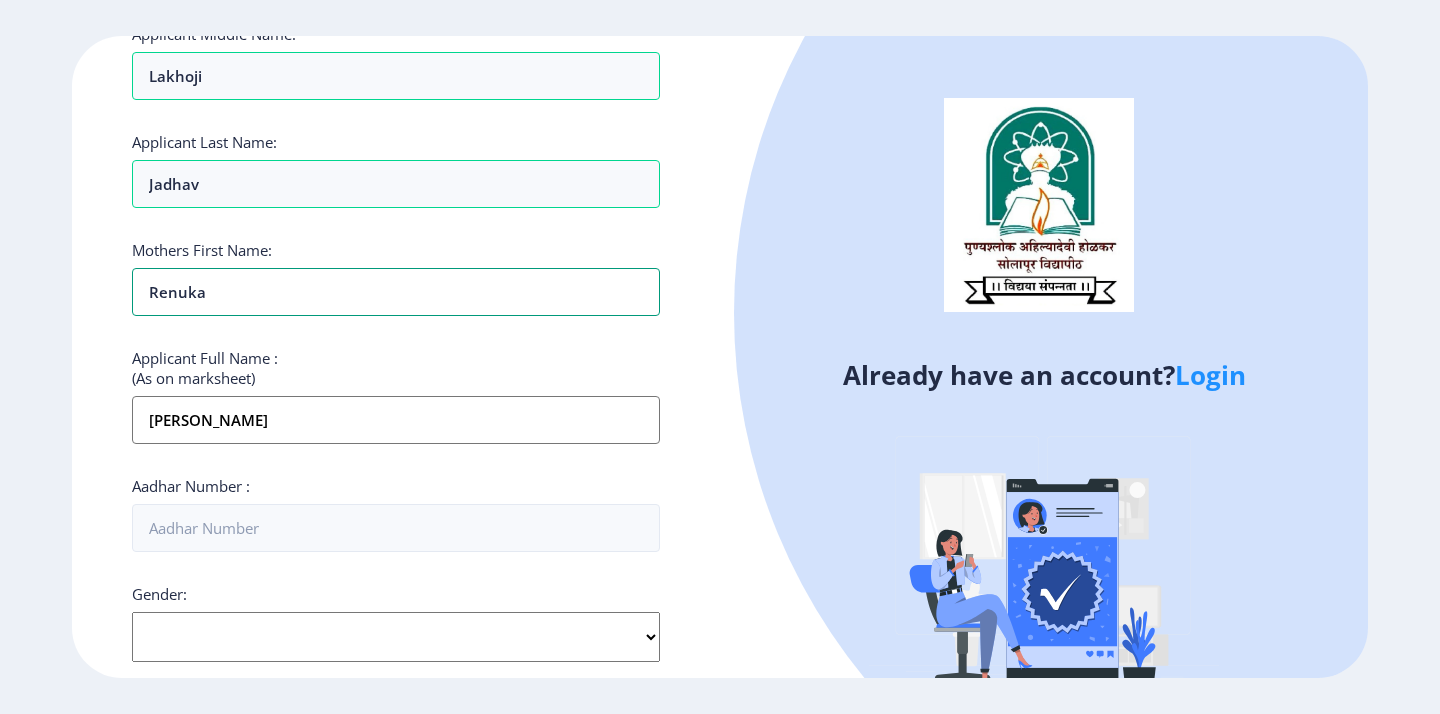 scroll, scrollTop: 264, scrollLeft: 0, axis: vertical 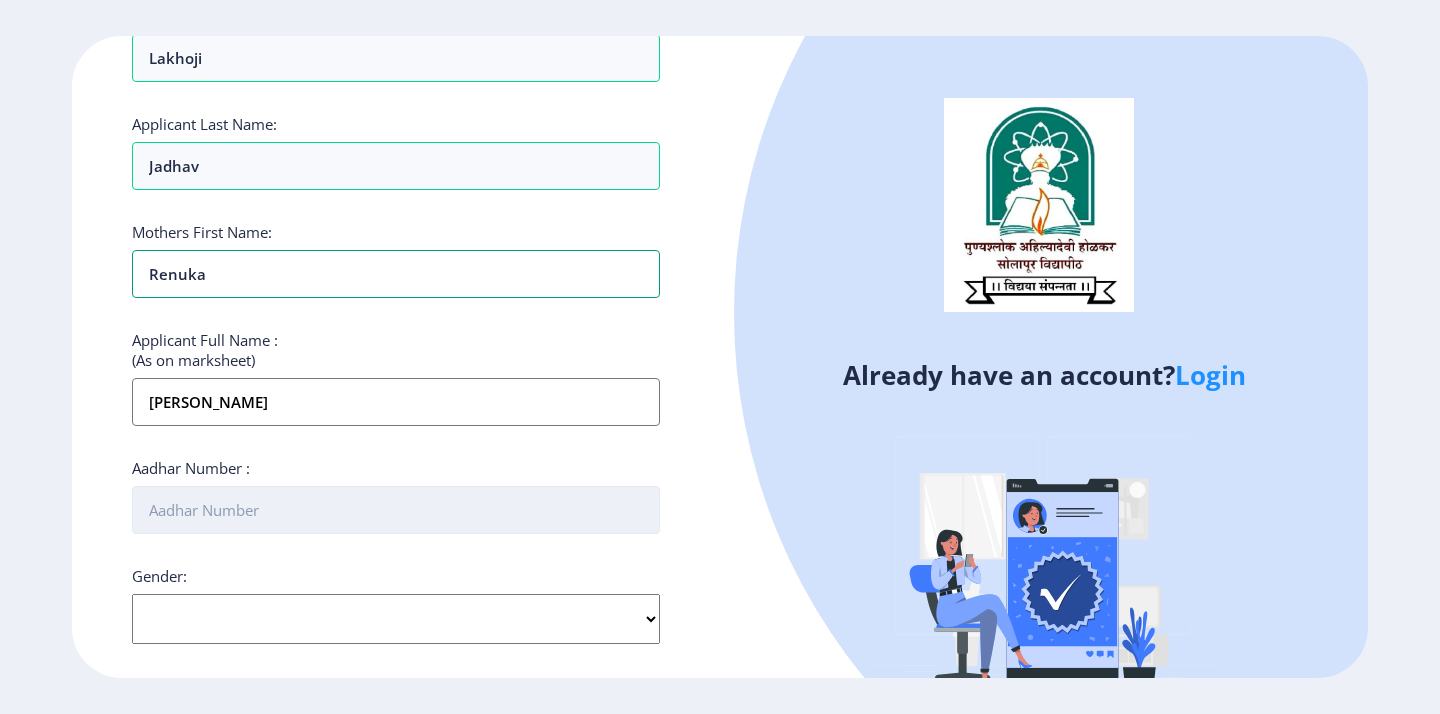 type on "Renuka" 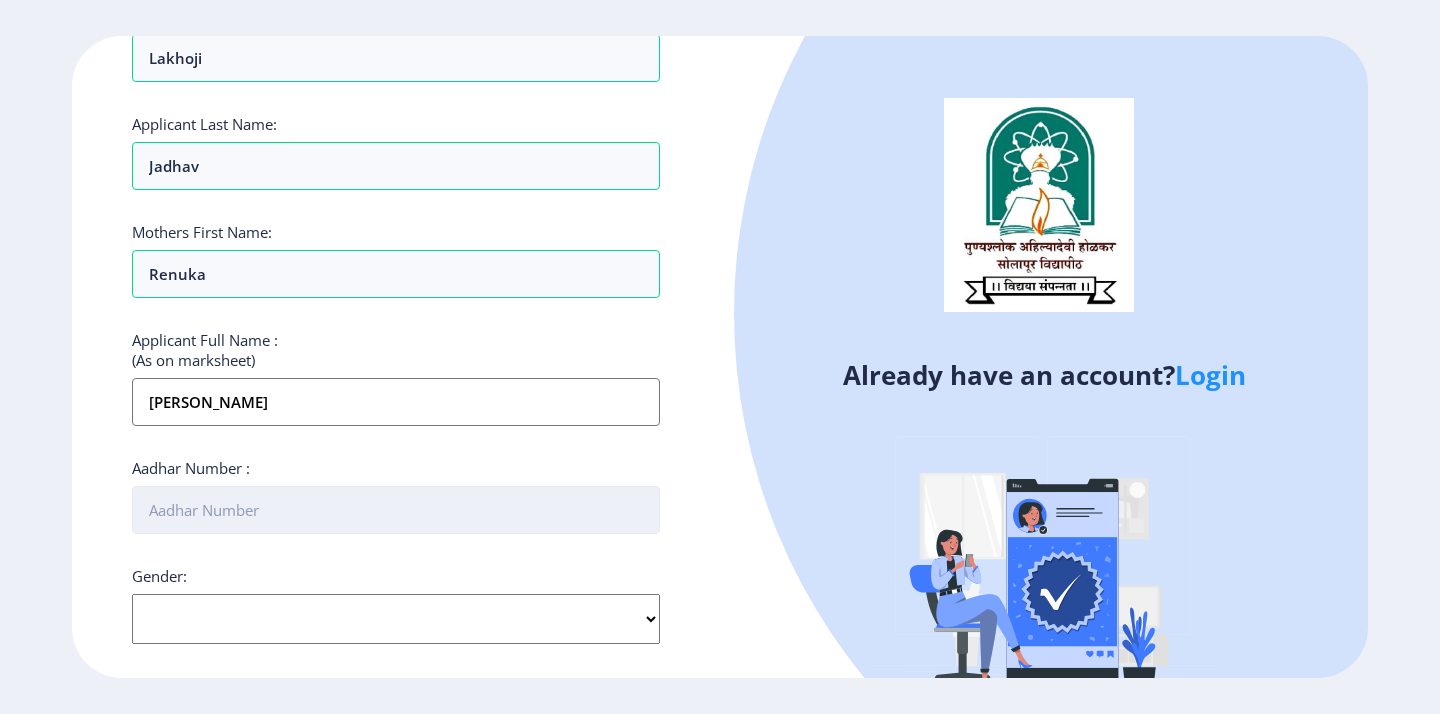 click on "Aadhar Number :" at bounding box center (396, 510) 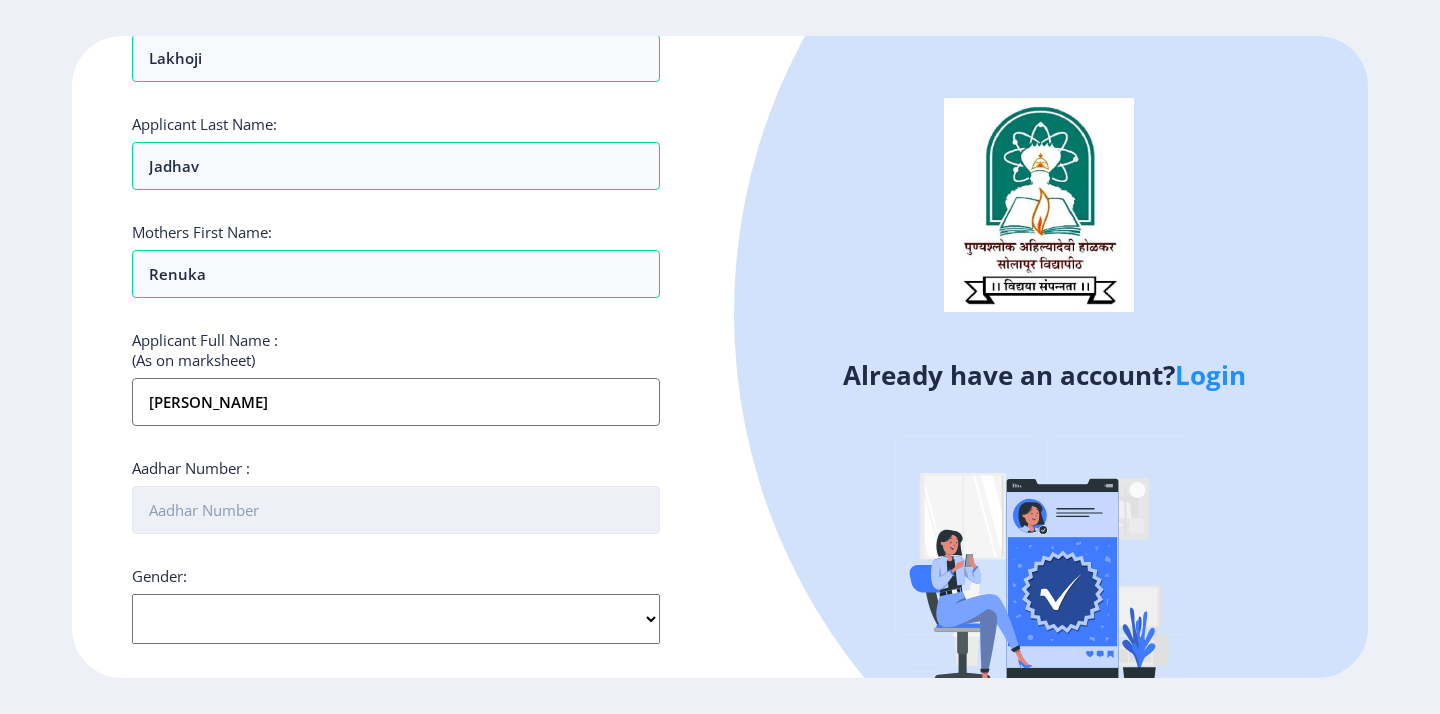 type on "3" 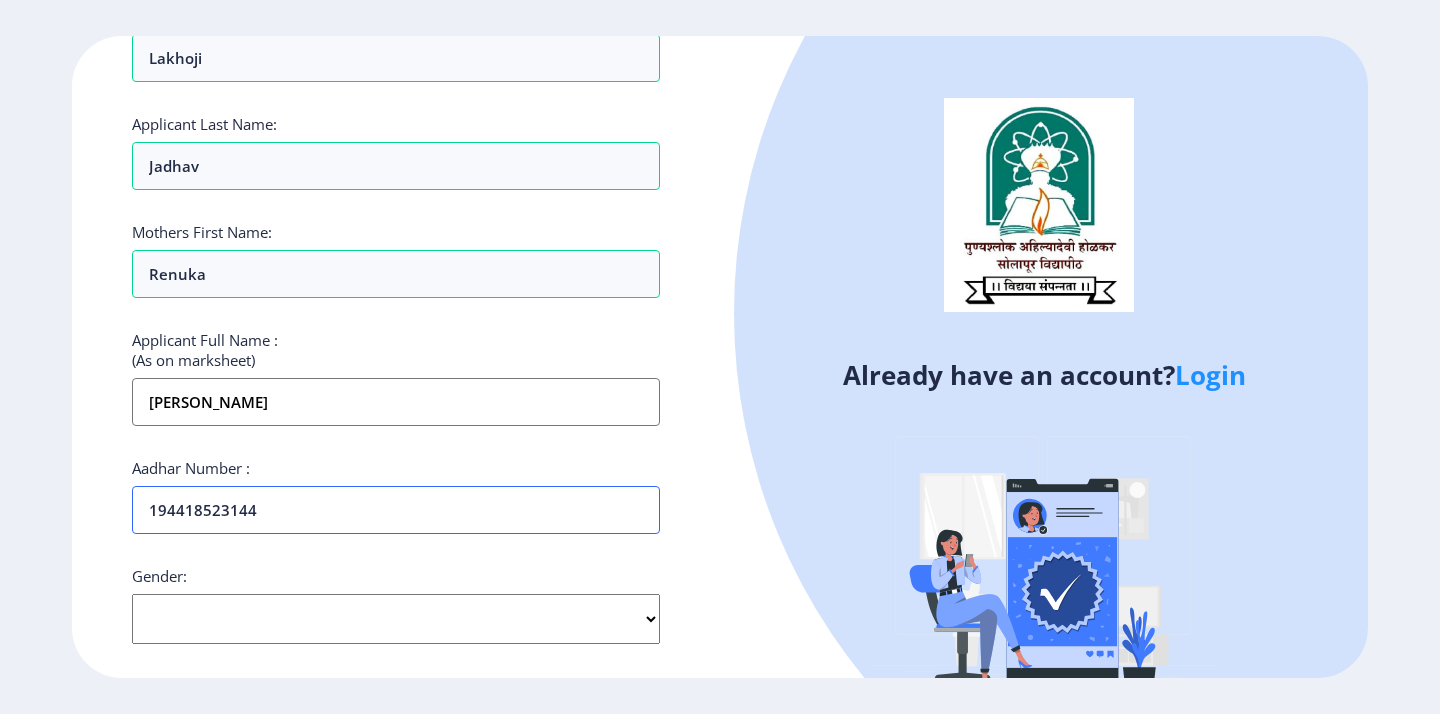 type on "194418523144" 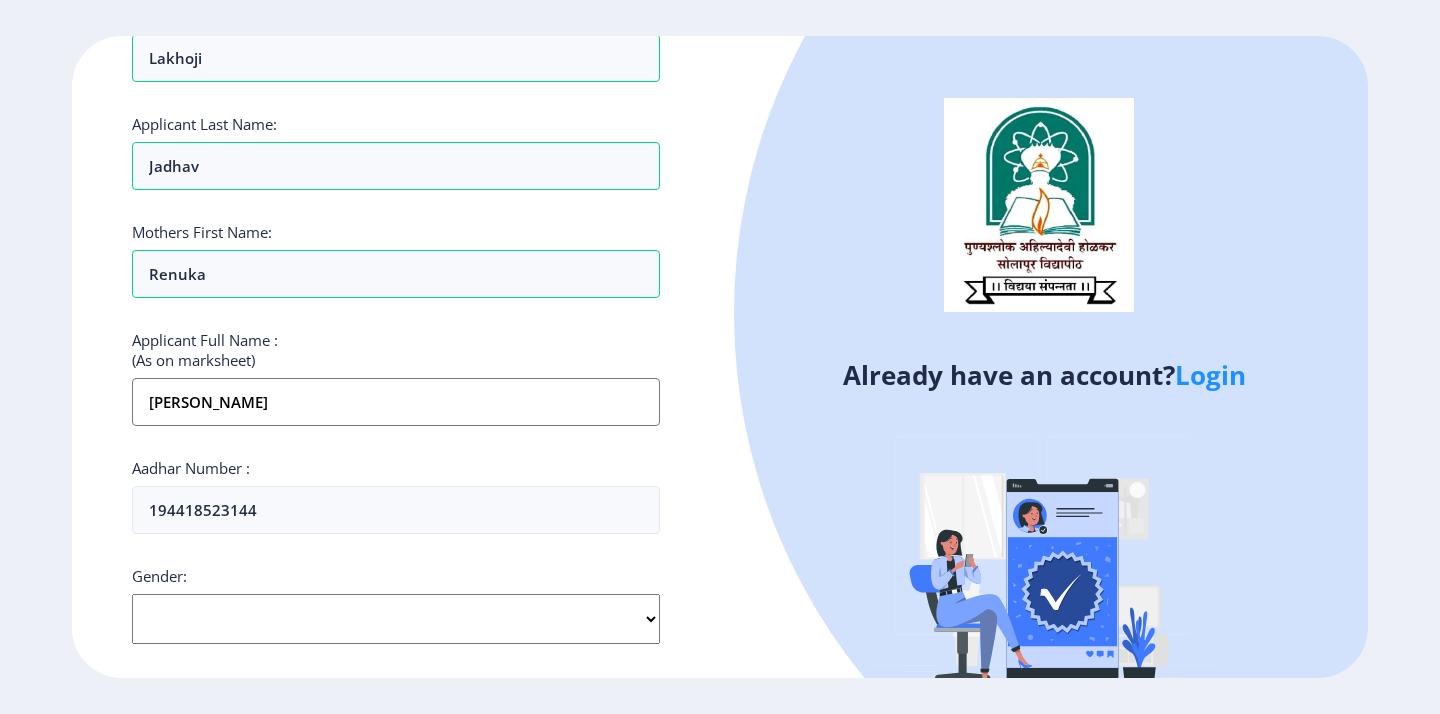 click on "Select Gender [DEMOGRAPHIC_DATA] [DEMOGRAPHIC_DATA] Other" 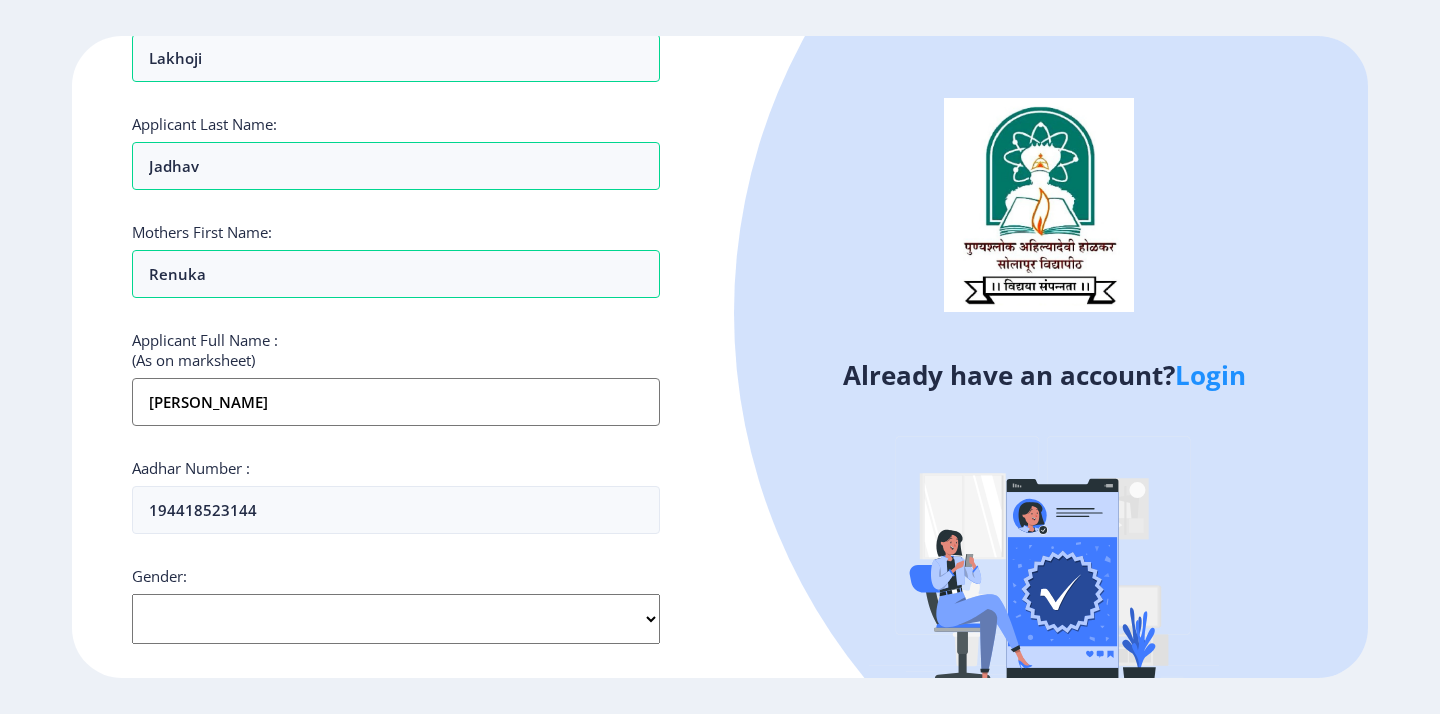 select on "[DEMOGRAPHIC_DATA]" 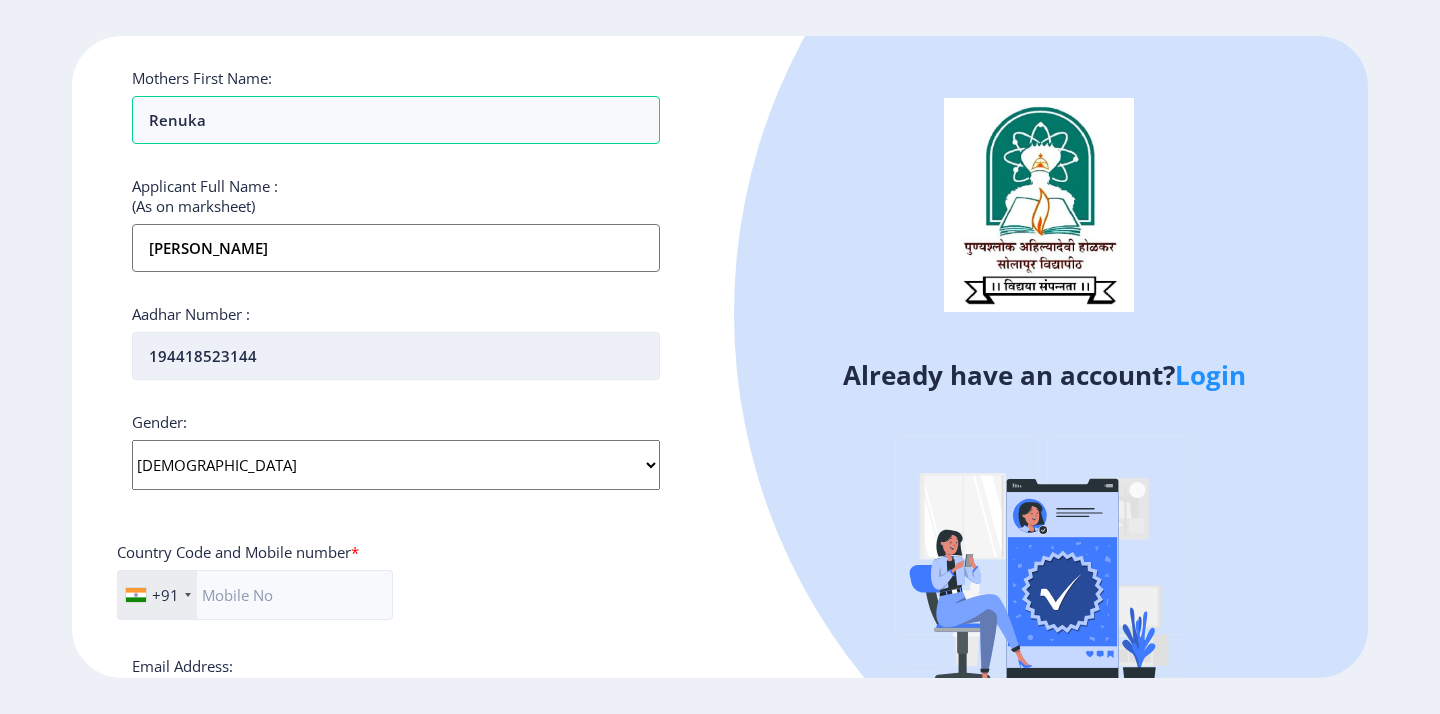 scroll, scrollTop: 467, scrollLeft: 0, axis: vertical 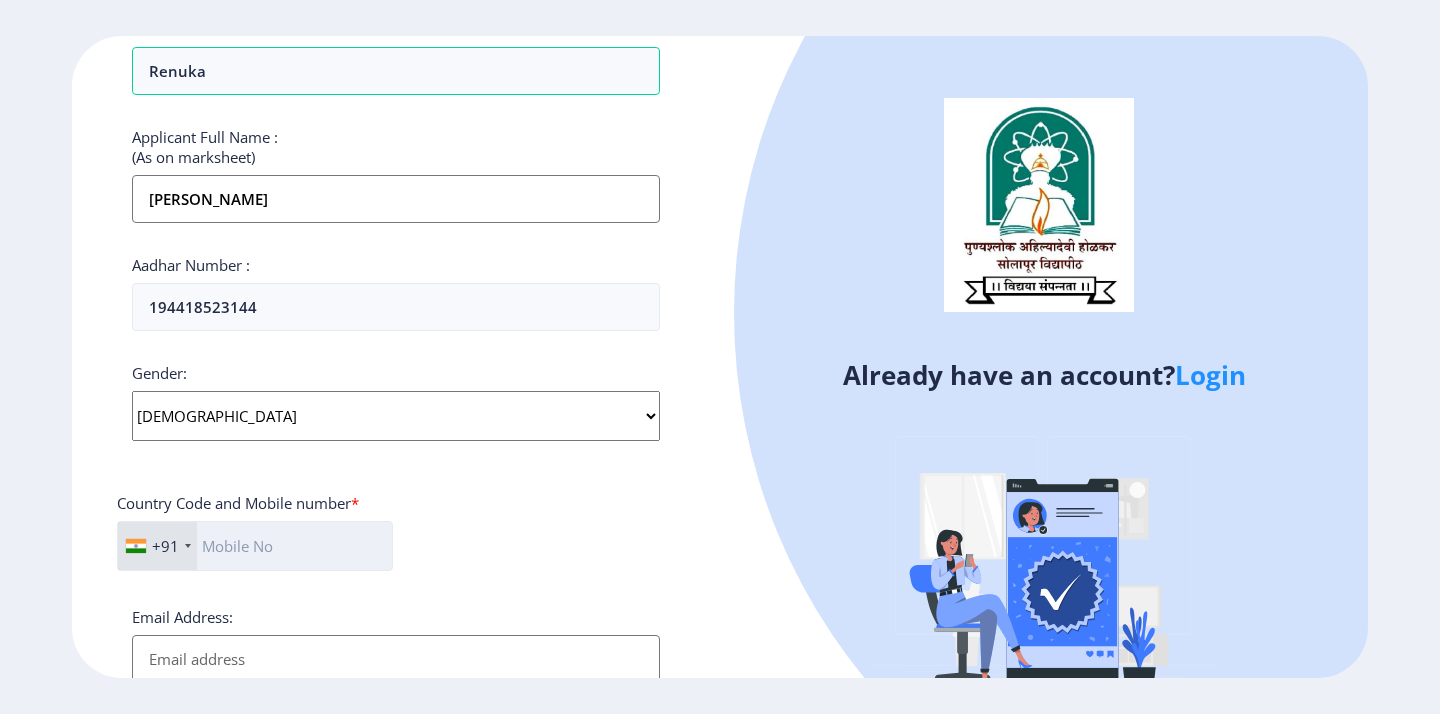 click 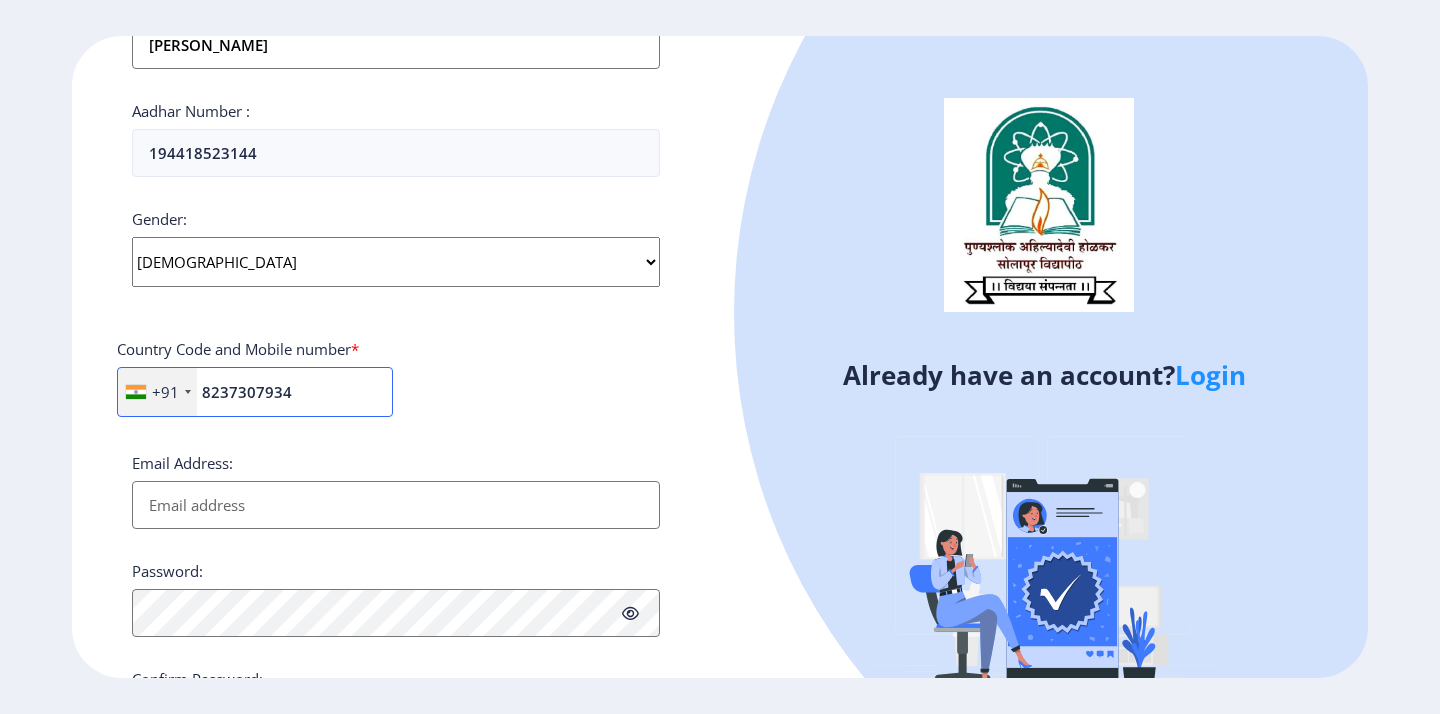 scroll, scrollTop: 628, scrollLeft: 0, axis: vertical 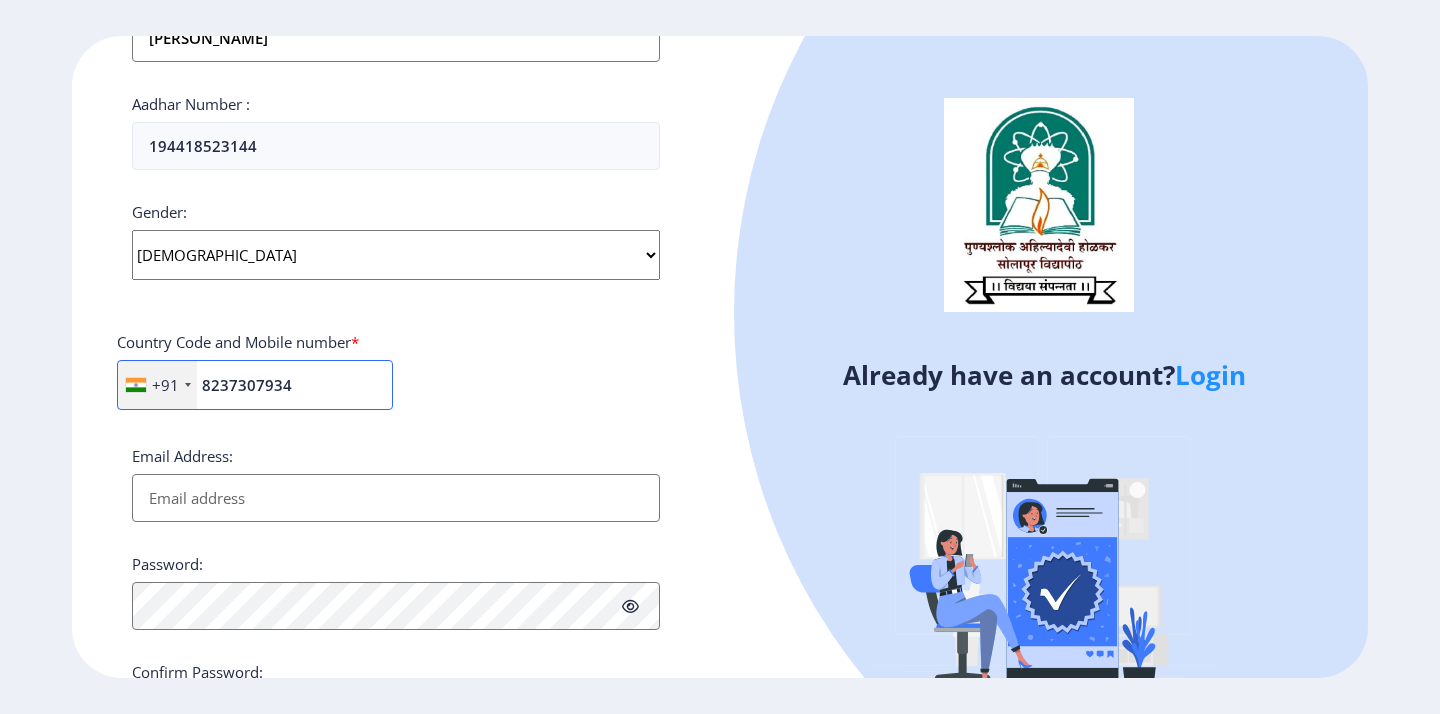 type on "8237307934" 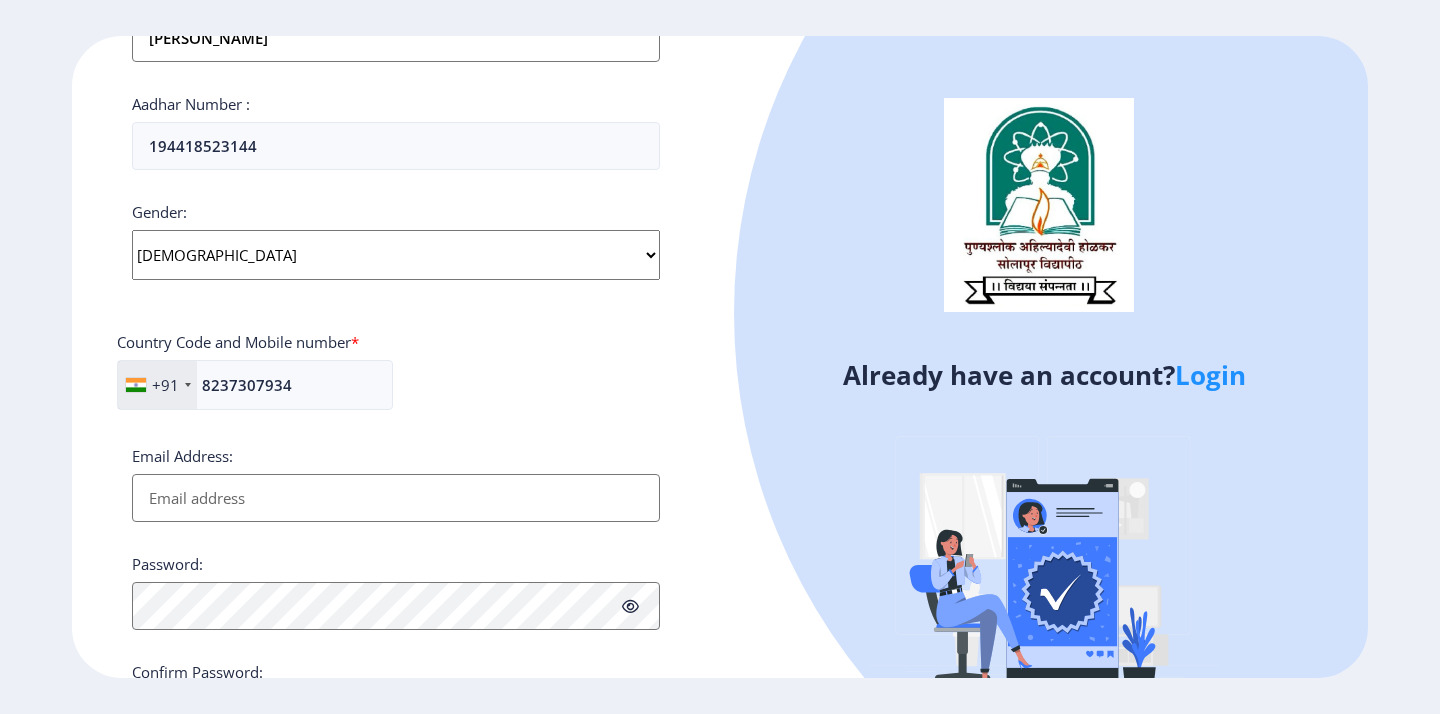 click on "Email Address:" at bounding box center [396, 498] 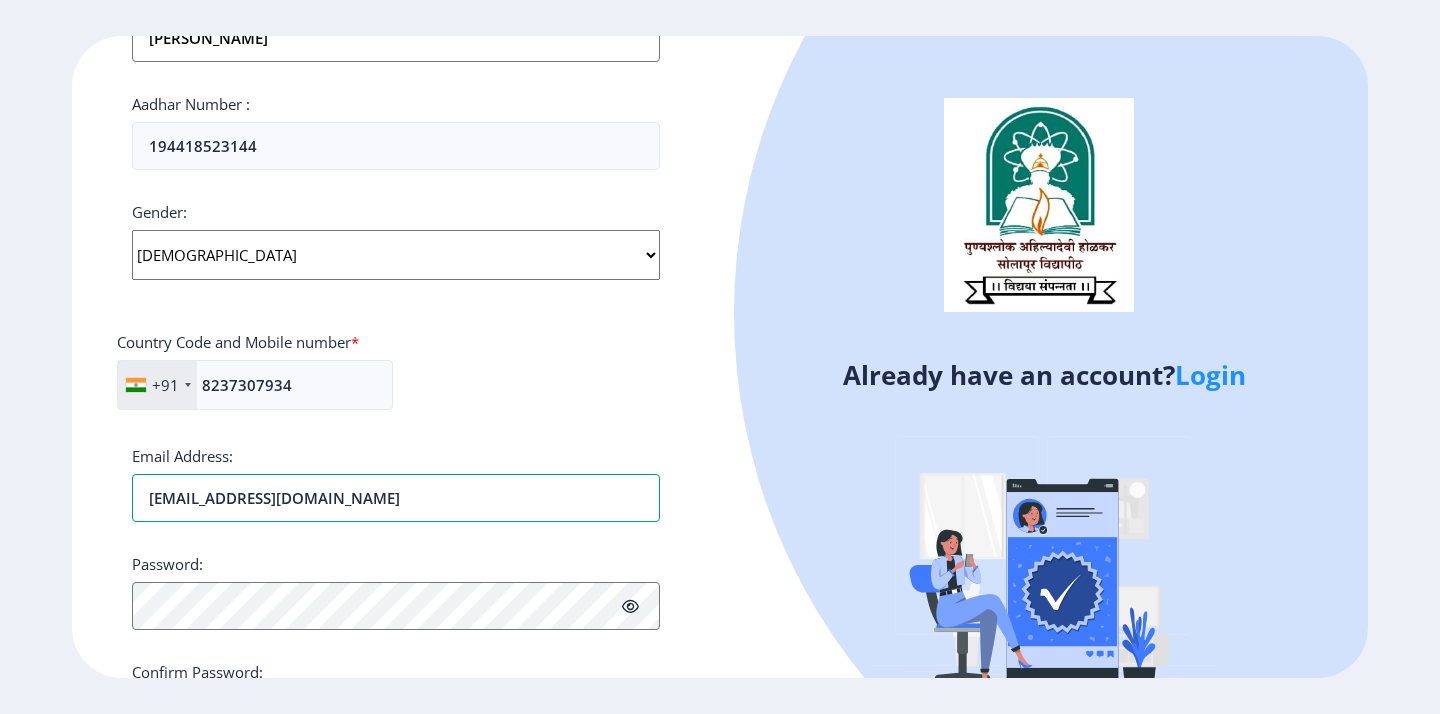 type on "[EMAIL_ADDRESS][DOMAIN_NAME]" 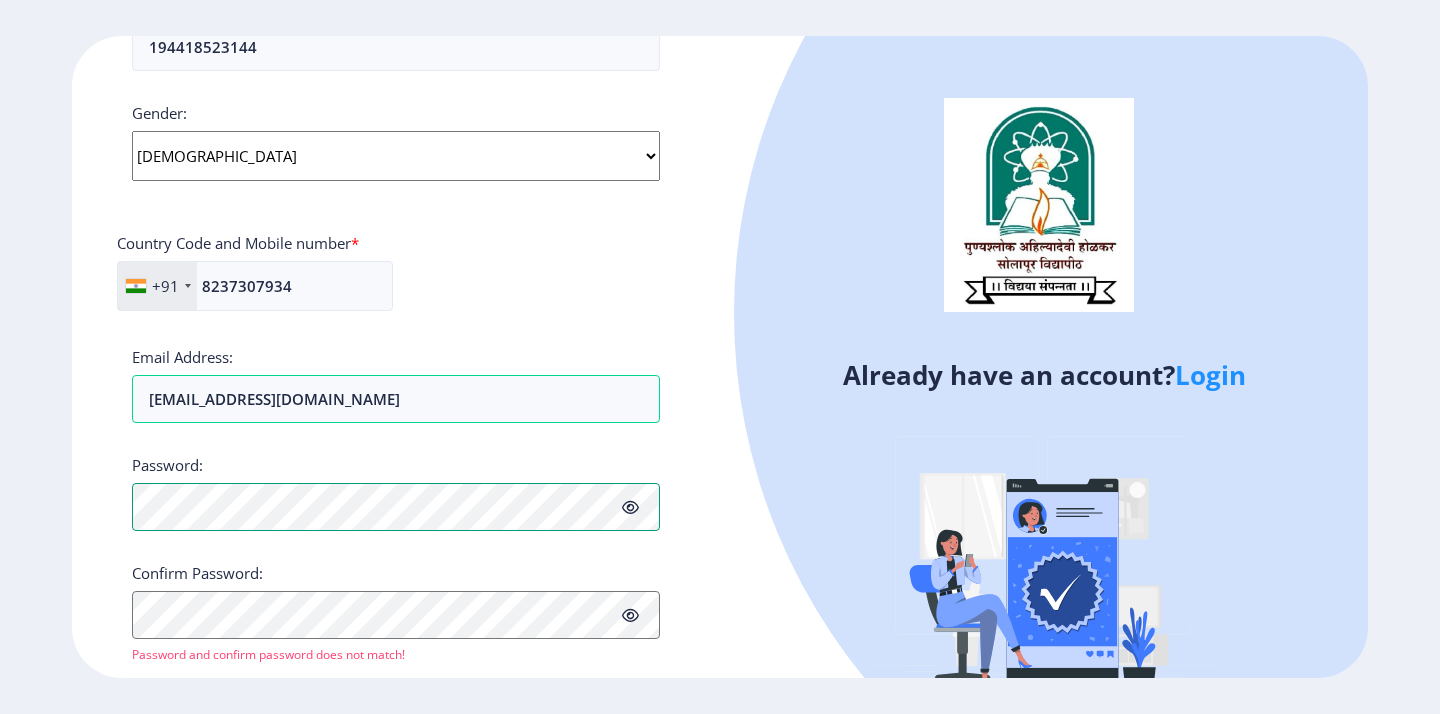 scroll, scrollTop: 752, scrollLeft: 0, axis: vertical 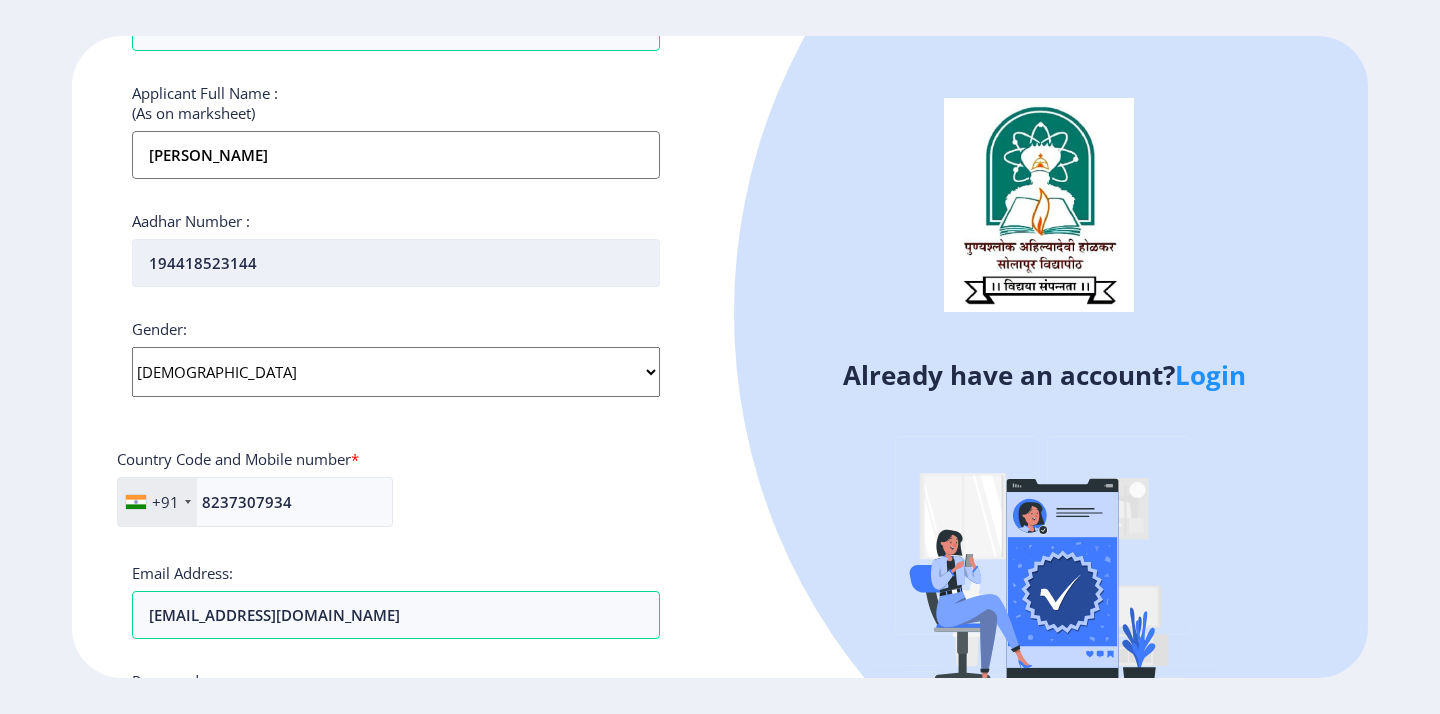 click on "194418523144" at bounding box center (396, 263) 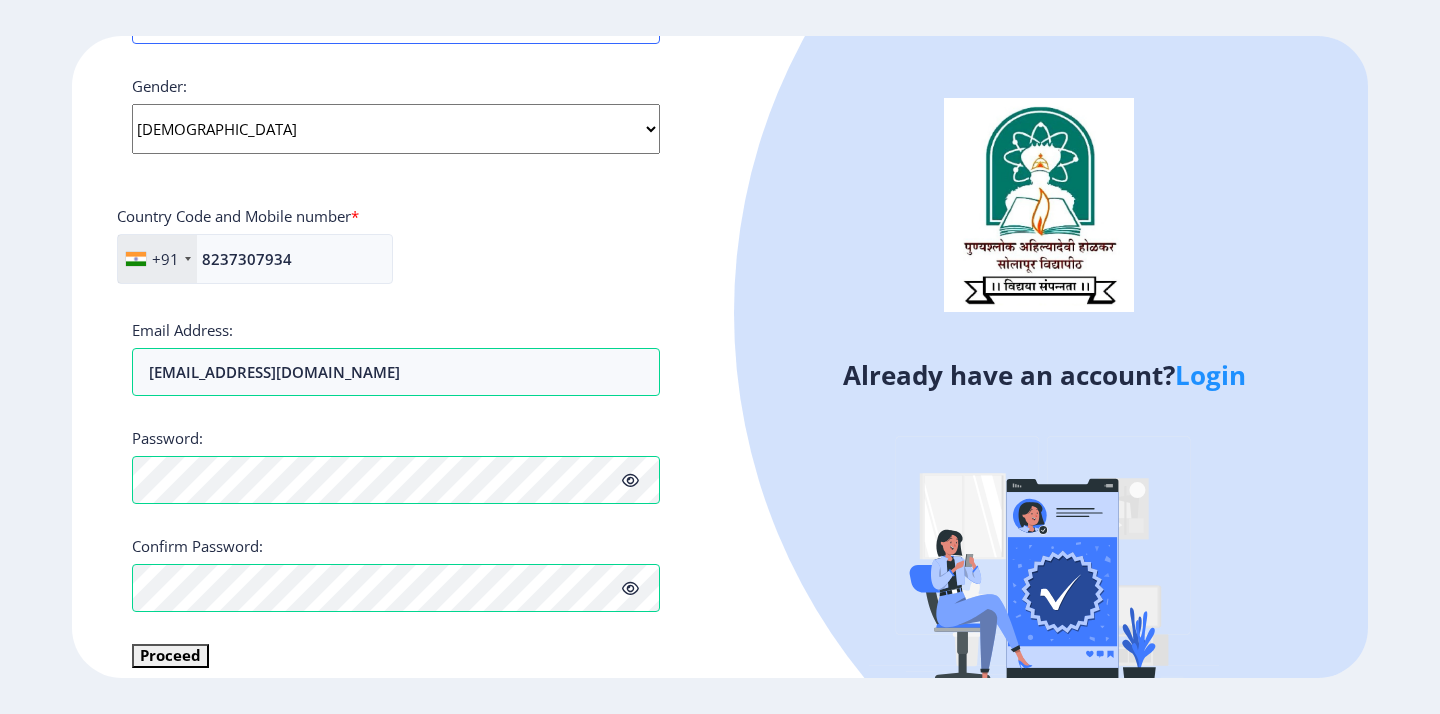scroll, scrollTop: 772, scrollLeft: 0, axis: vertical 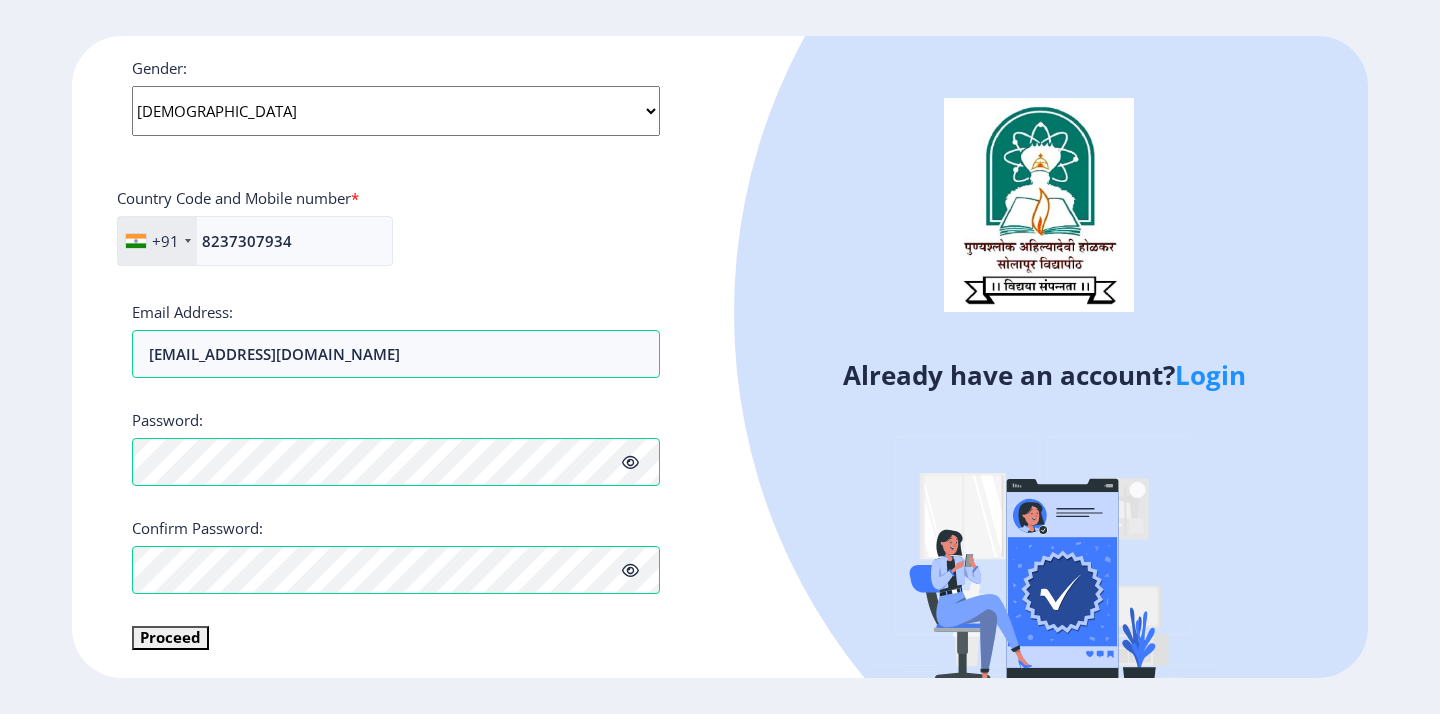 type on "325319883144" 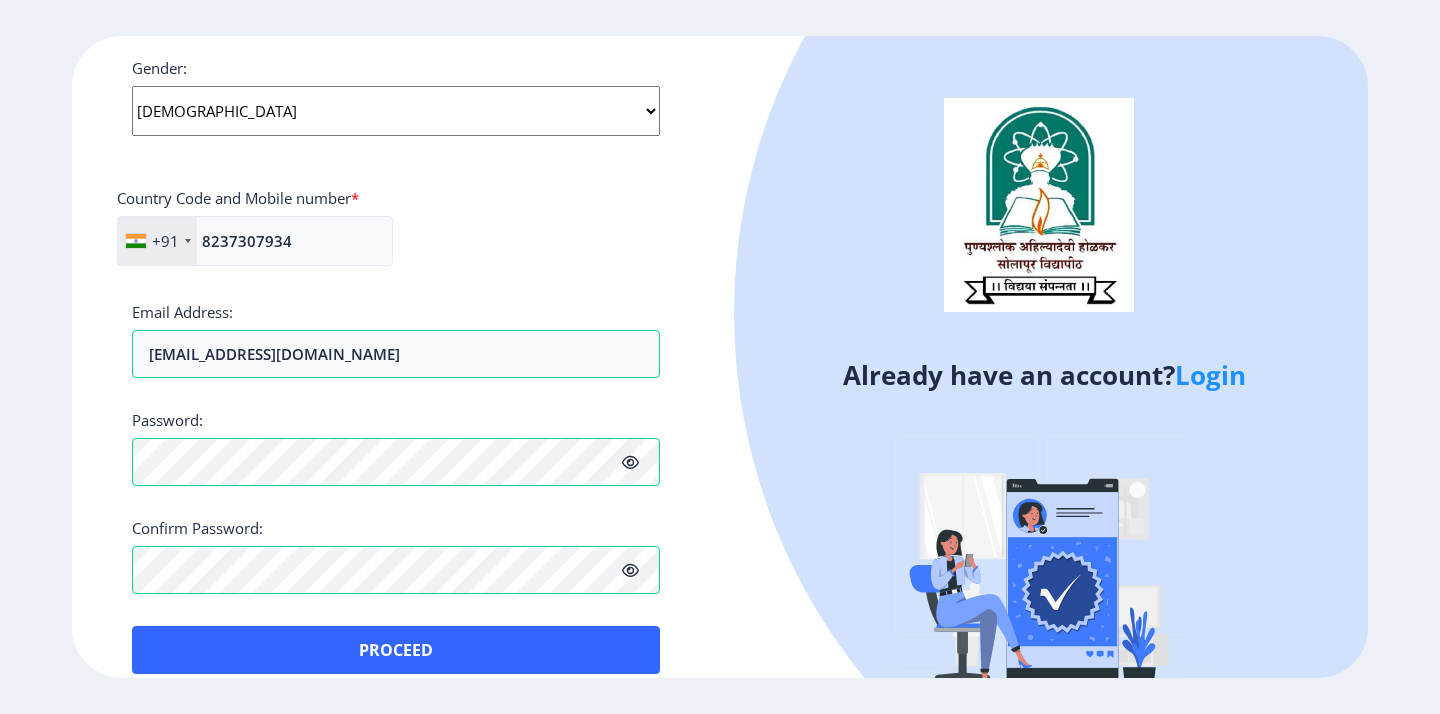 click 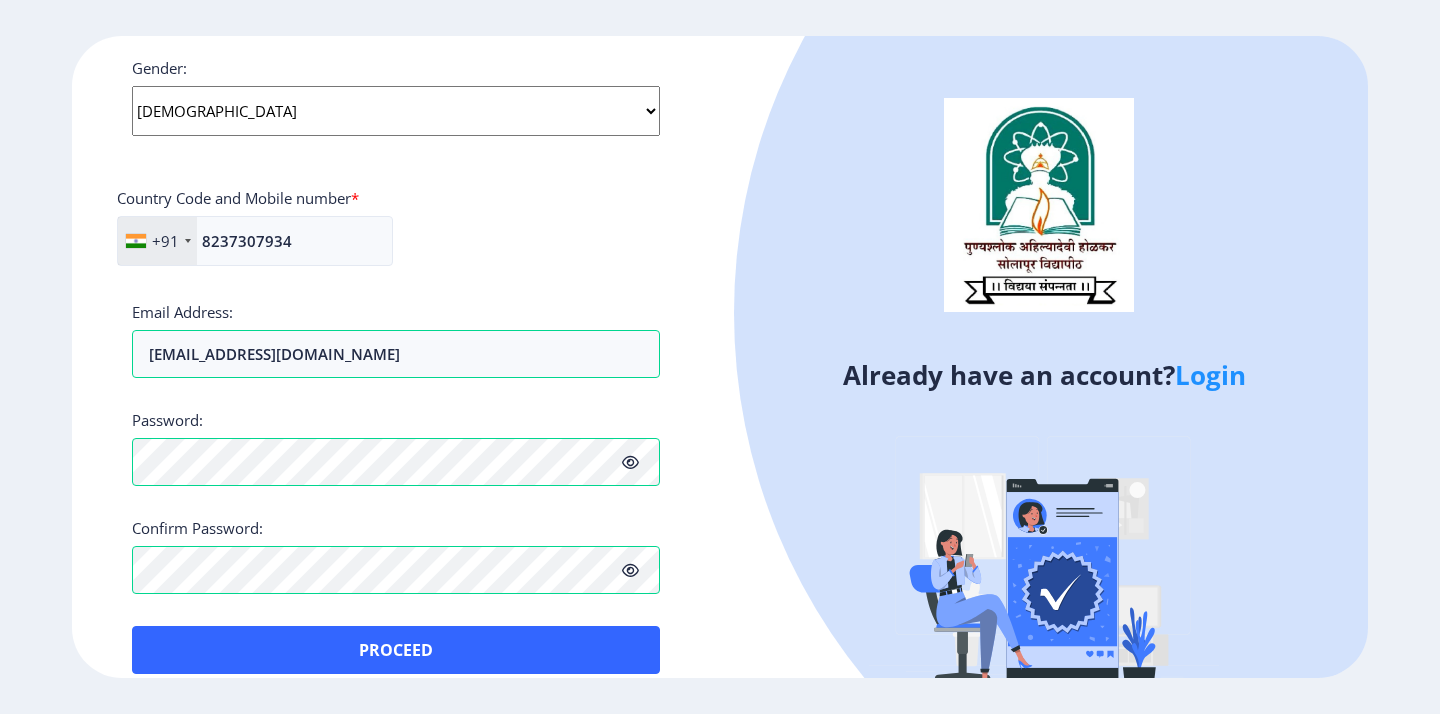 click 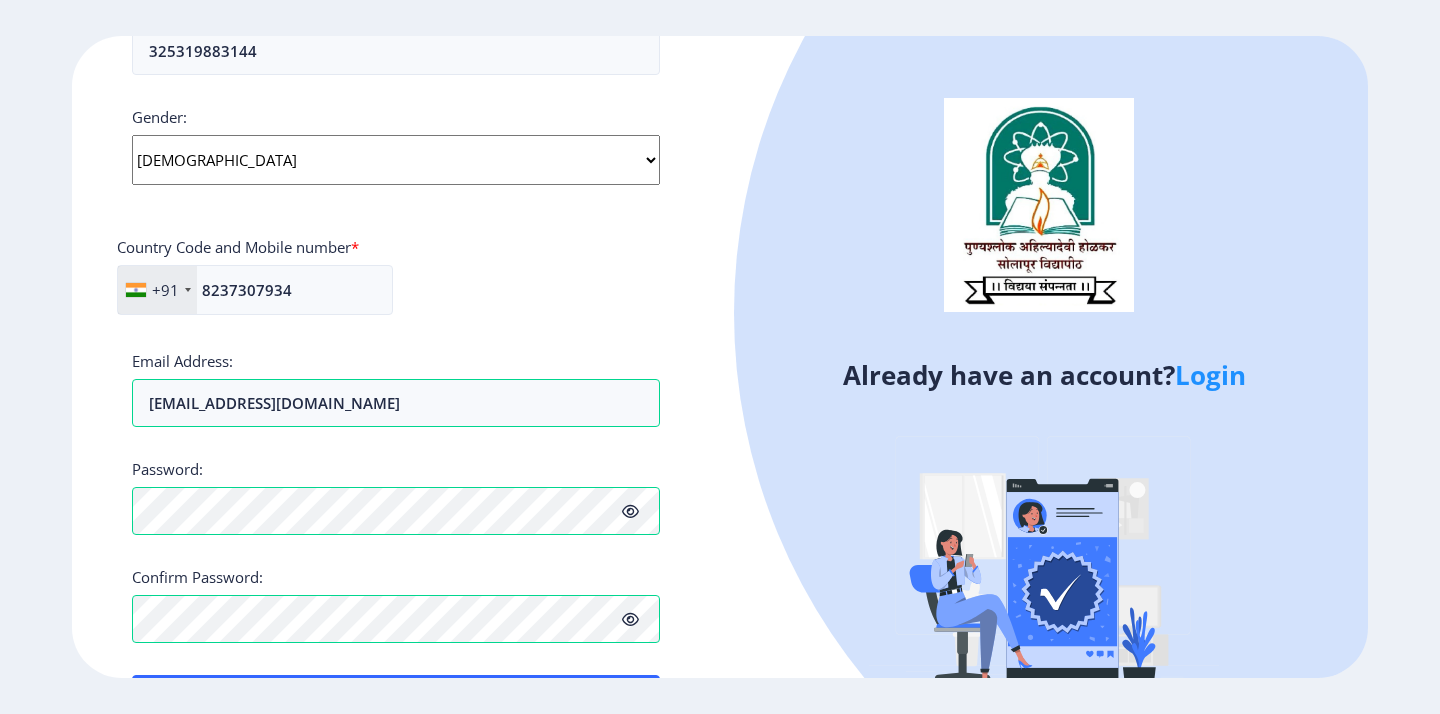 scroll, scrollTop: 666, scrollLeft: 0, axis: vertical 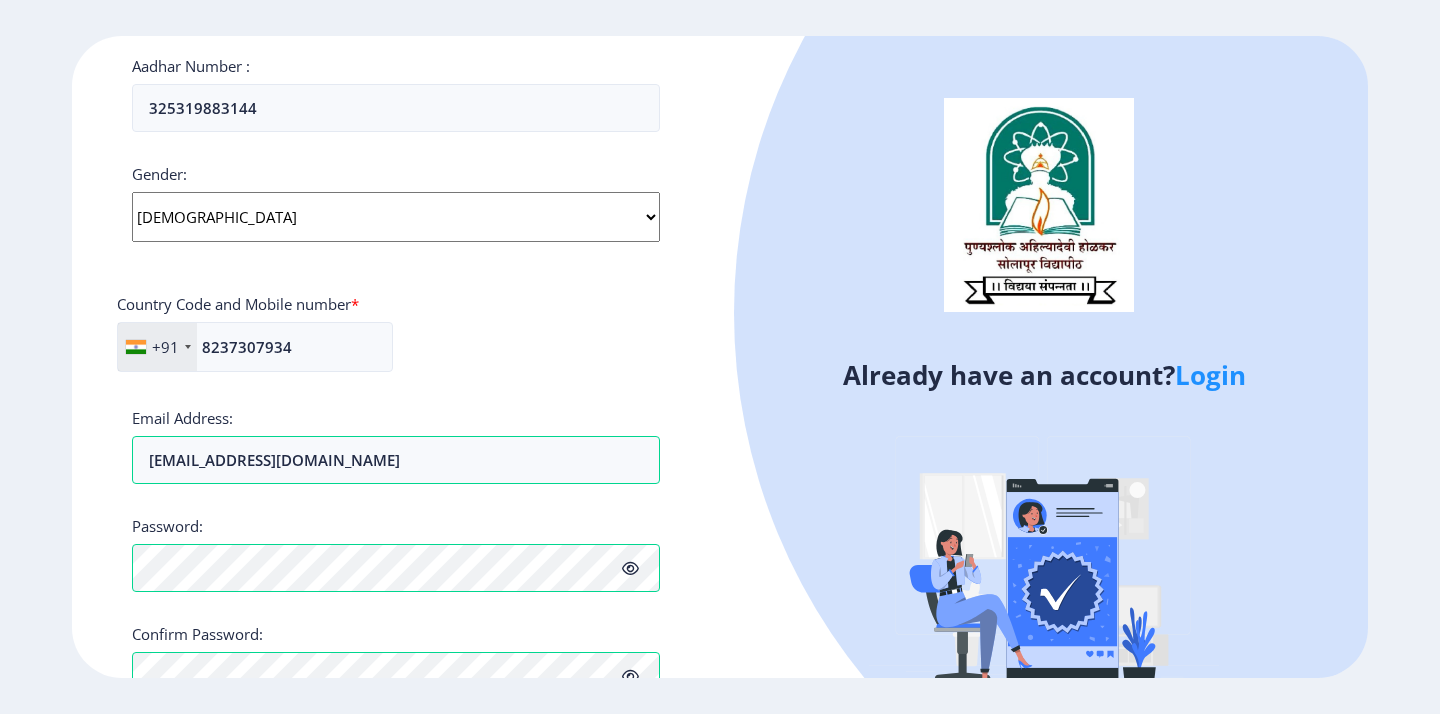 click on "Select Gender [DEMOGRAPHIC_DATA] [DEMOGRAPHIC_DATA] Other" 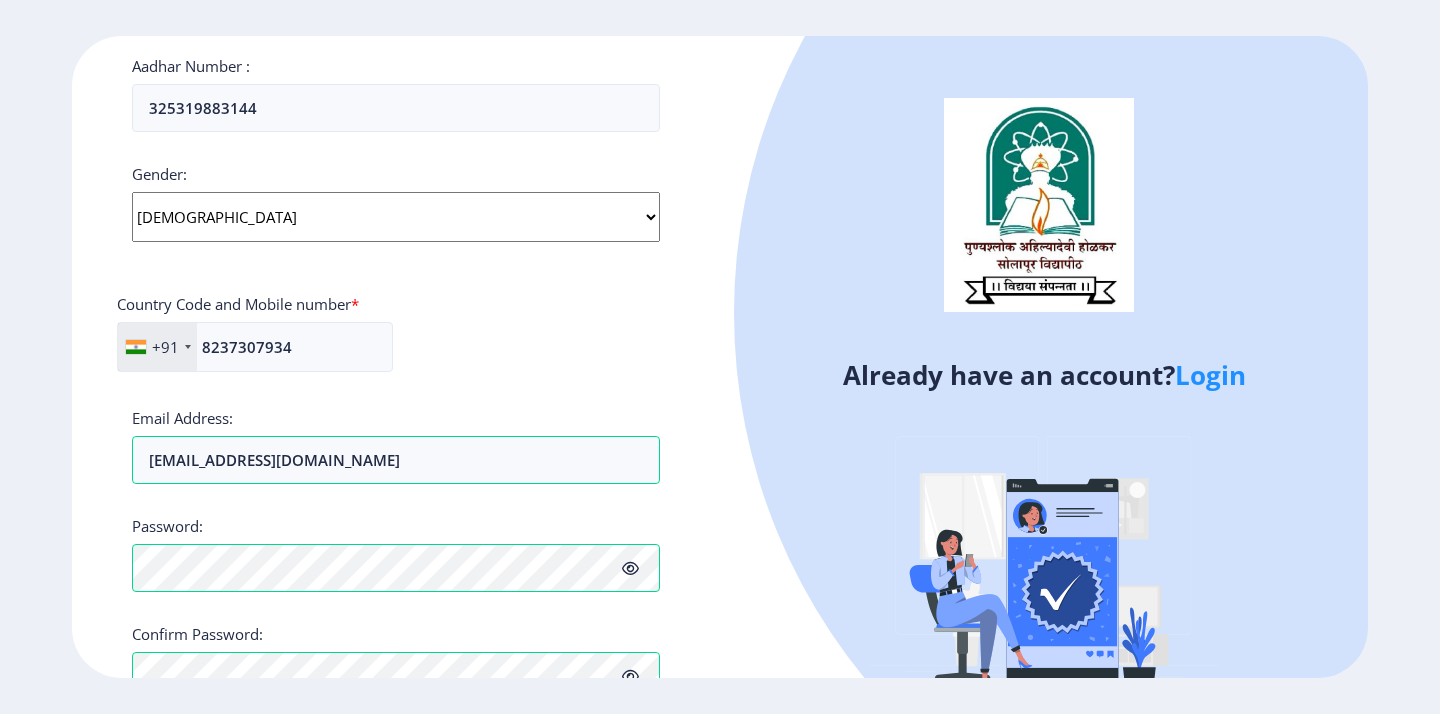 click on "Country Code and Mobile number  *" 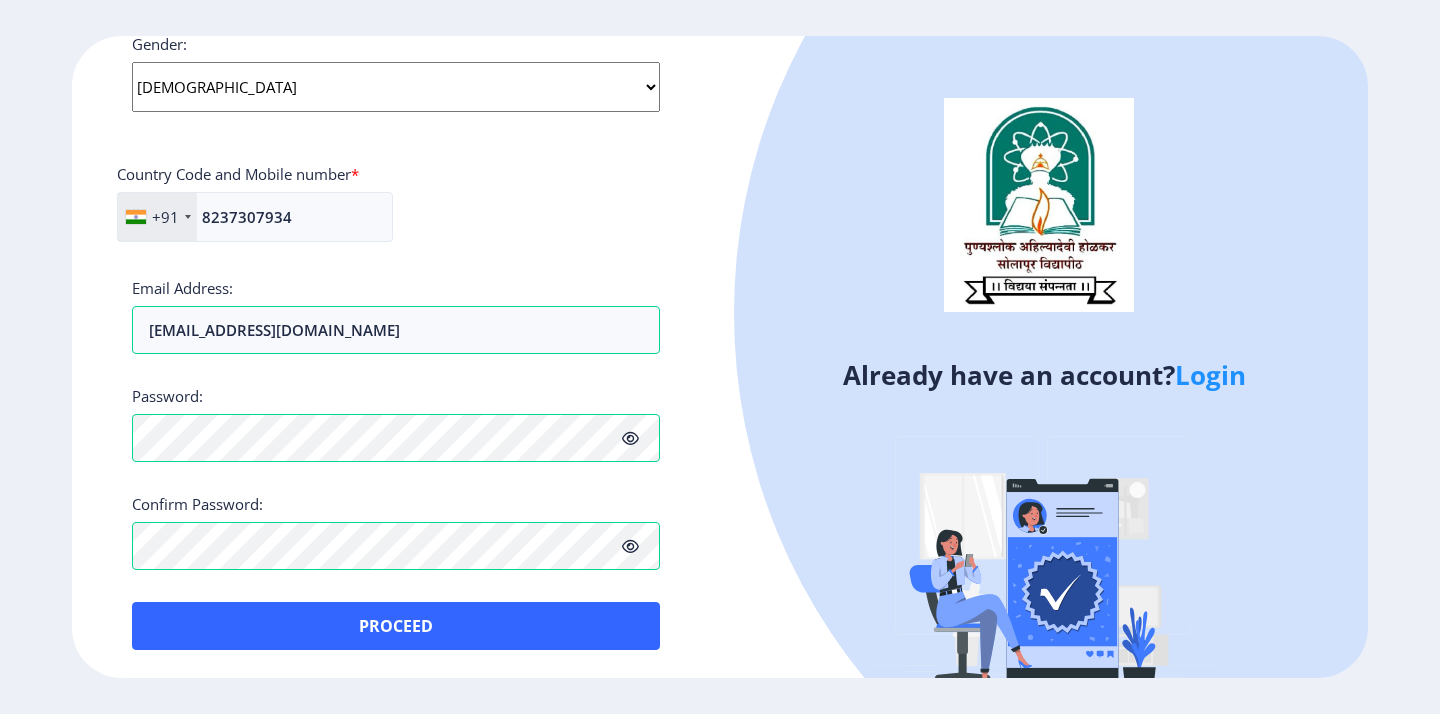 scroll, scrollTop: 797, scrollLeft: 0, axis: vertical 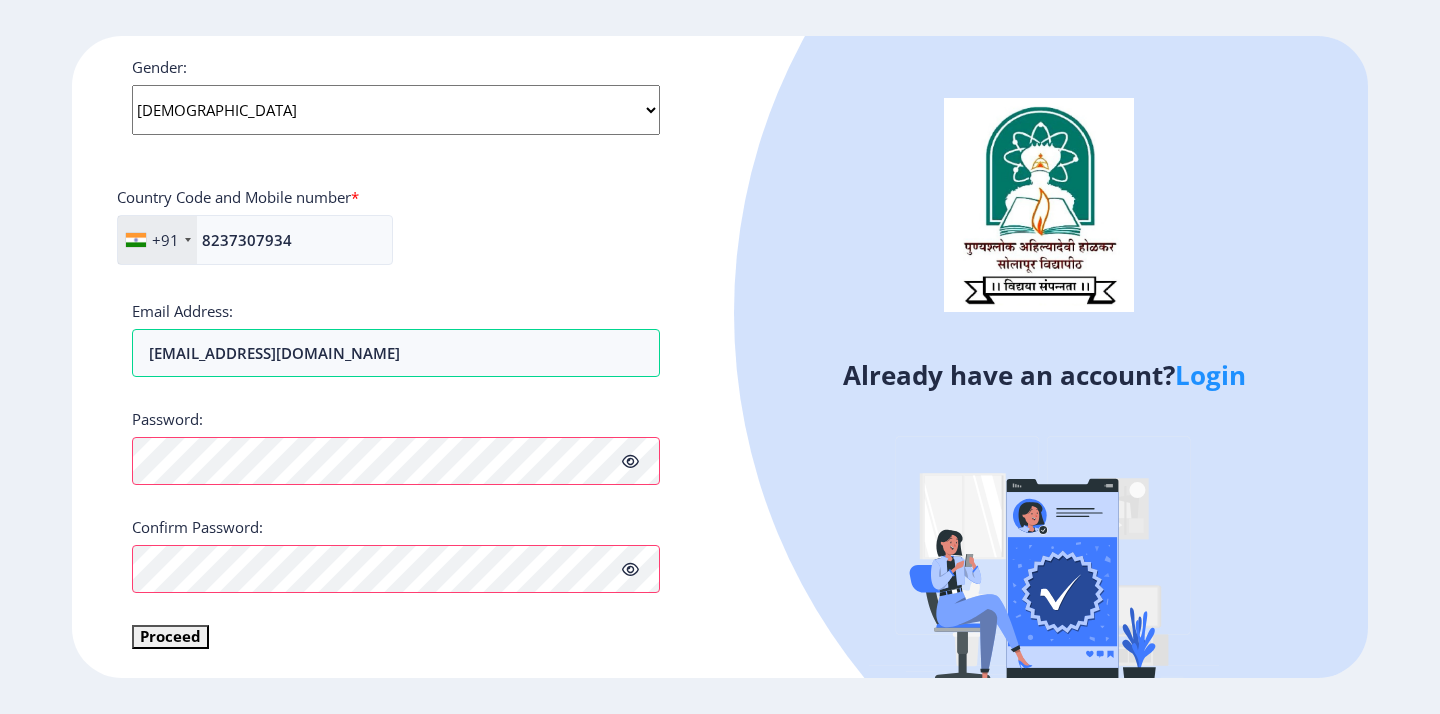 click 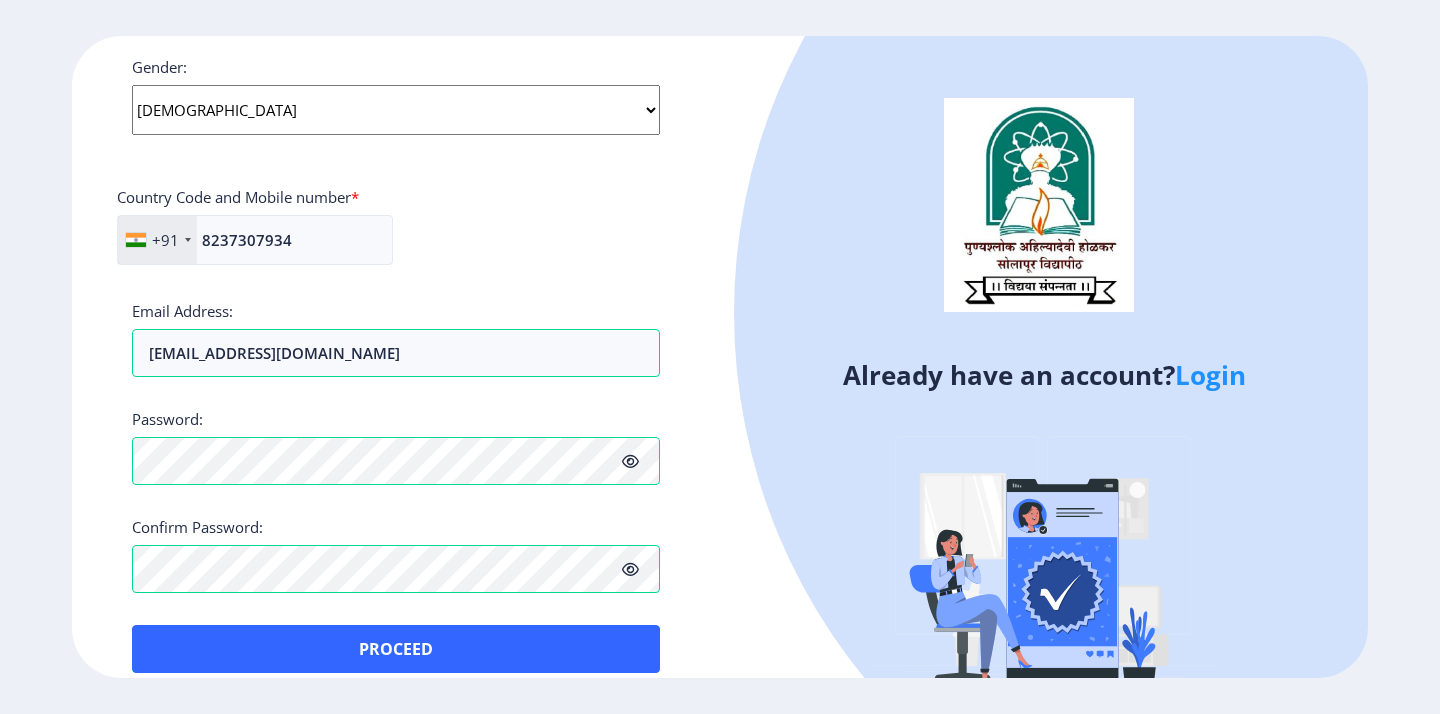 click 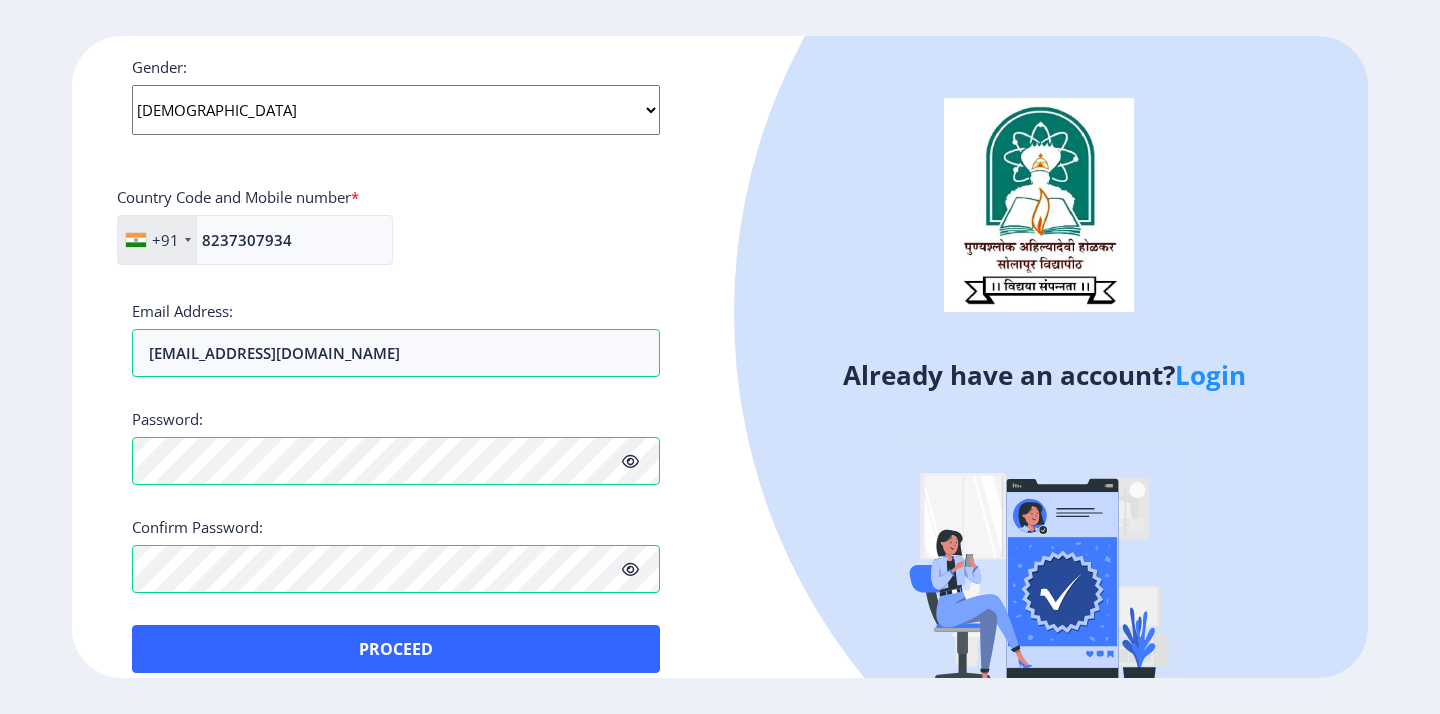 click 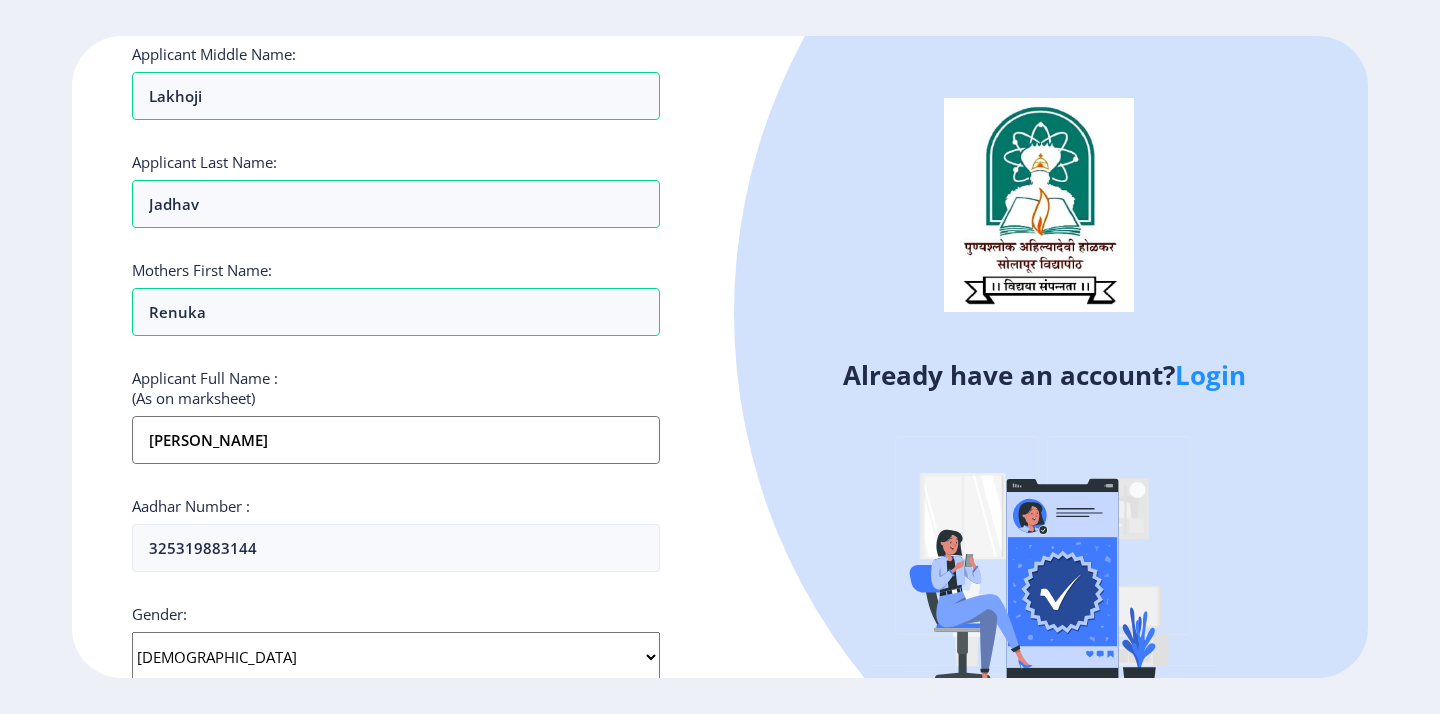 scroll, scrollTop: 255, scrollLeft: 0, axis: vertical 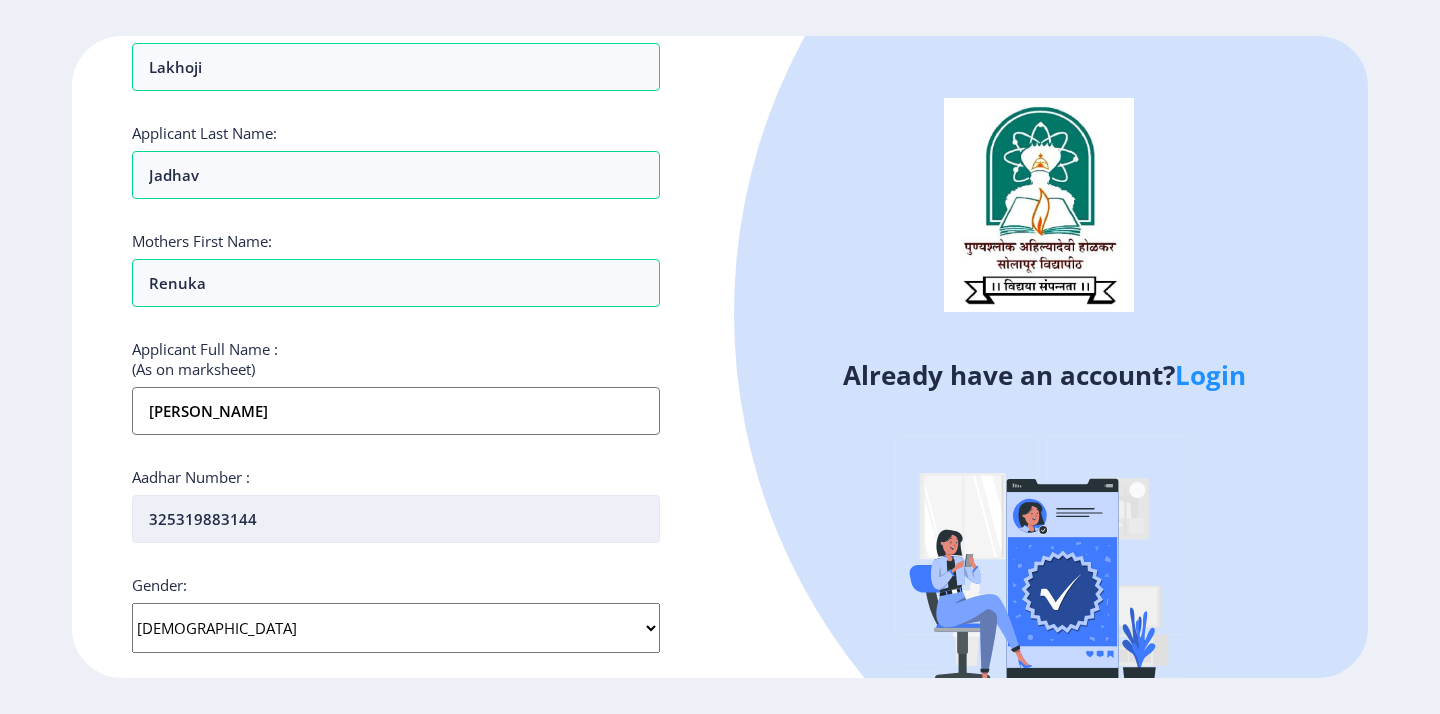drag, startPoint x: 151, startPoint y: 516, endPoint x: 280, endPoint y: 517, distance: 129.00388 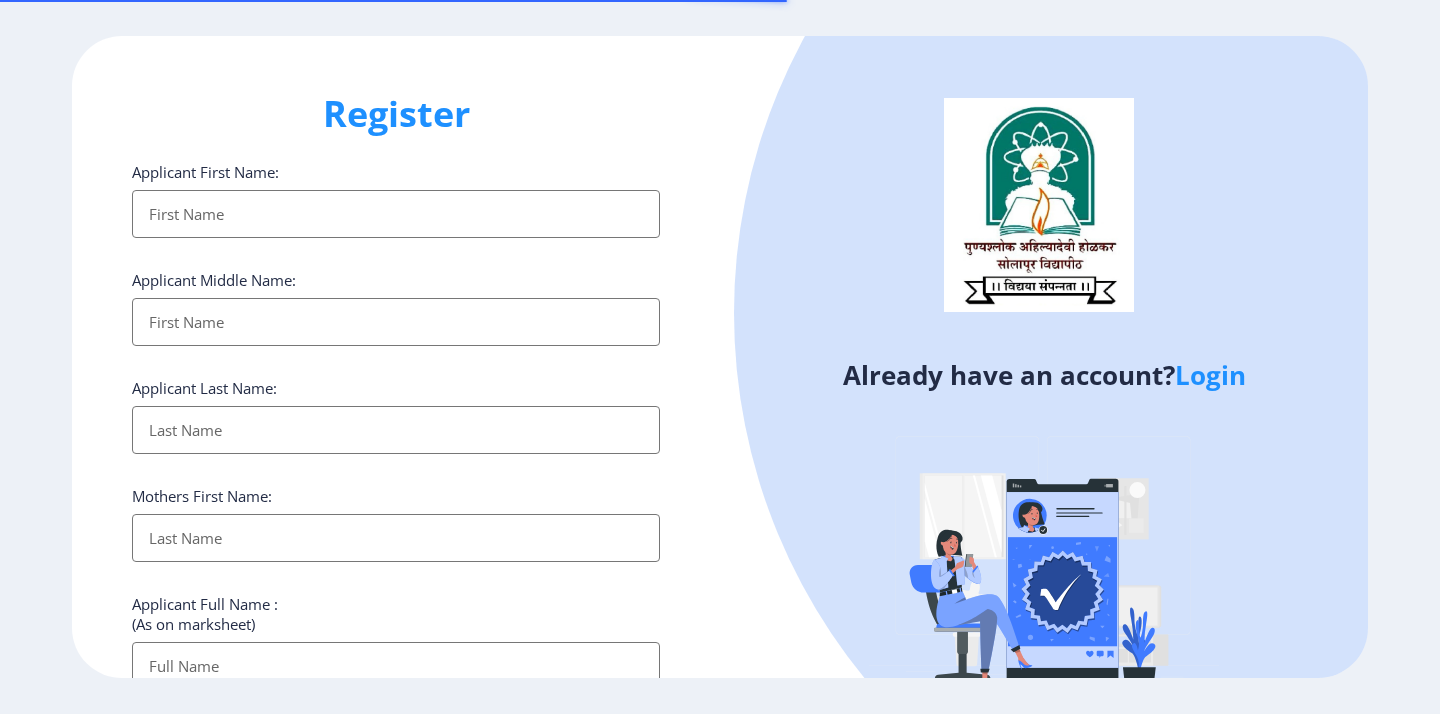 select 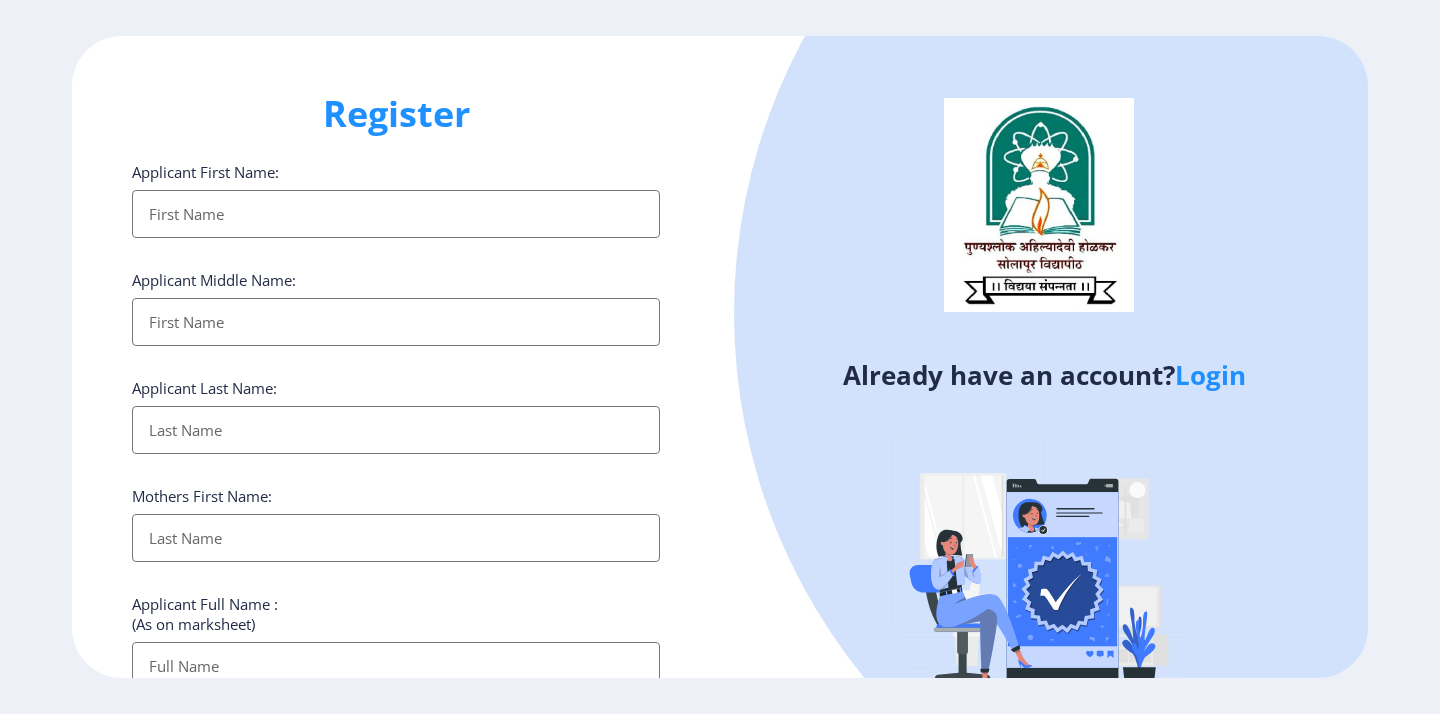 type on "n" 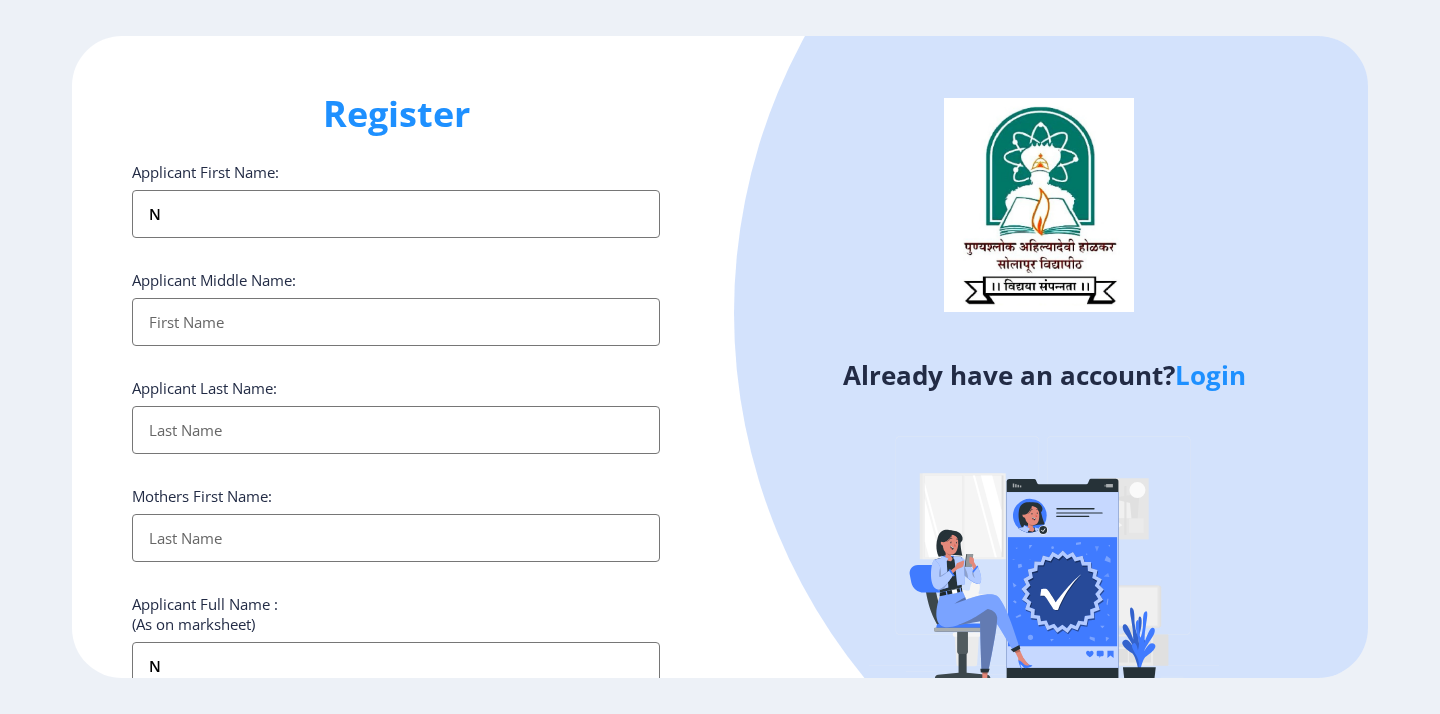 type on "ni" 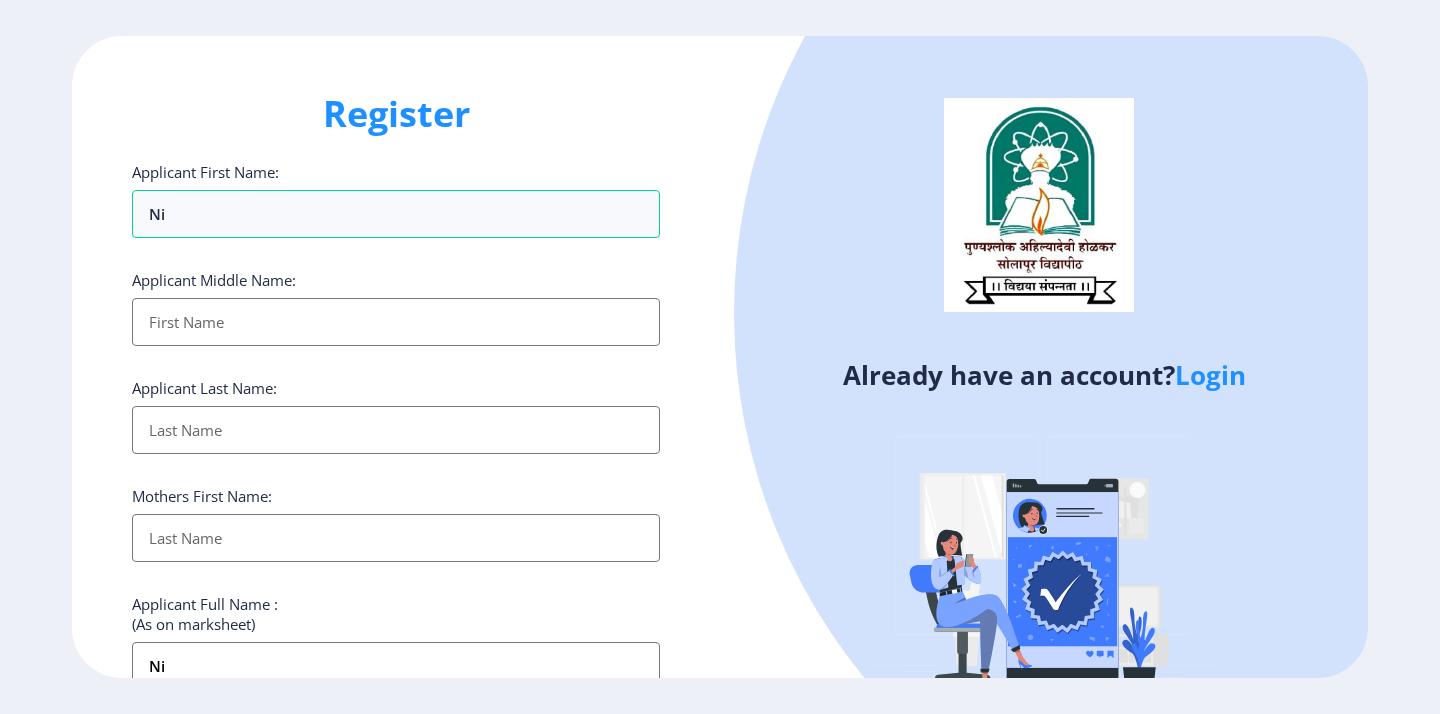 type on "nik" 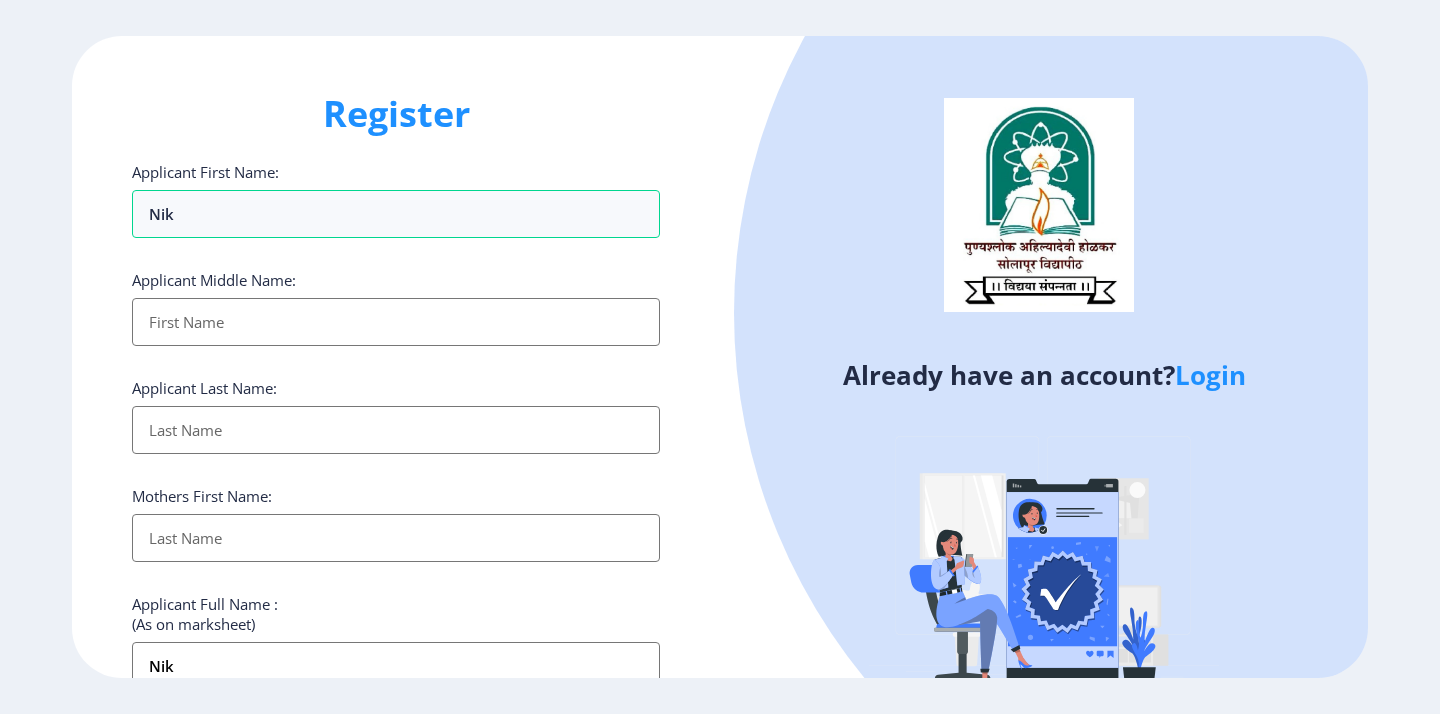 type on "nikh" 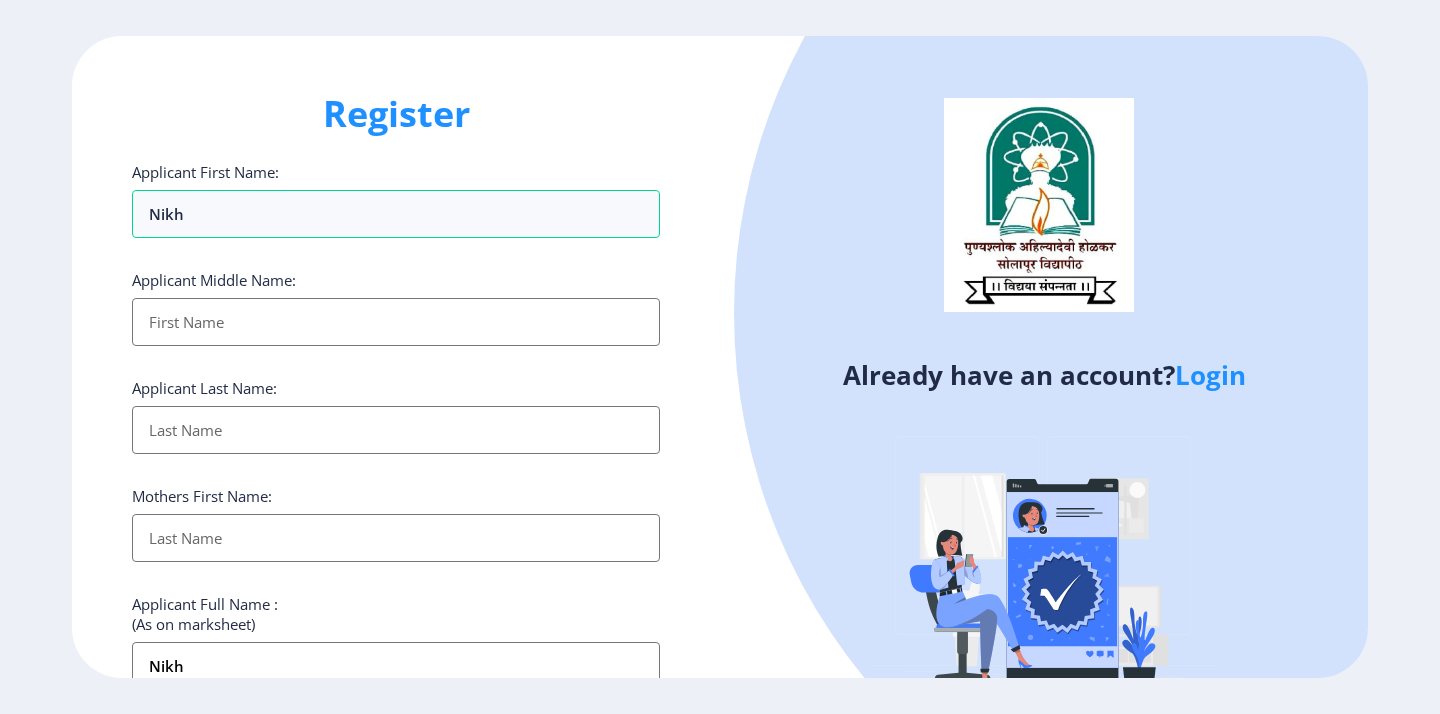 type on "[PERSON_NAME]" 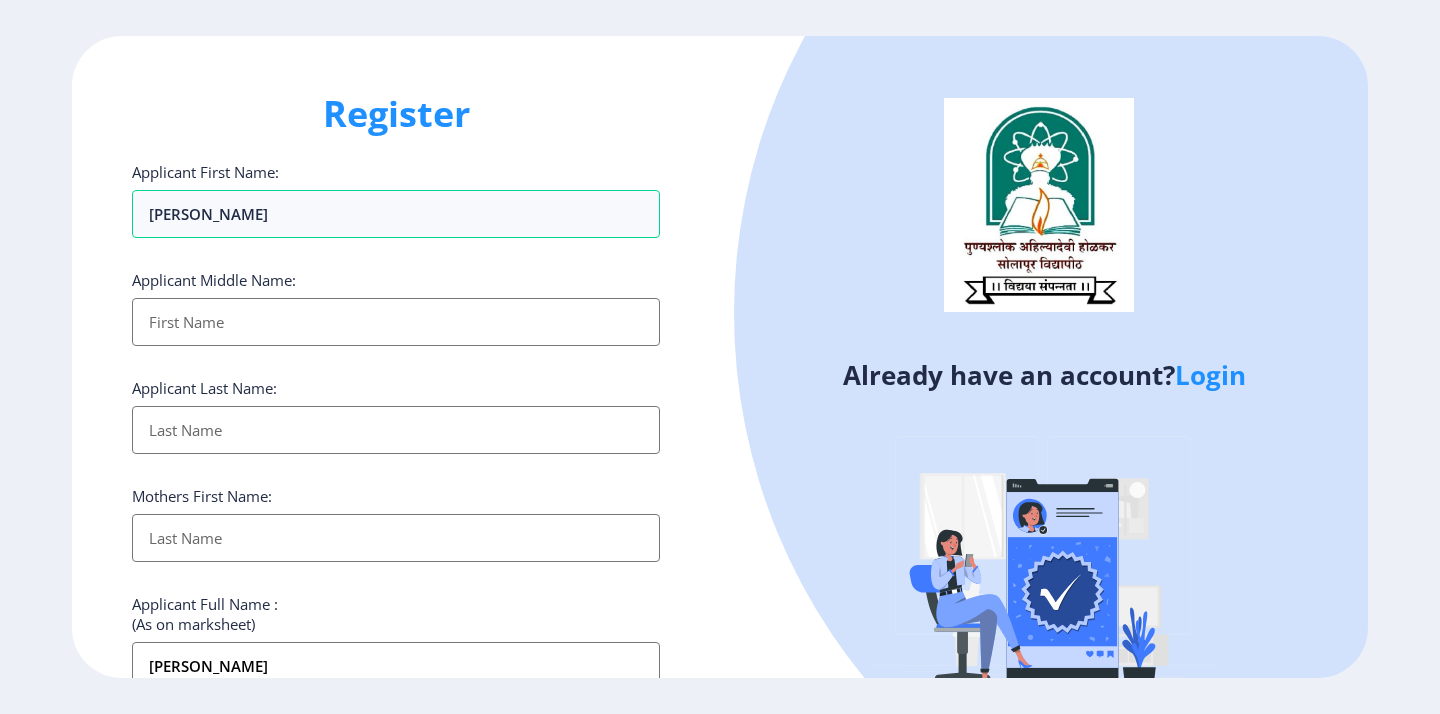 type on "nikhil" 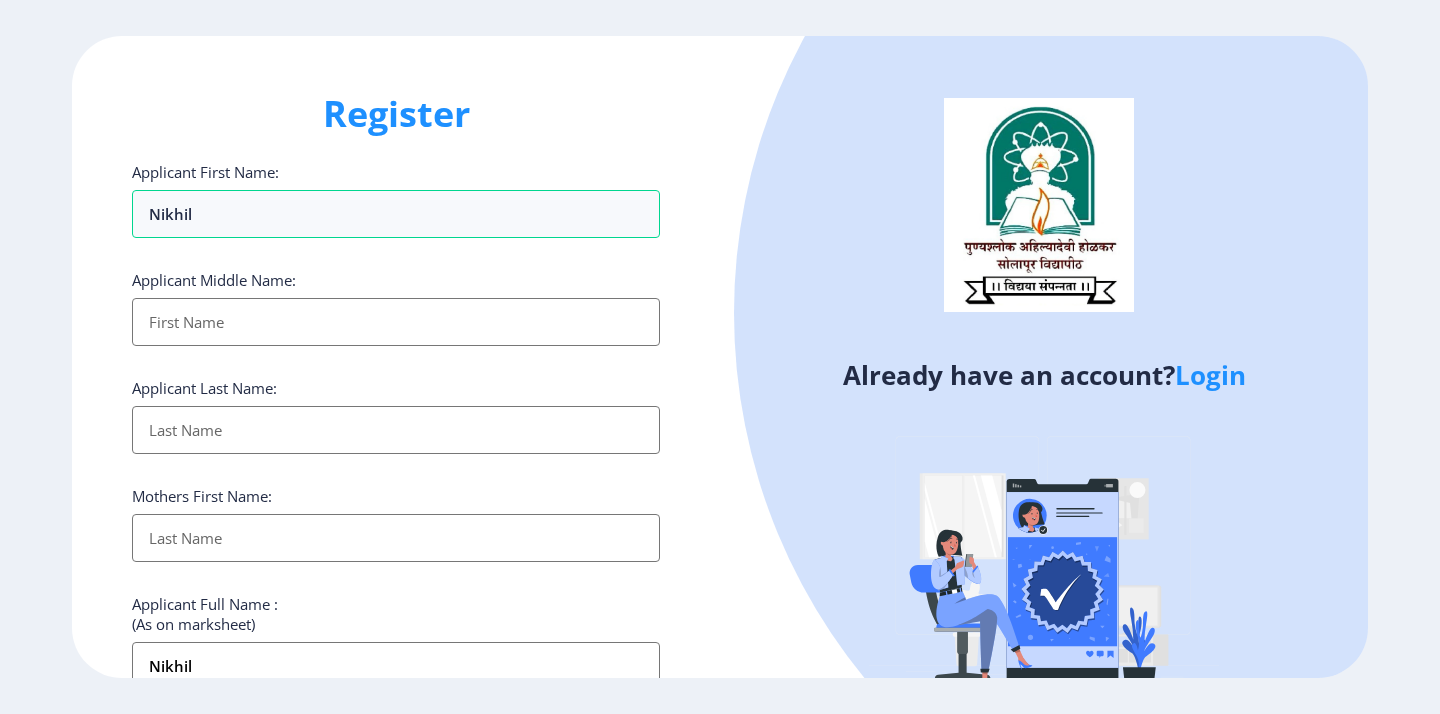 type on "nikhil" 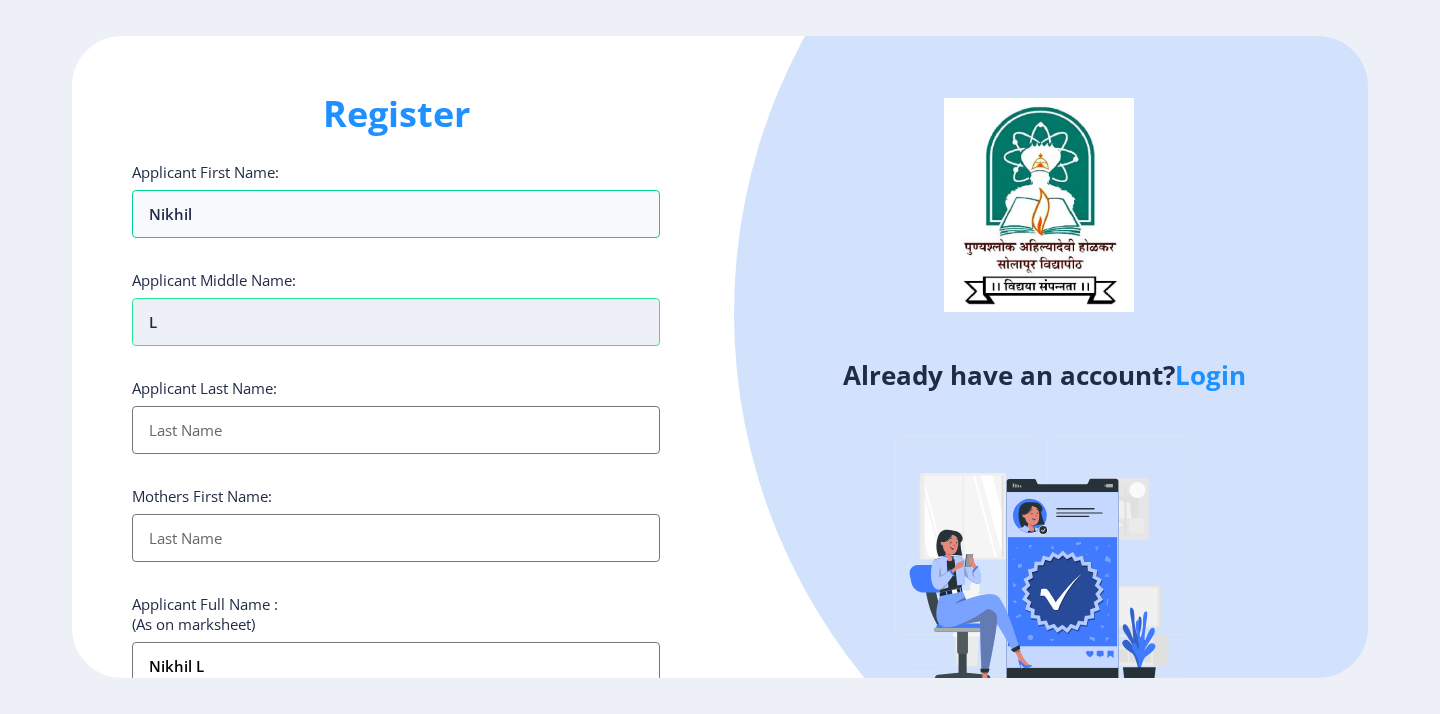 type on "la" 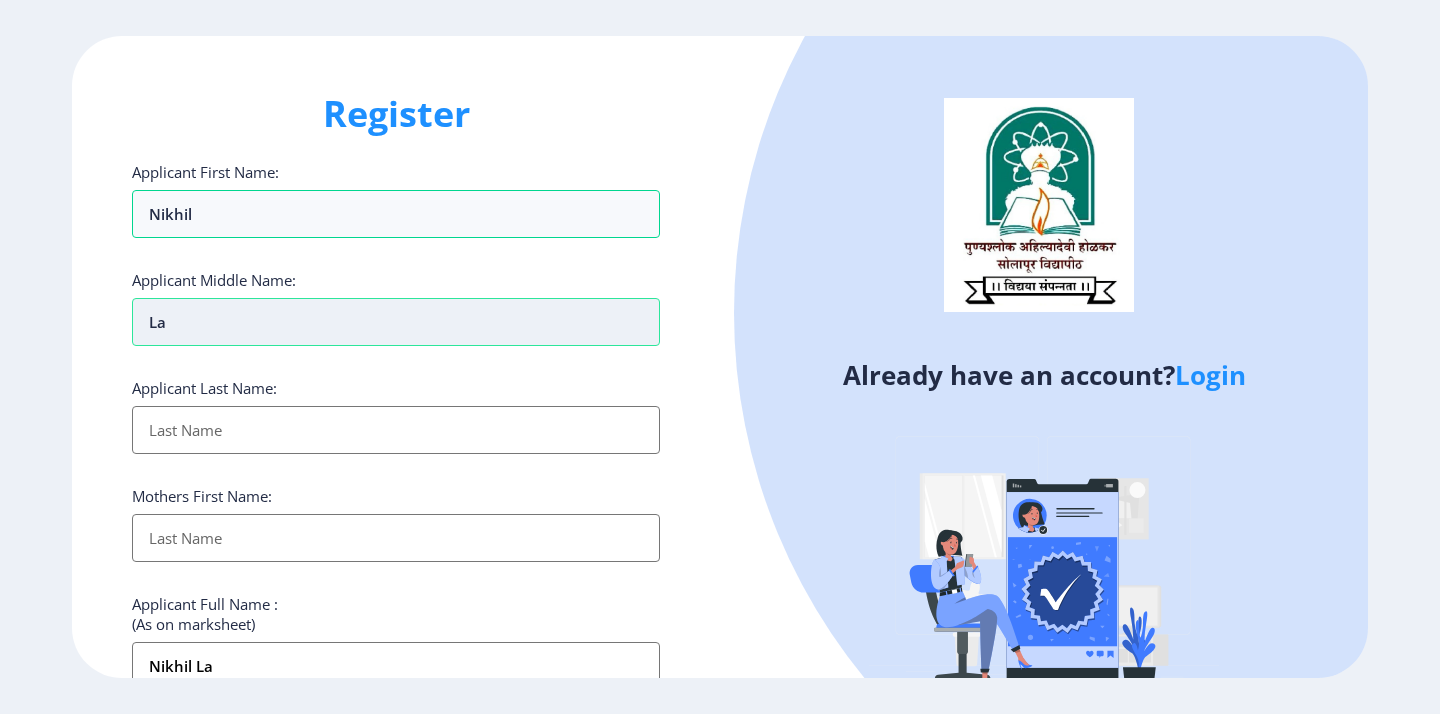type on "lak" 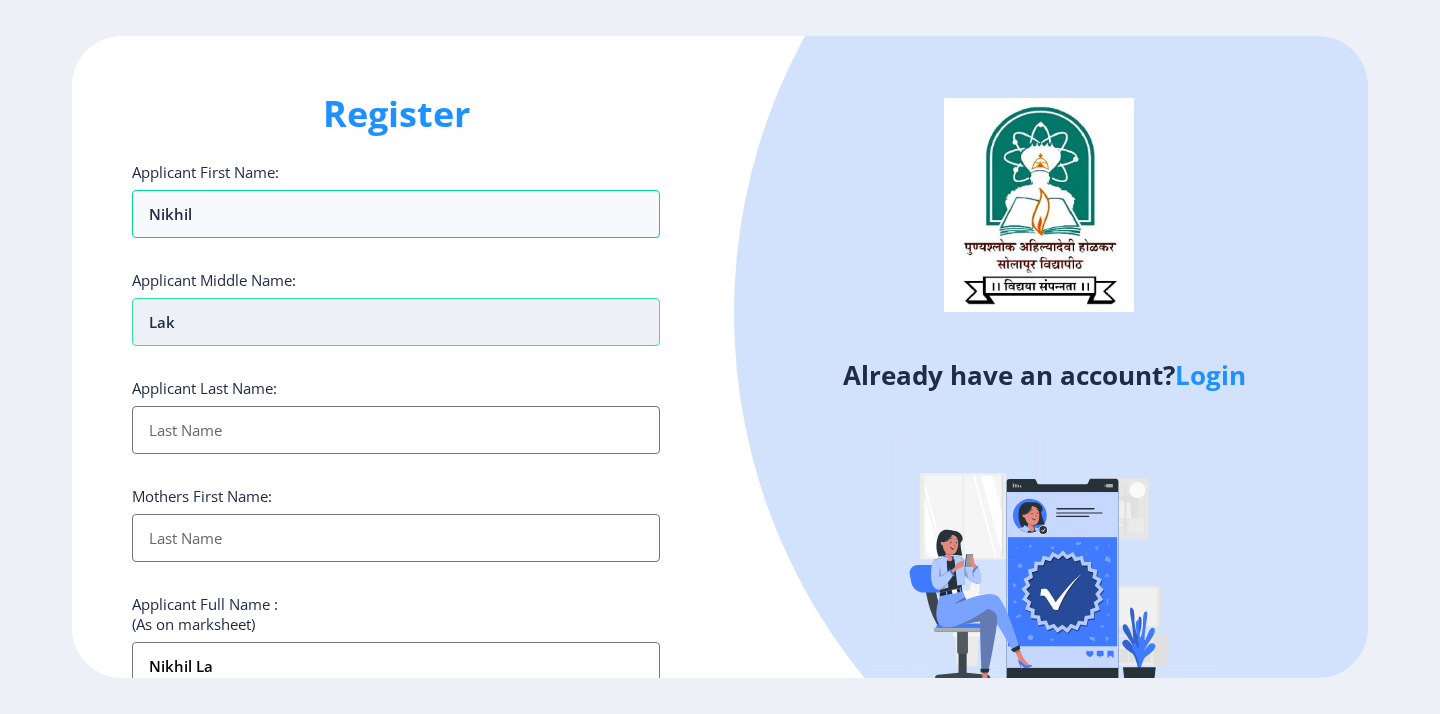 type on "nikhil lak" 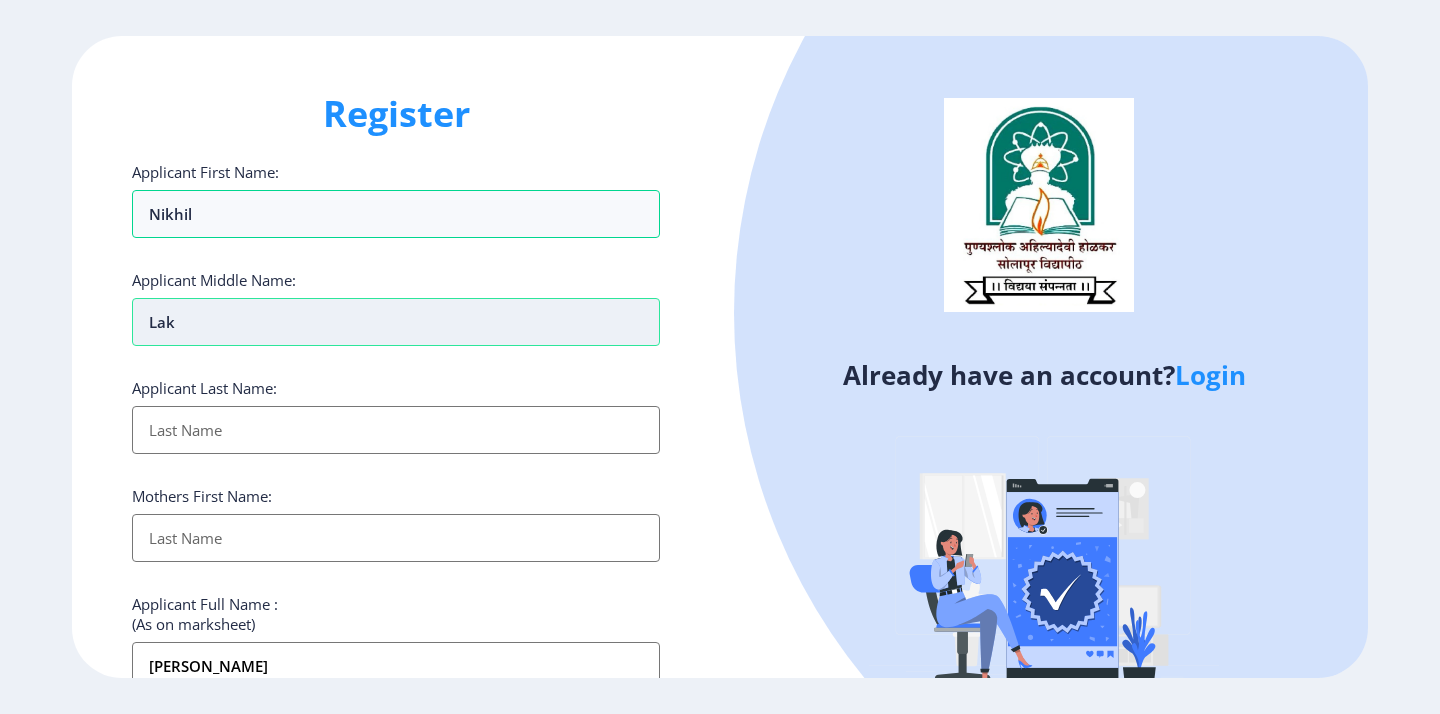 type on "lakh" 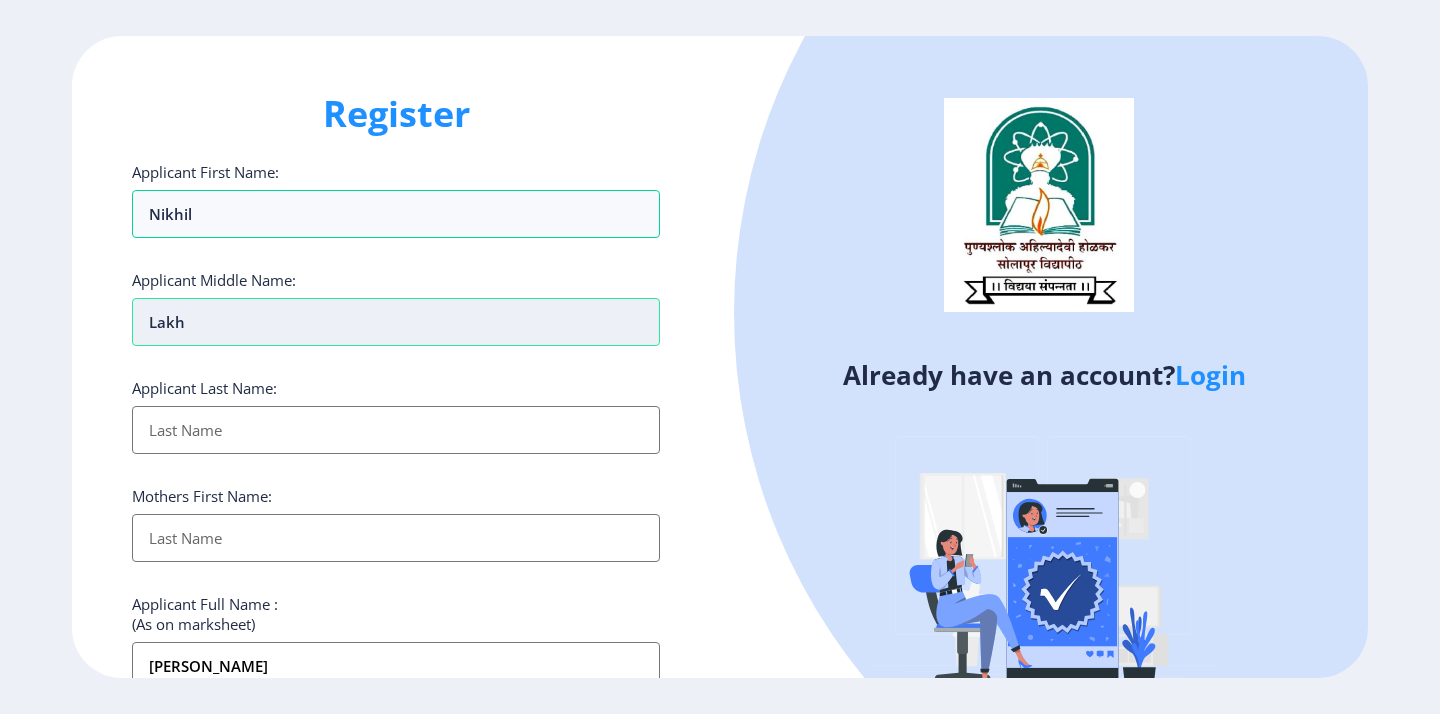 type on "lakho" 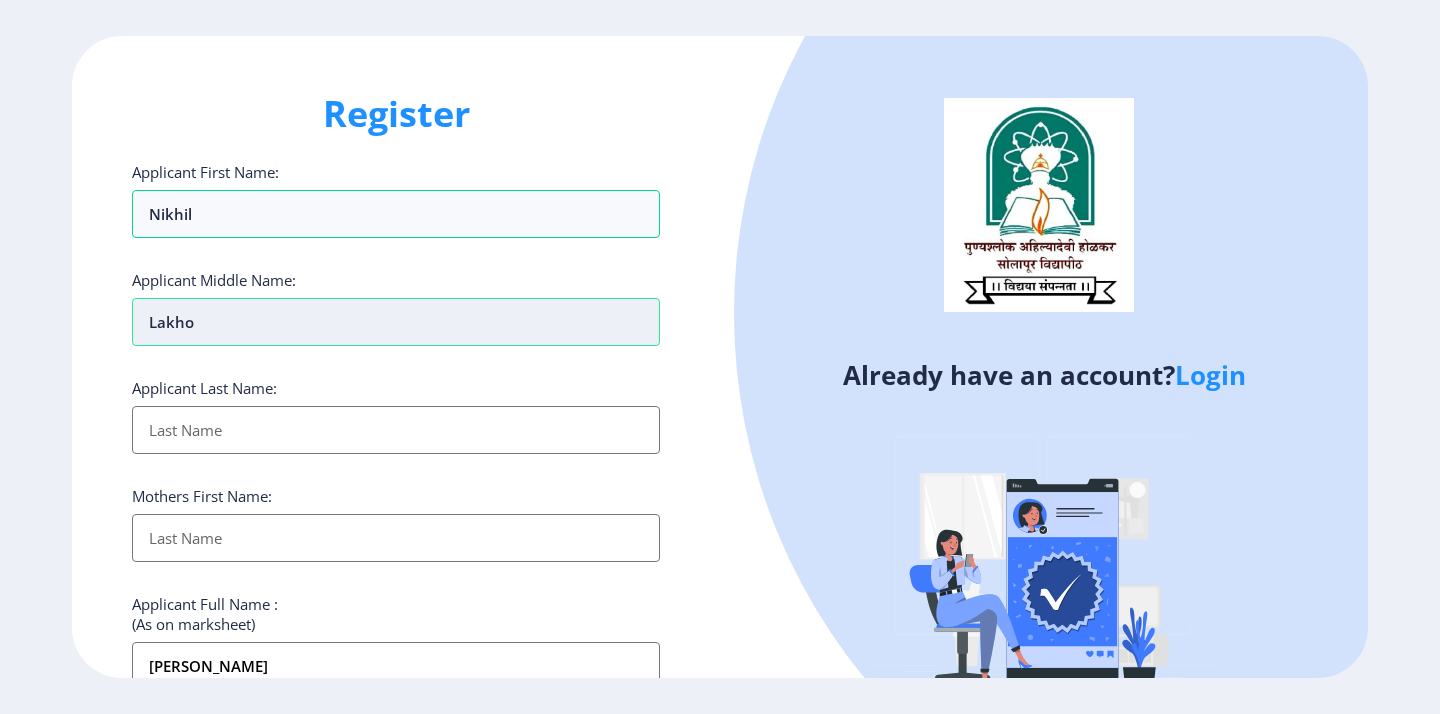 type on "lakhoj" 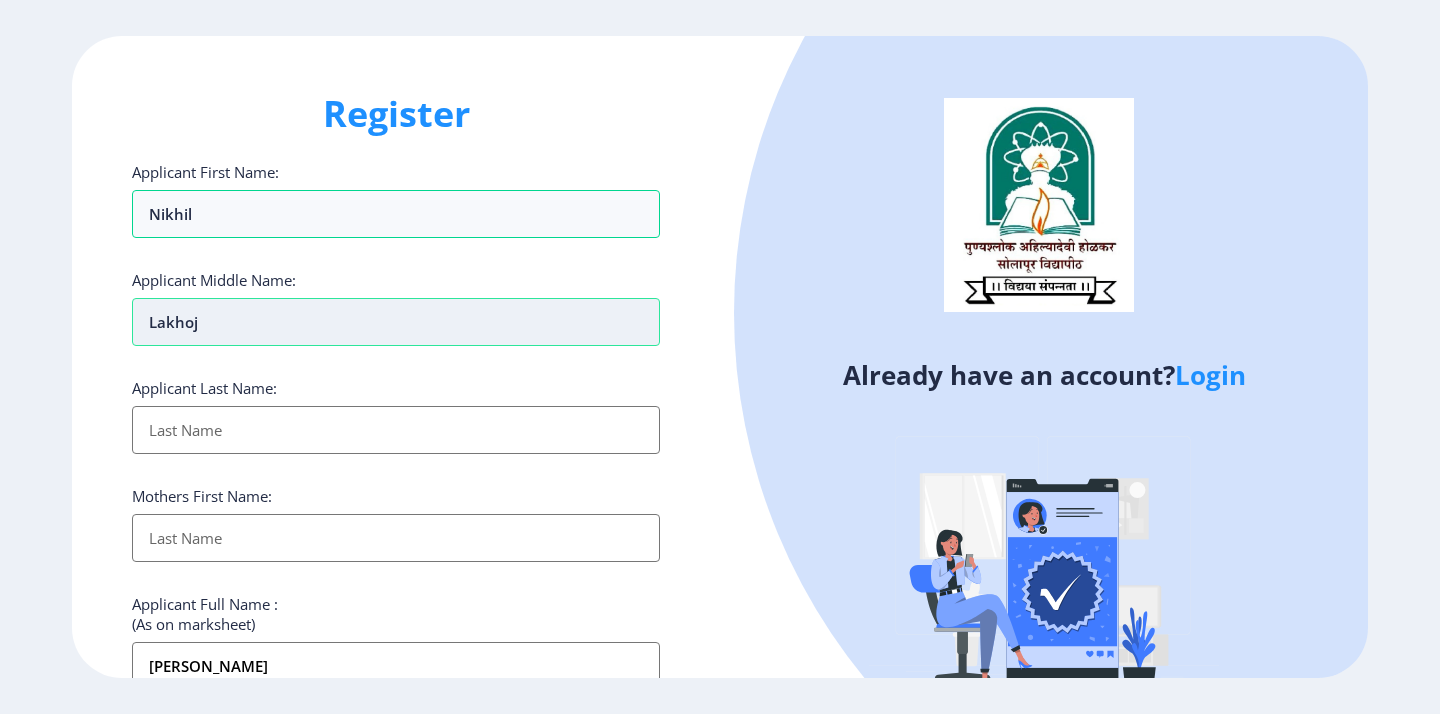 type on "lakhoji" 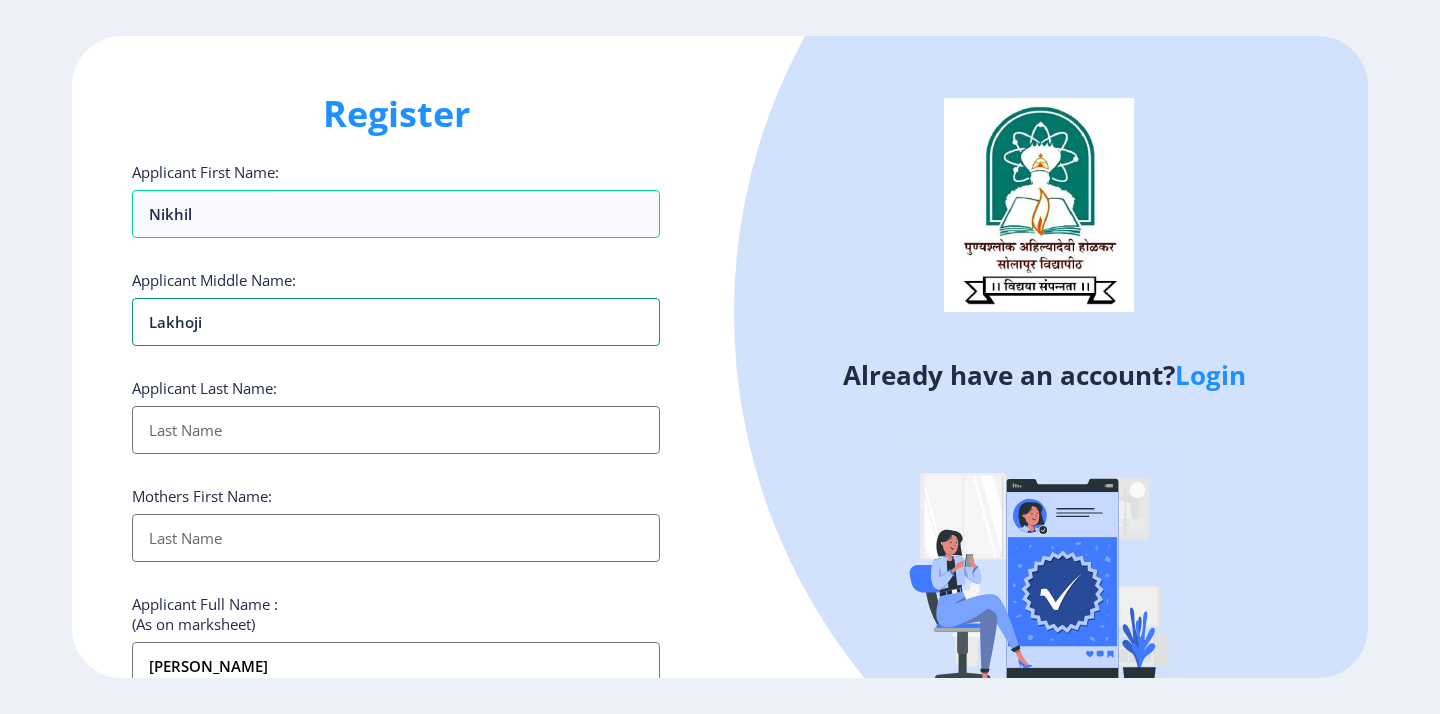 type on "lakhoji" 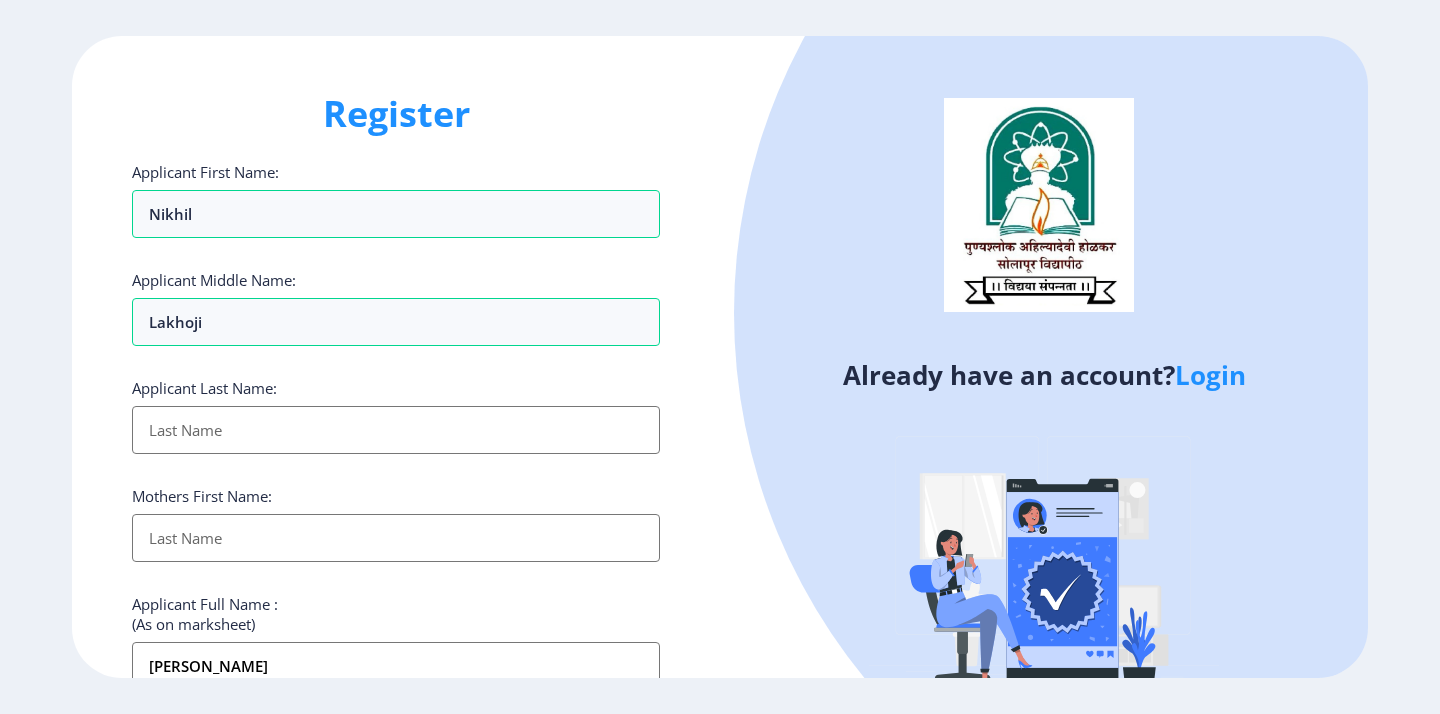 click on "Applicant First Name:" at bounding box center [396, 430] 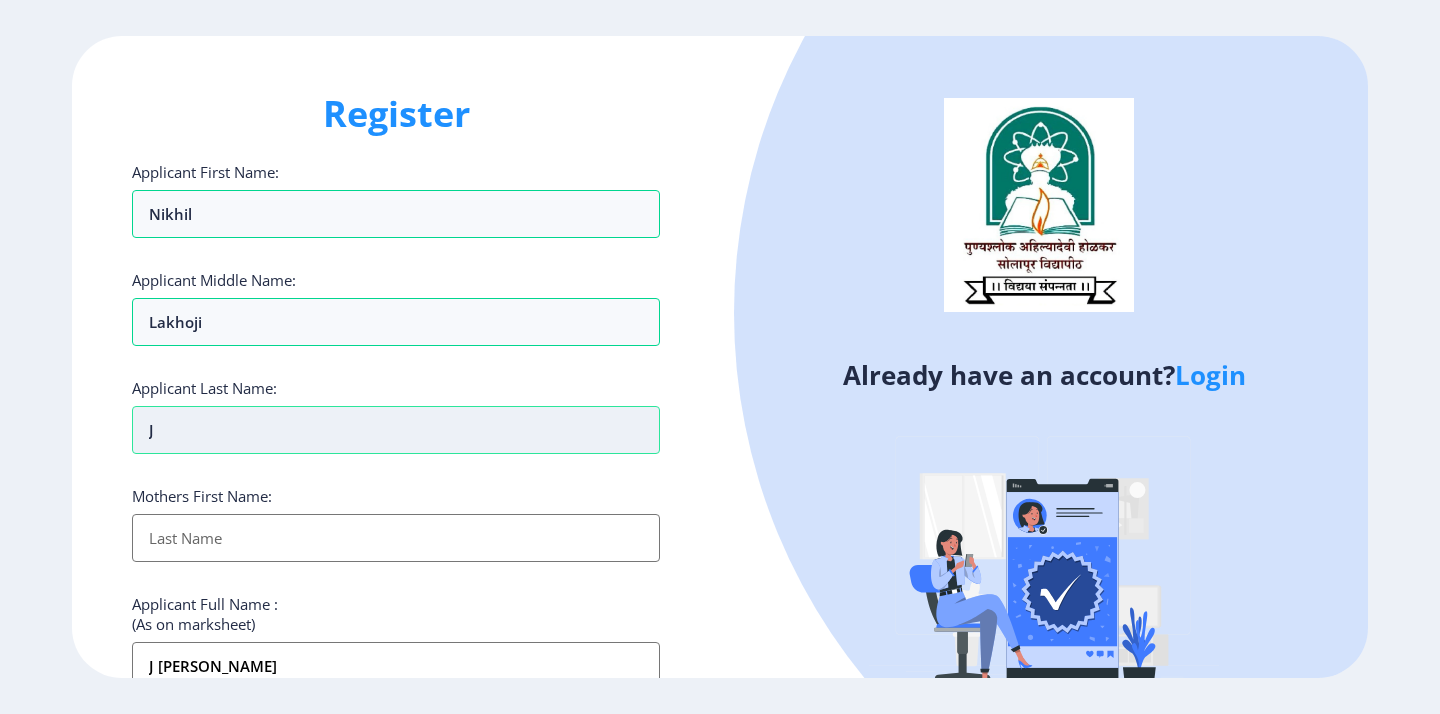 type on "jA" 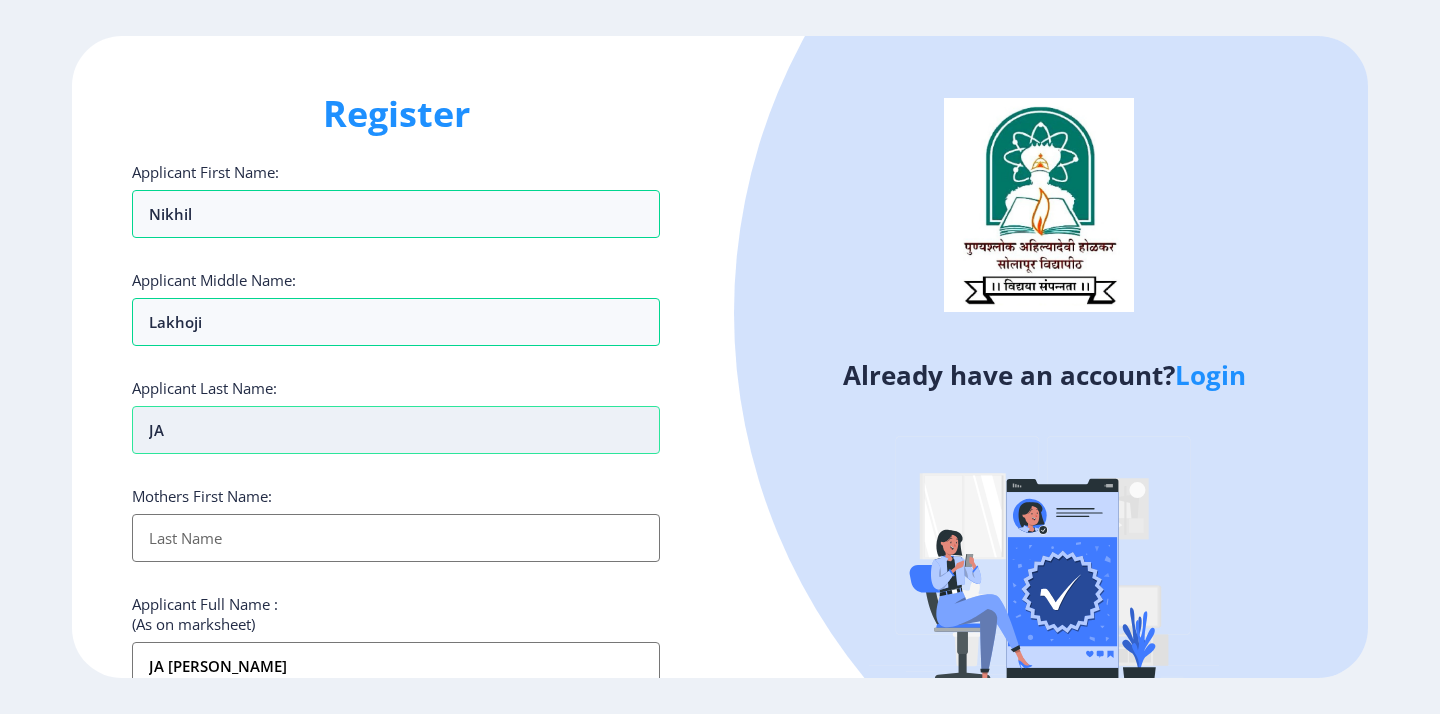 type on "jAD" 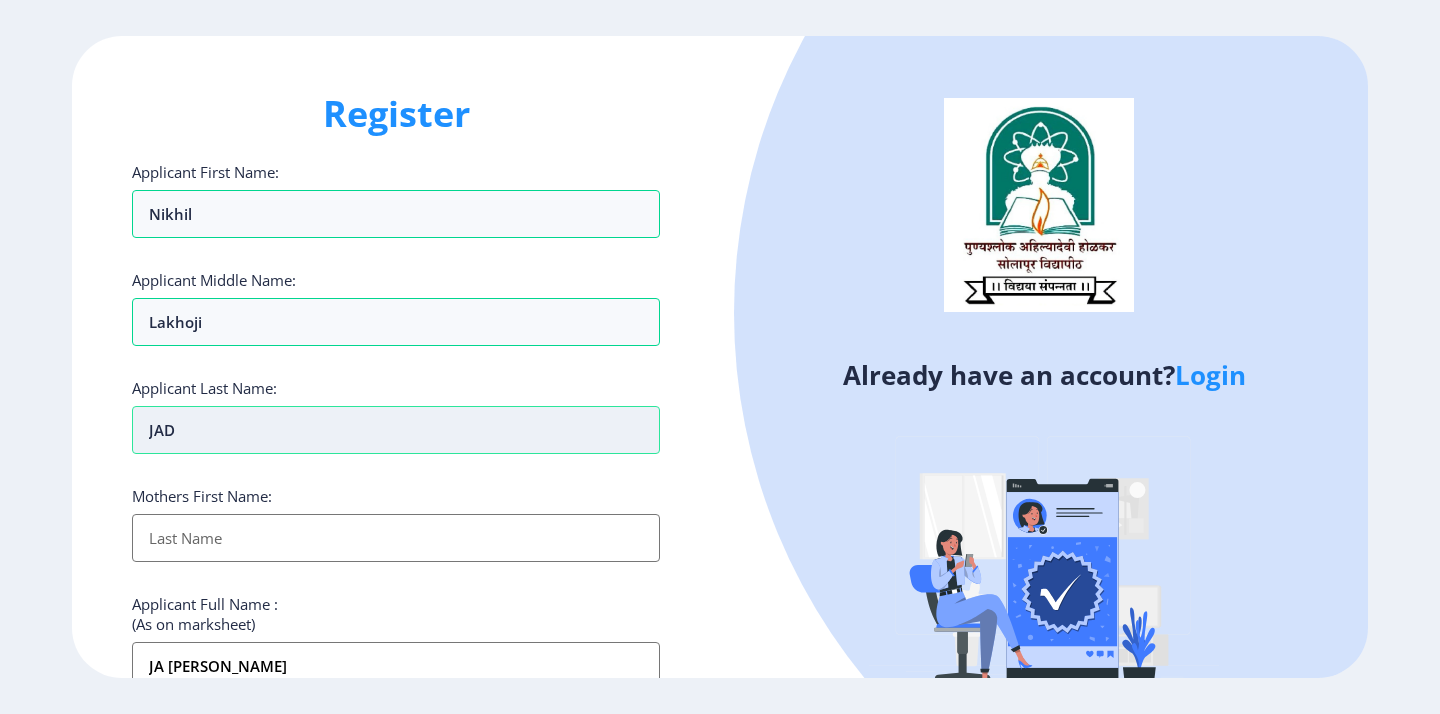 type on "jAD nikhil lakhoji" 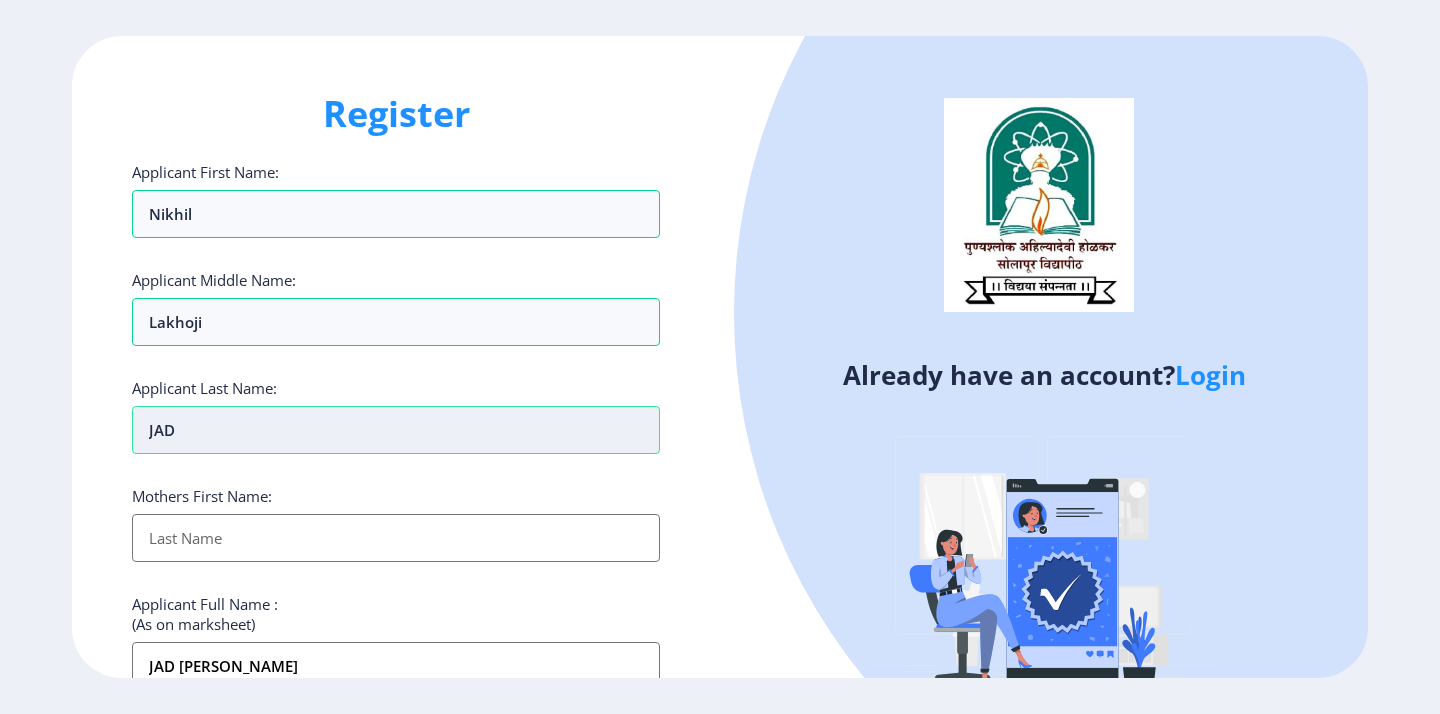 type on "jADH" 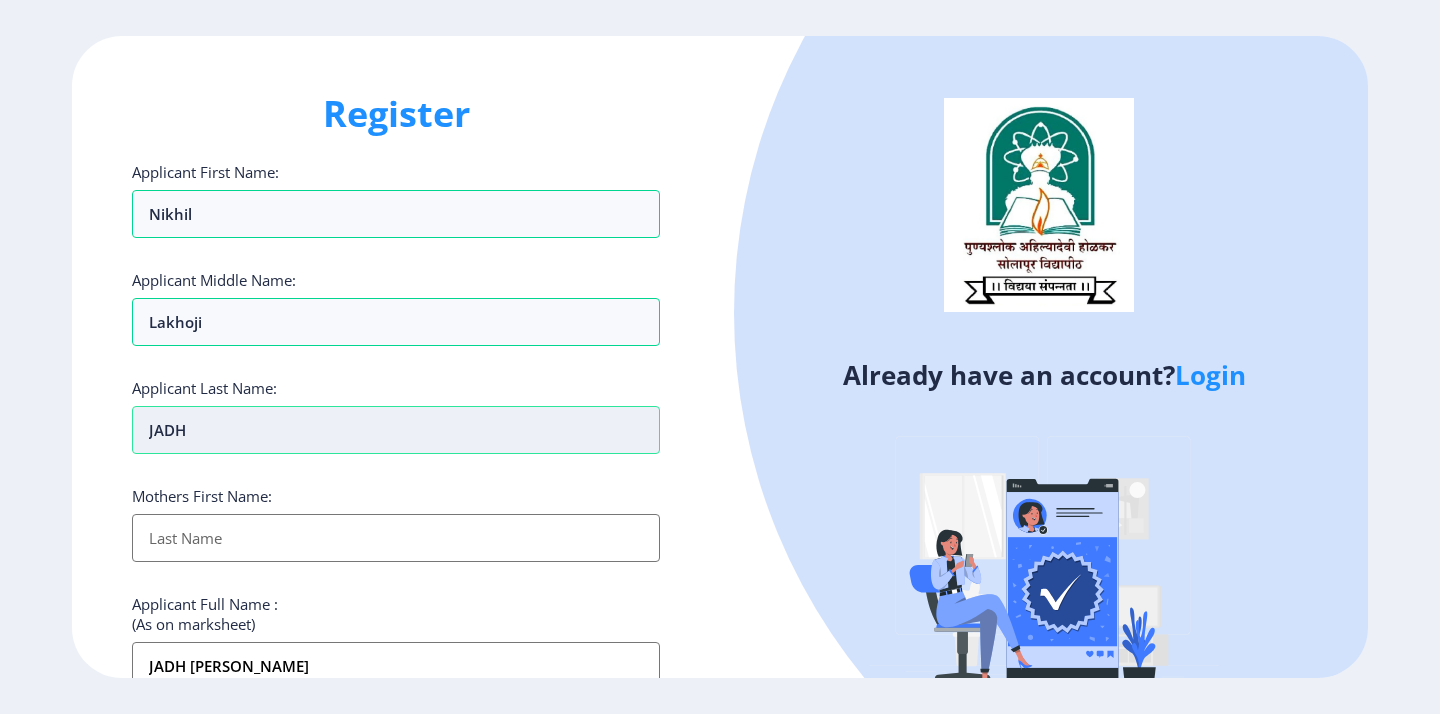 type on "jADHA" 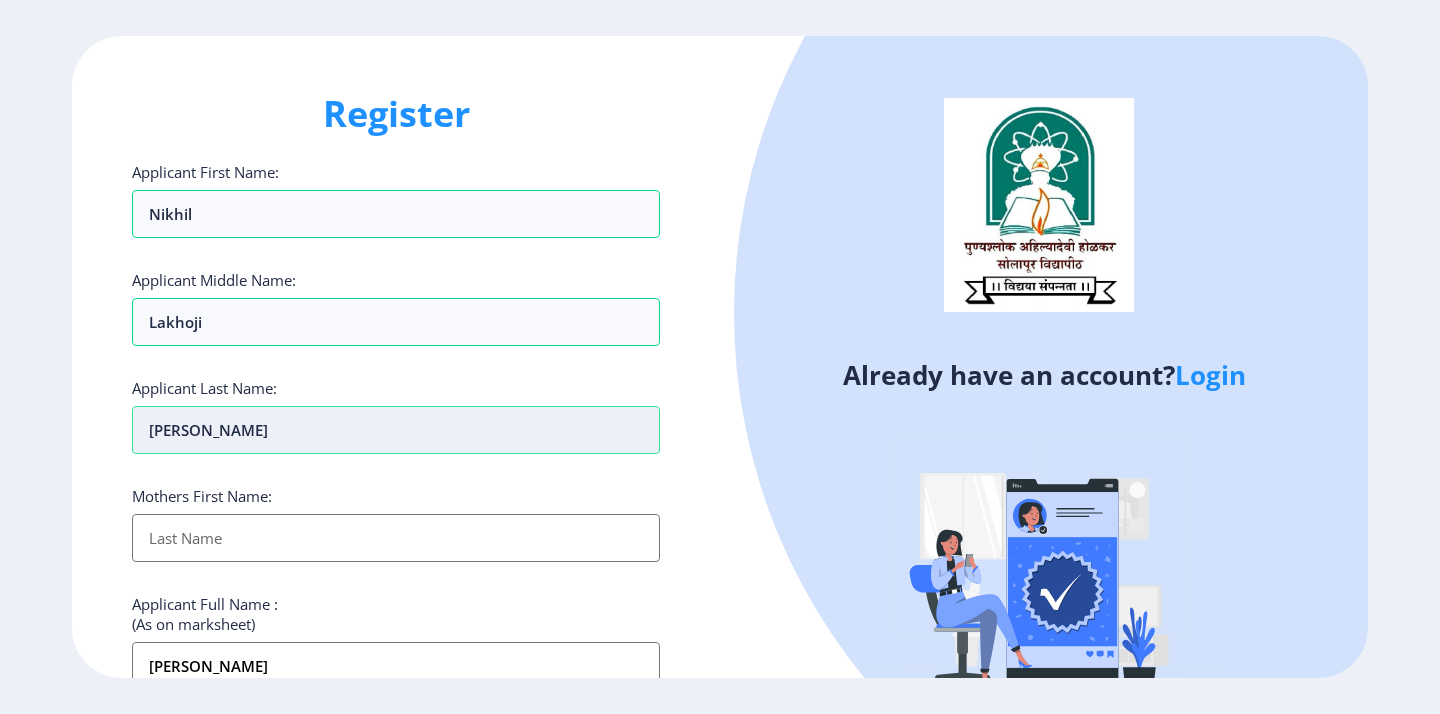type on "jADHAV" 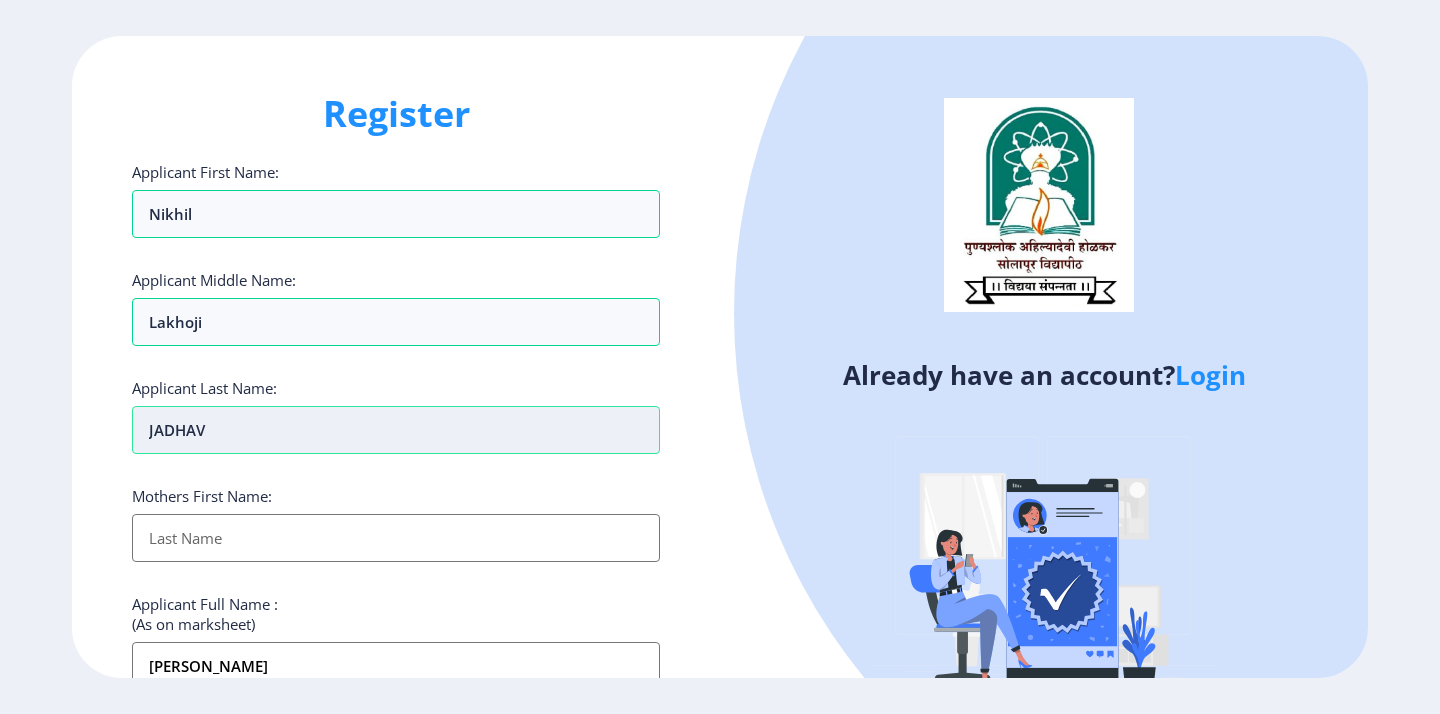 type on "jADHA" 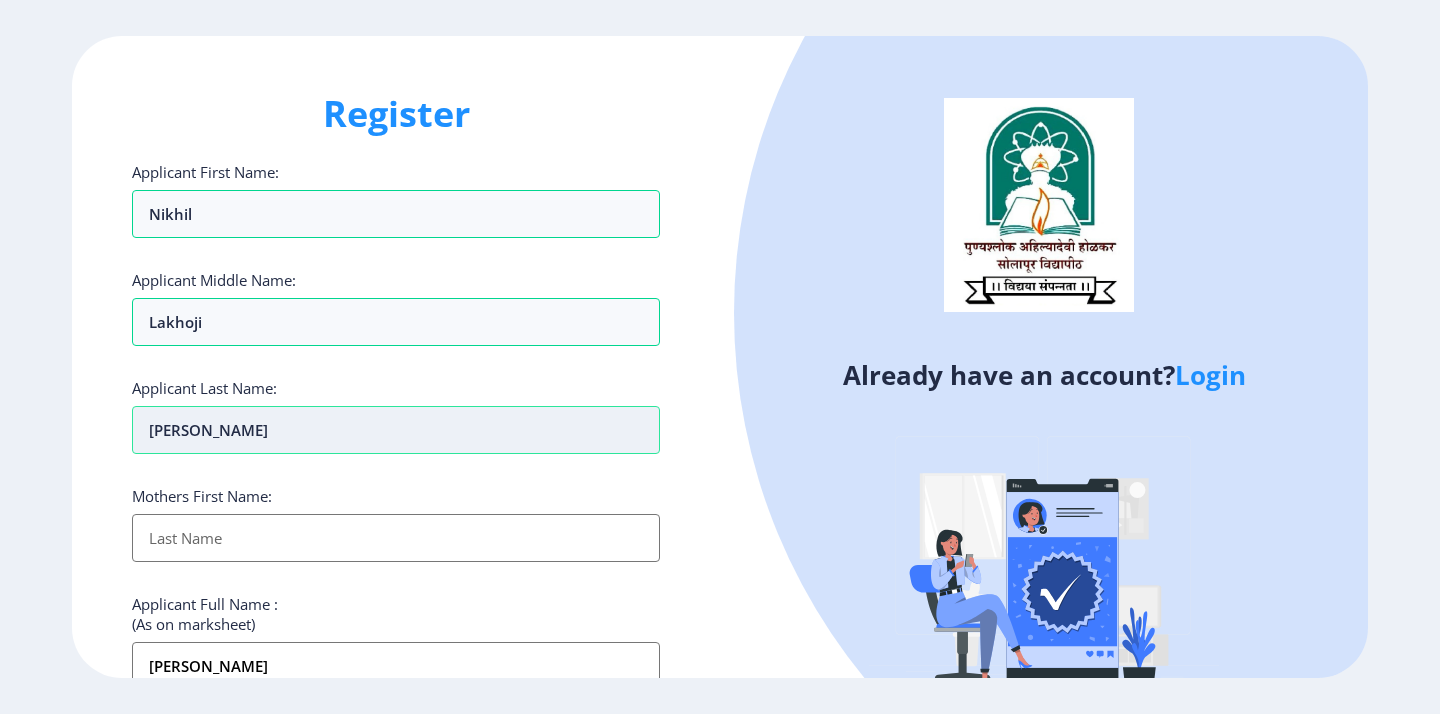type on "jADH" 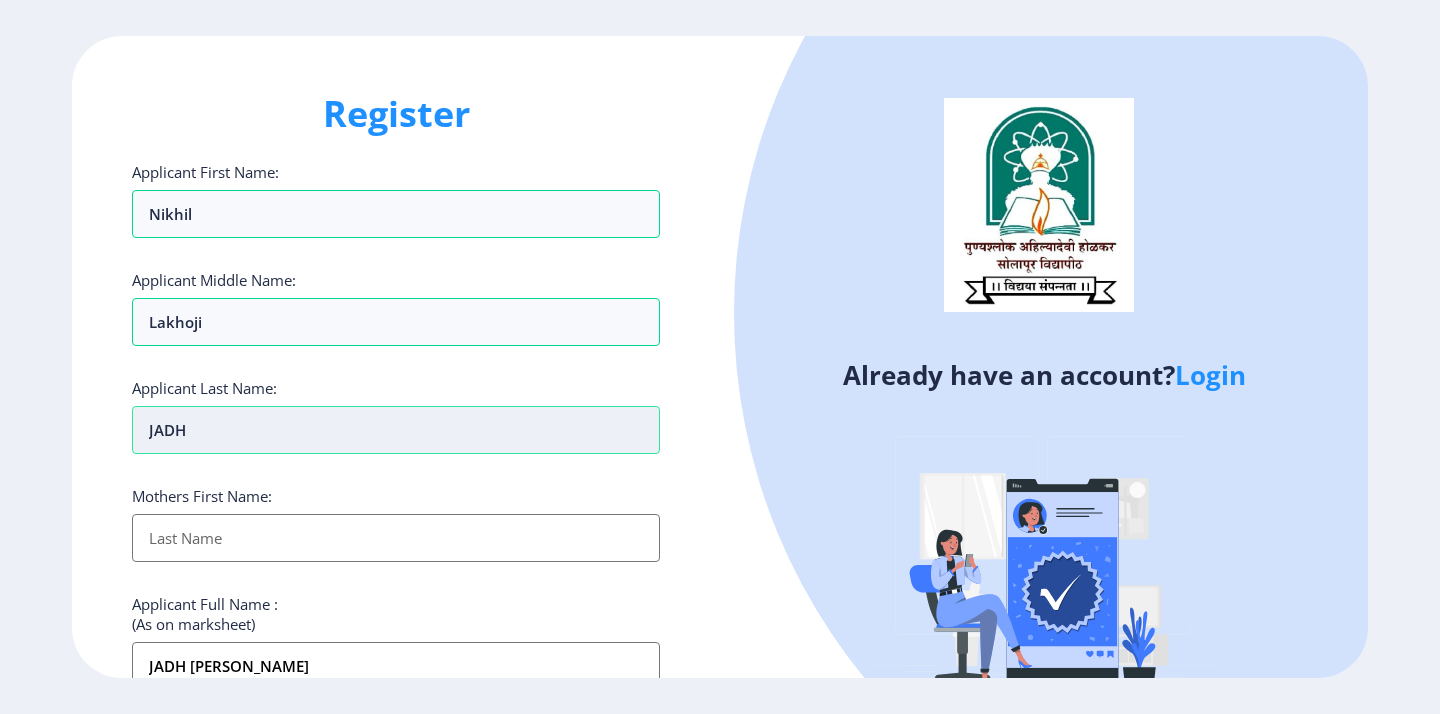 type on "jAD" 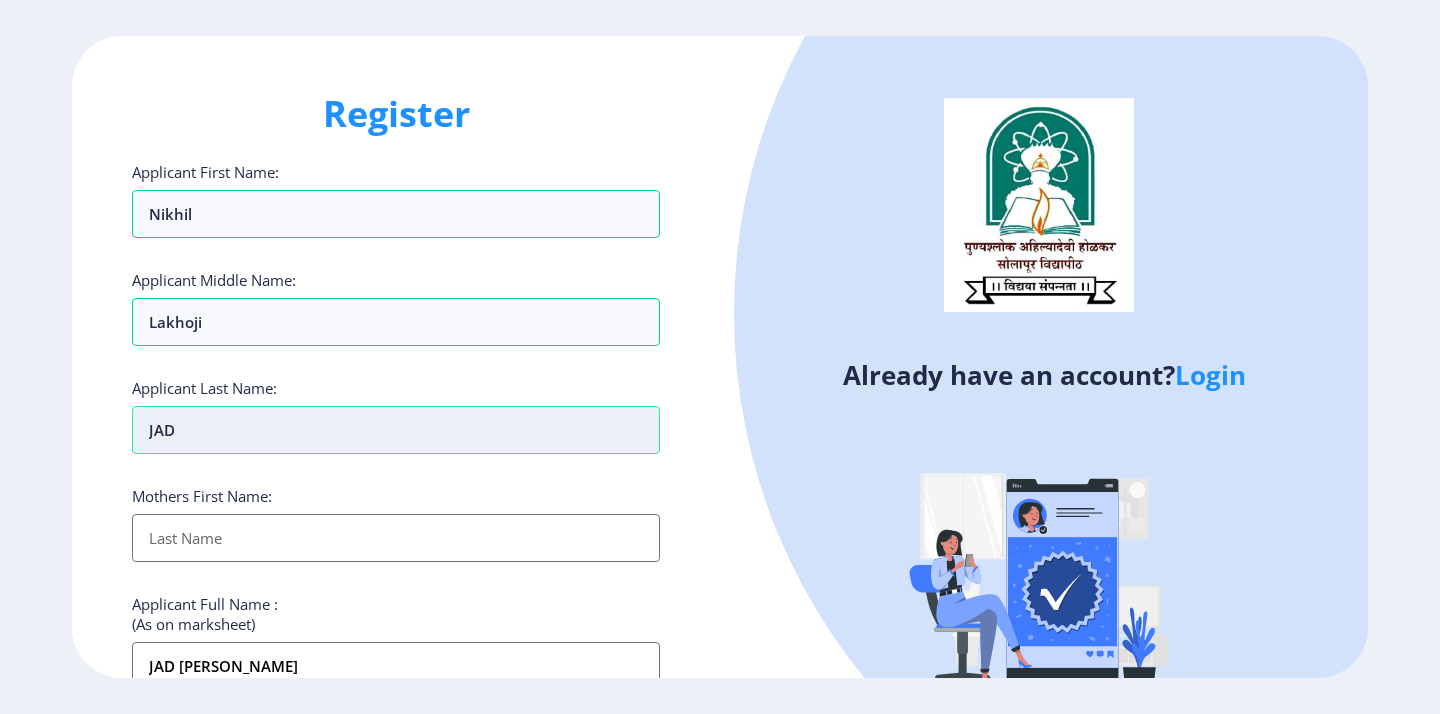 type on "jA" 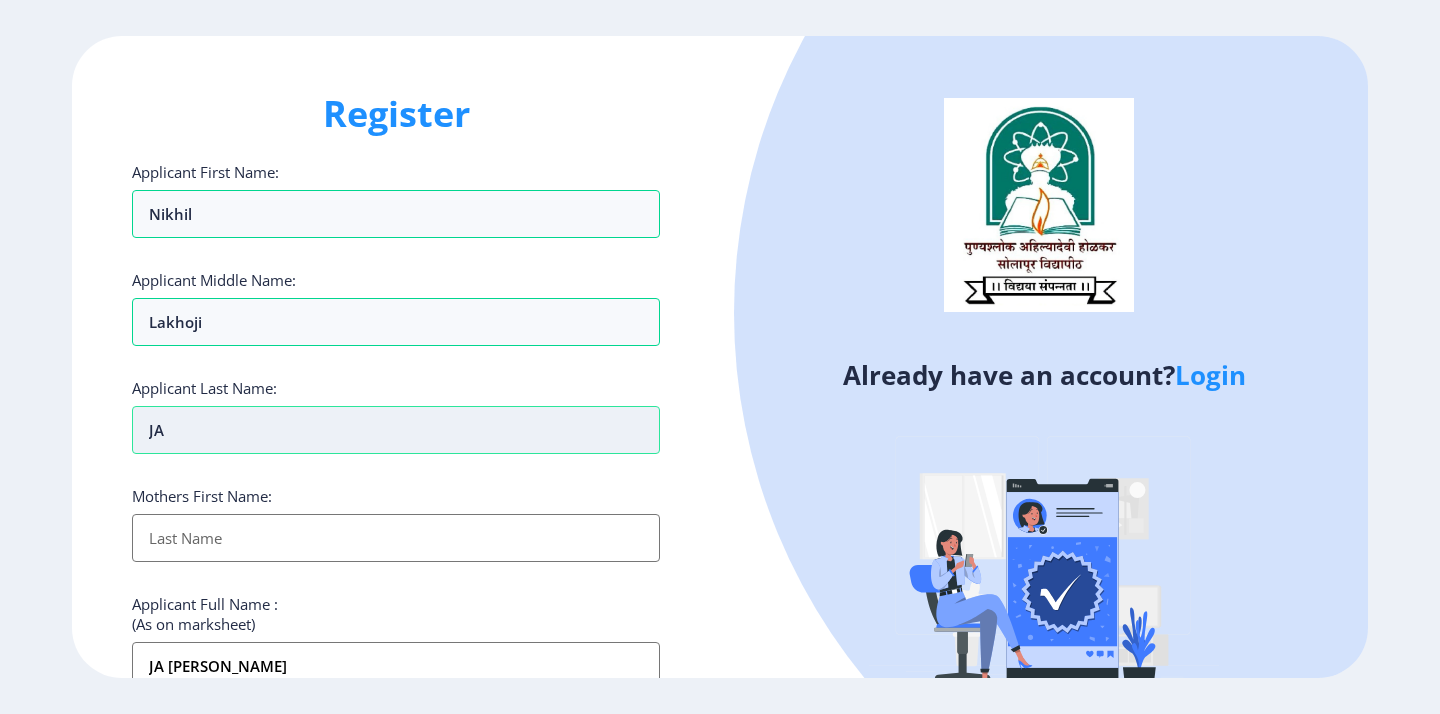 type on "j" 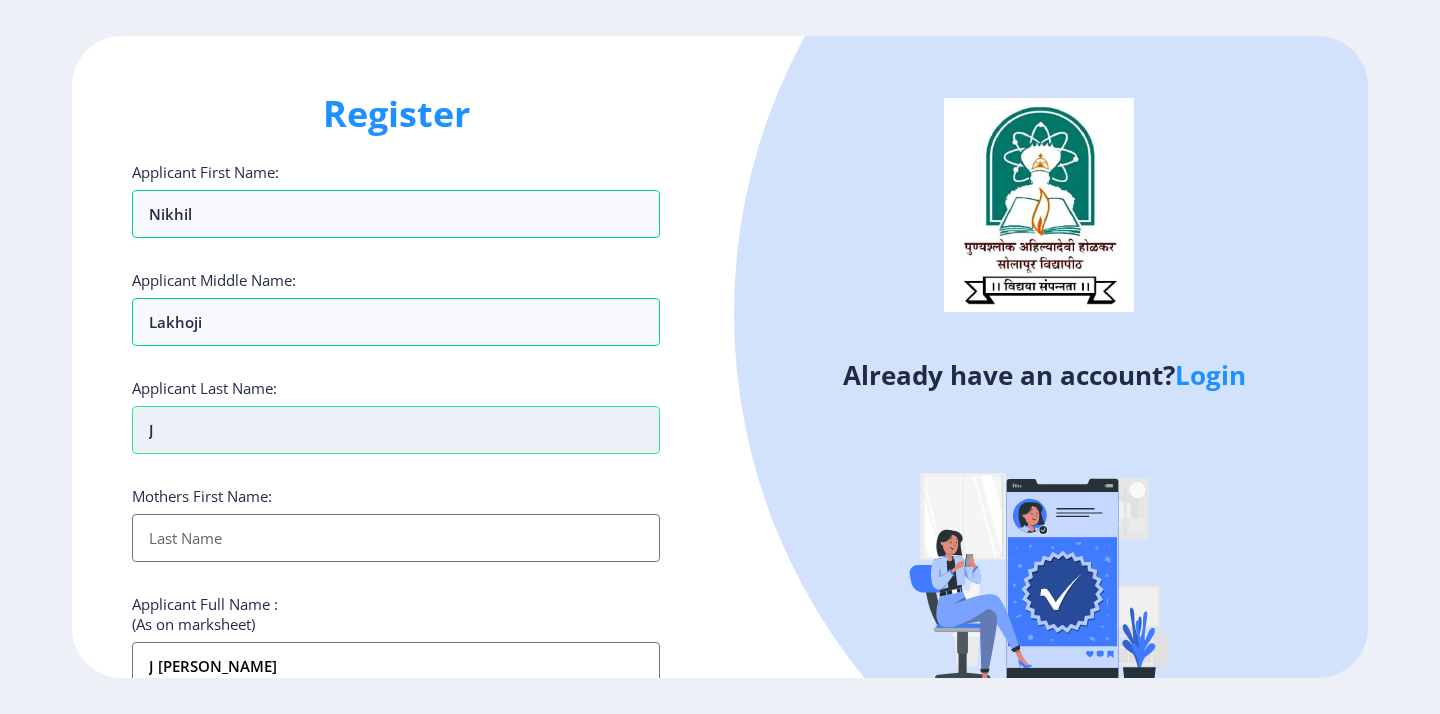 type on "ja" 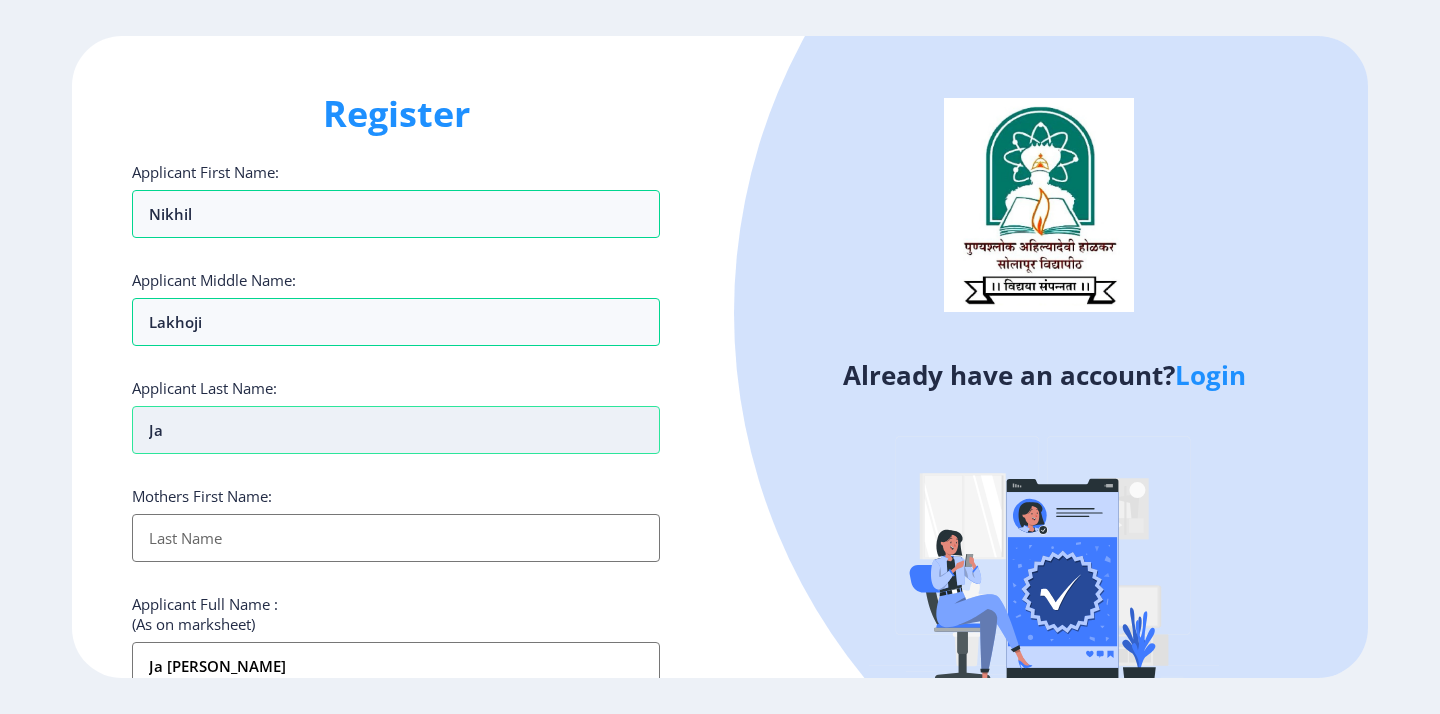 type on "jad" 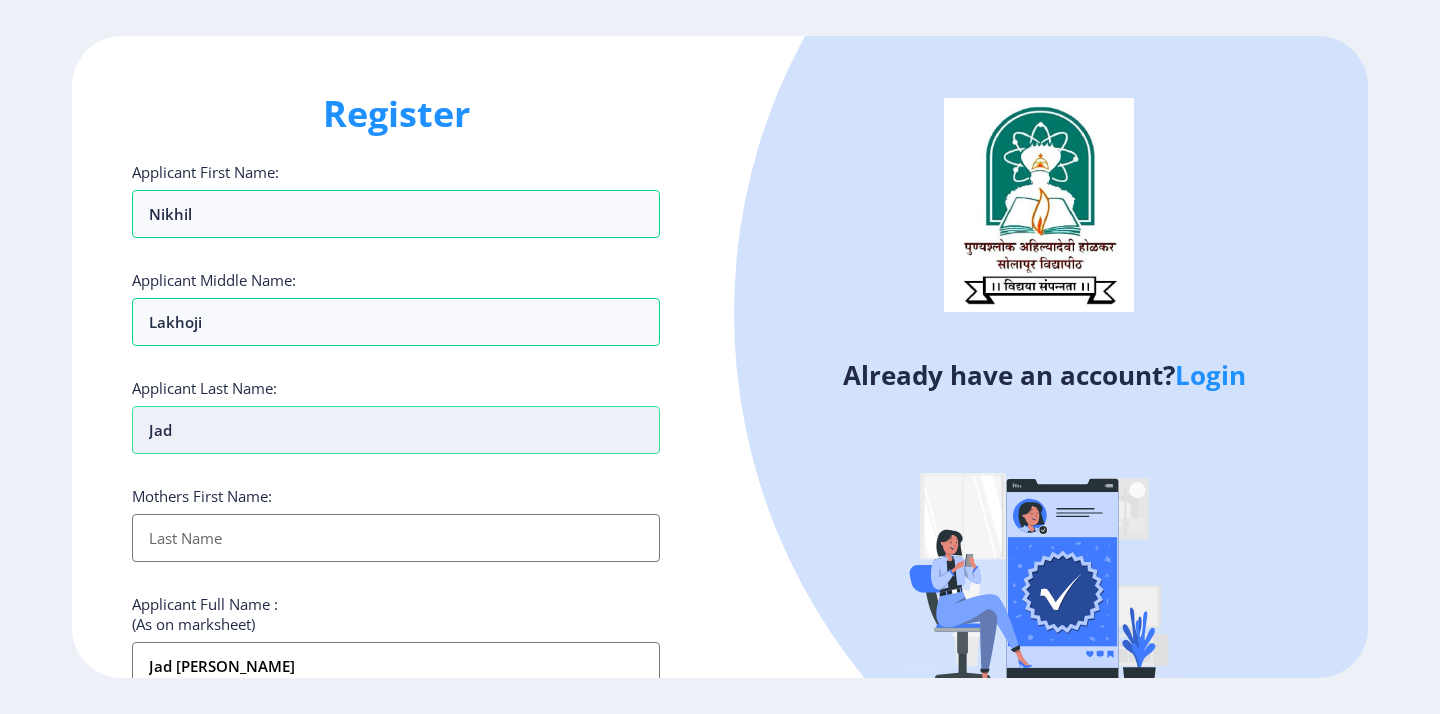 type on "jadh" 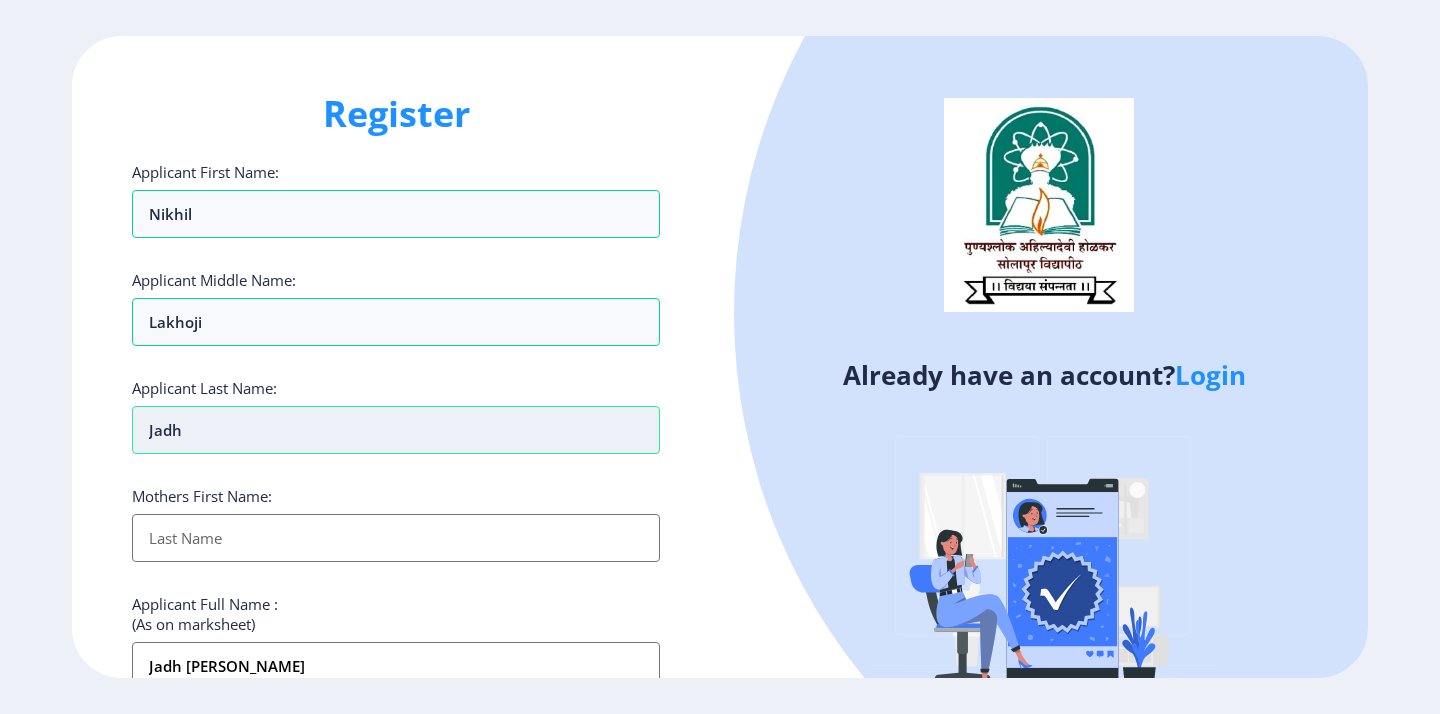 type on "jadha" 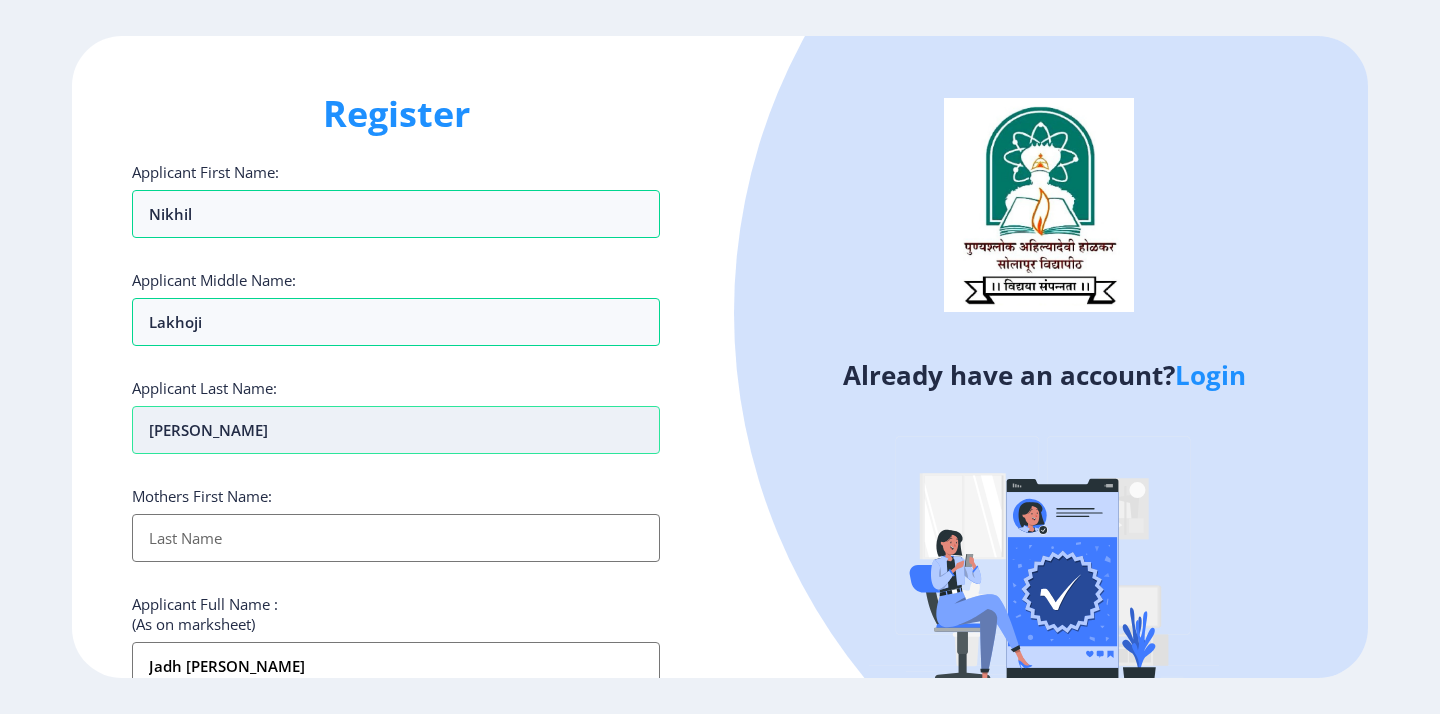 type on "jadha nikhil lakhoji" 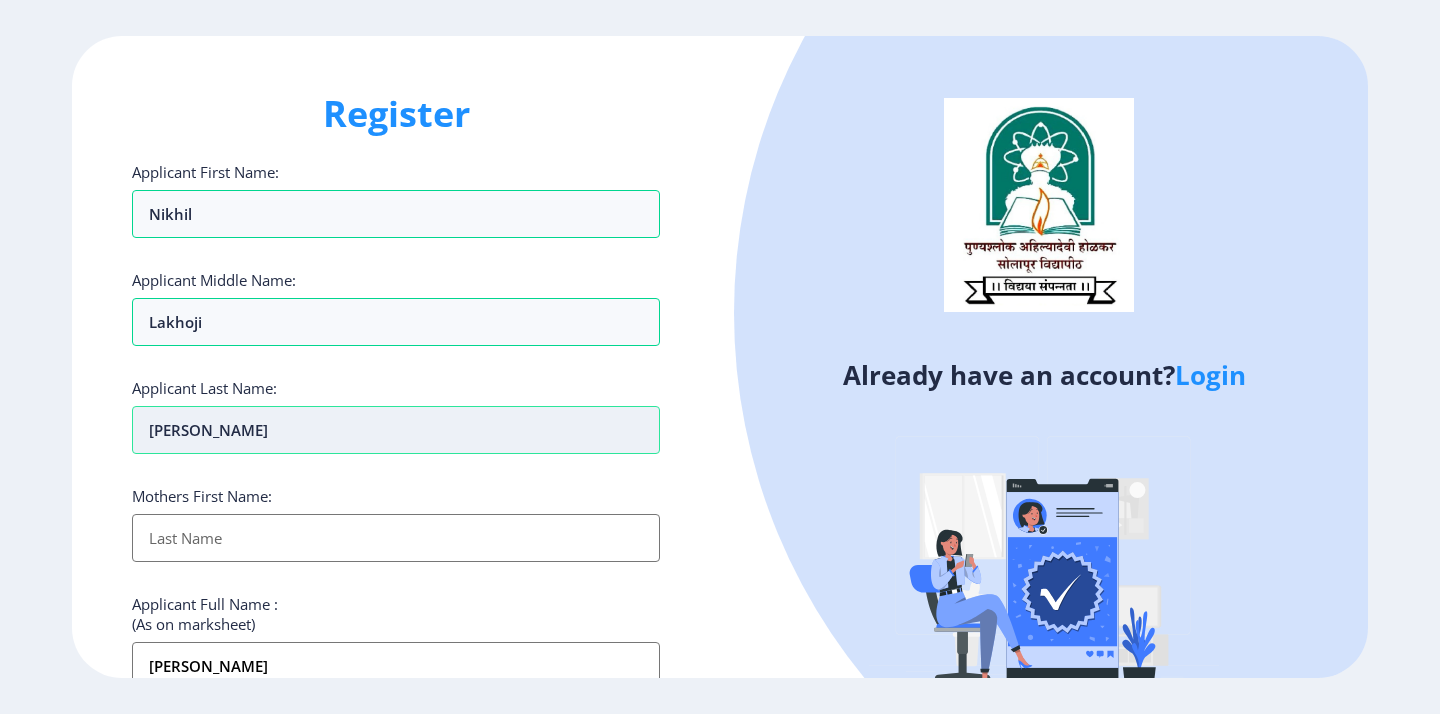 type on "jadhav" 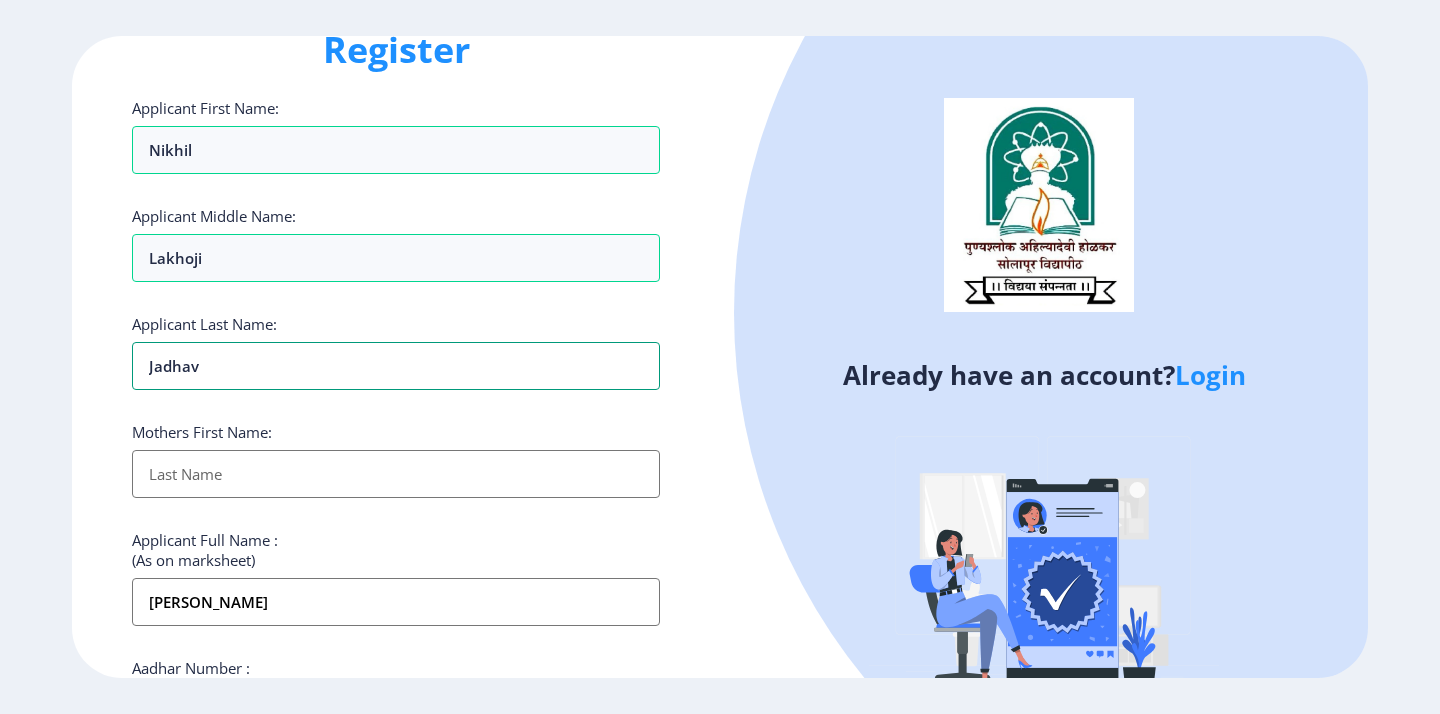 scroll, scrollTop: 80, scrollLeft: 0, axis: vertical 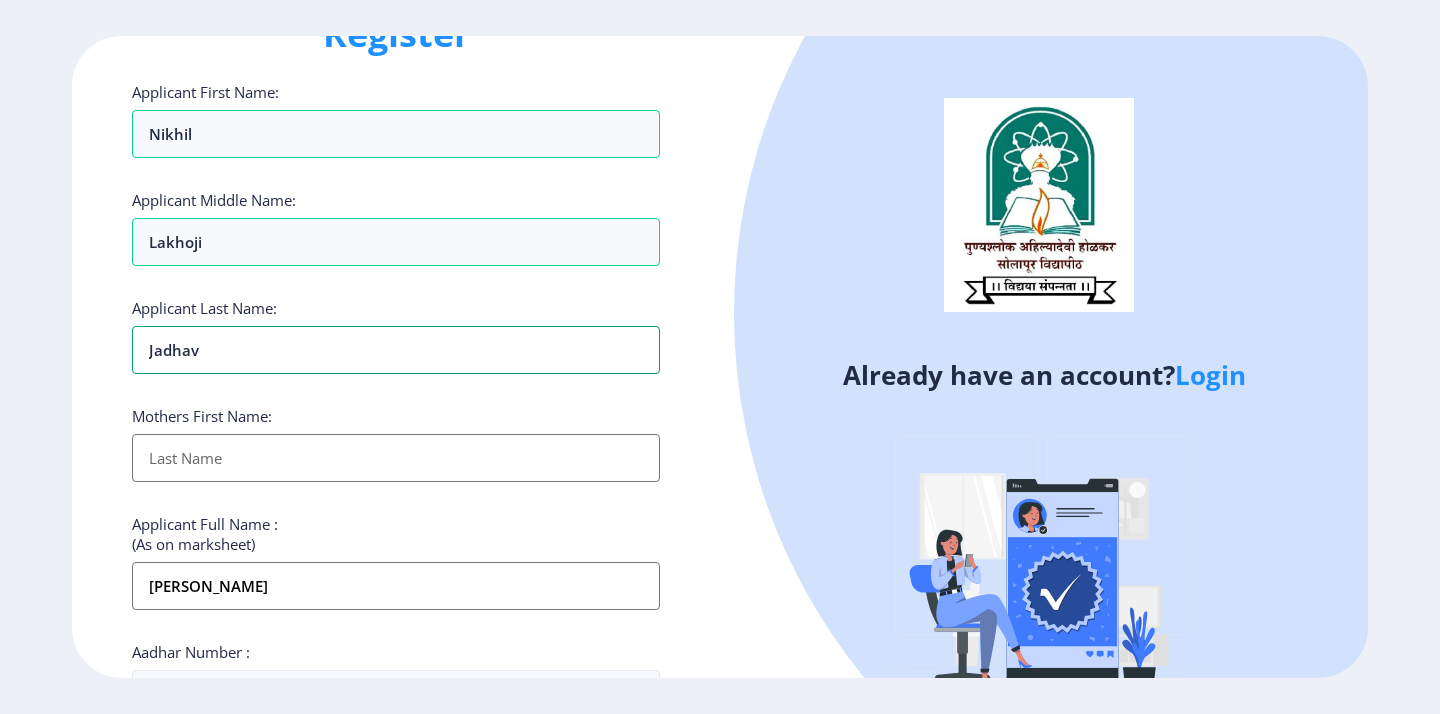 type on "jadhav" 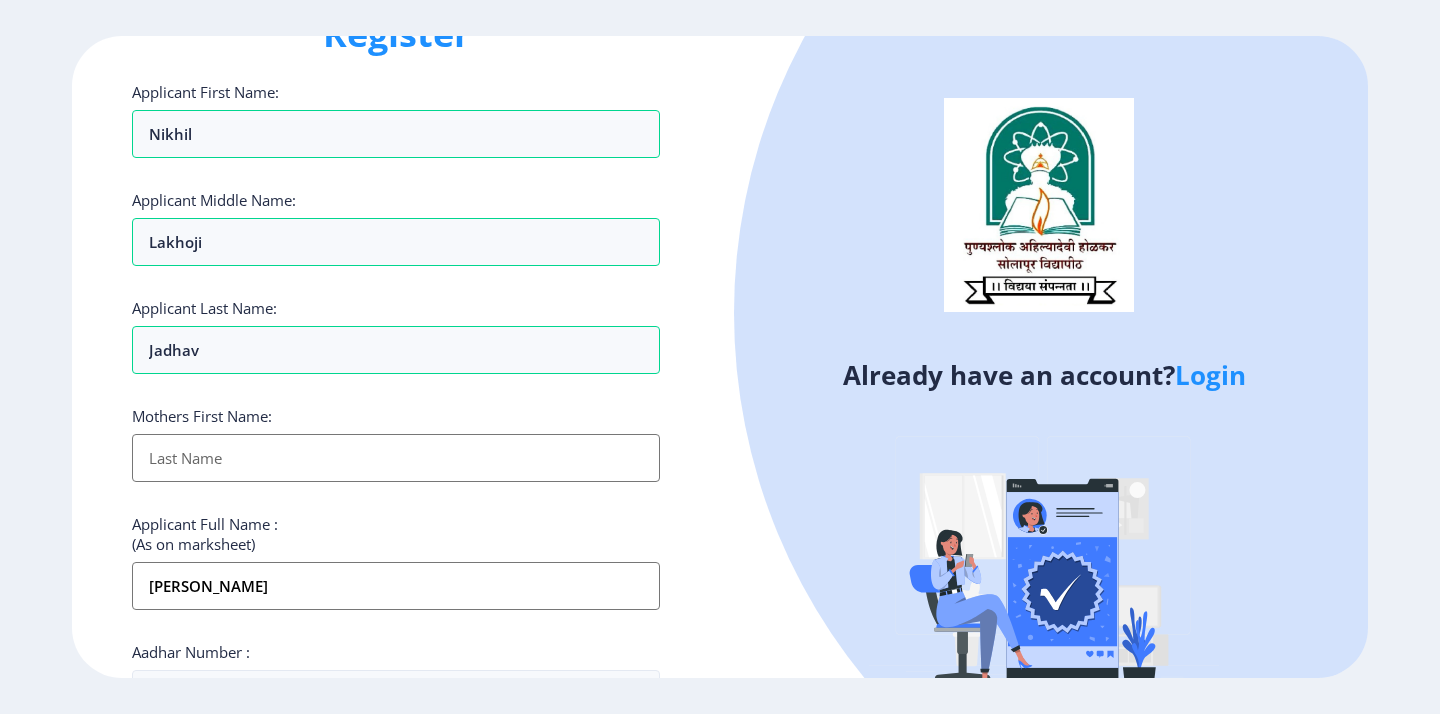 click on "Applicant First Name:" at bounding box center (396, 458) 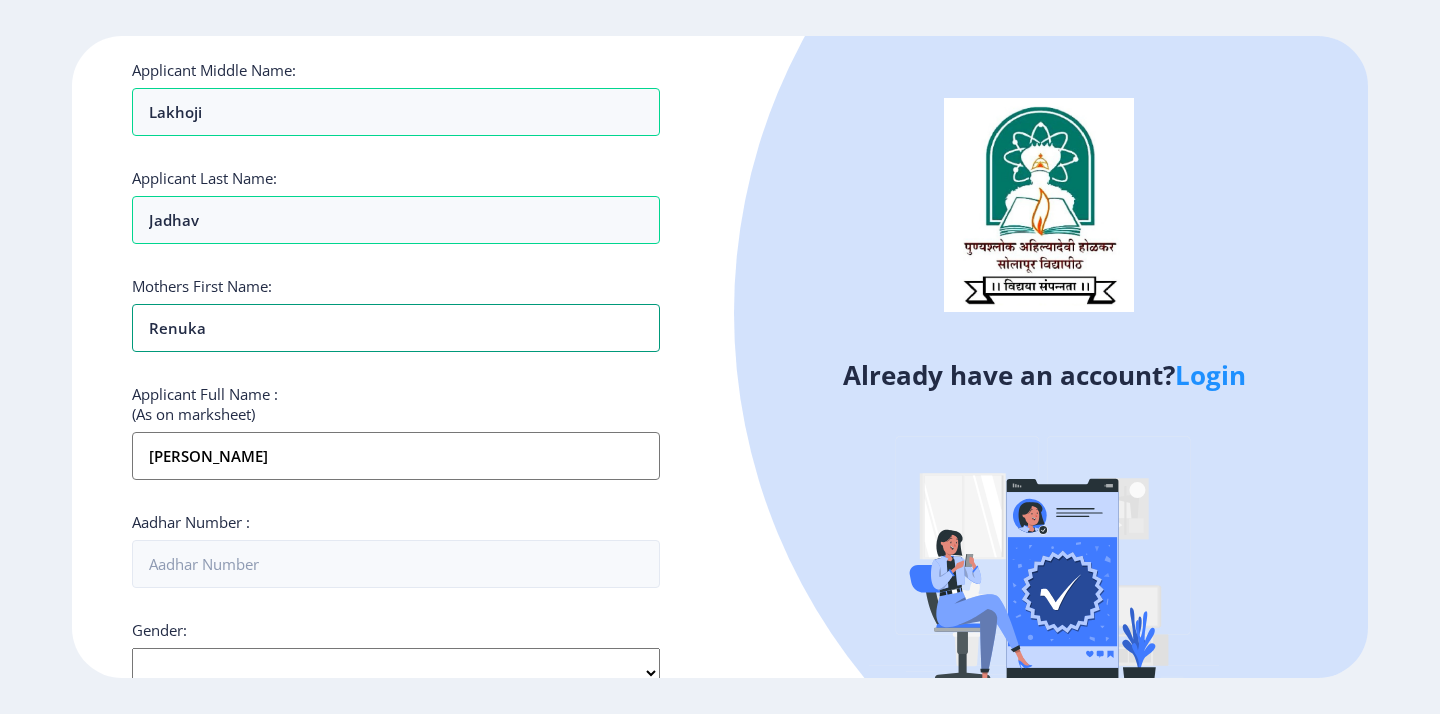 scroll, scrollTop: 229, scrollLeft: 0, axis: vertical 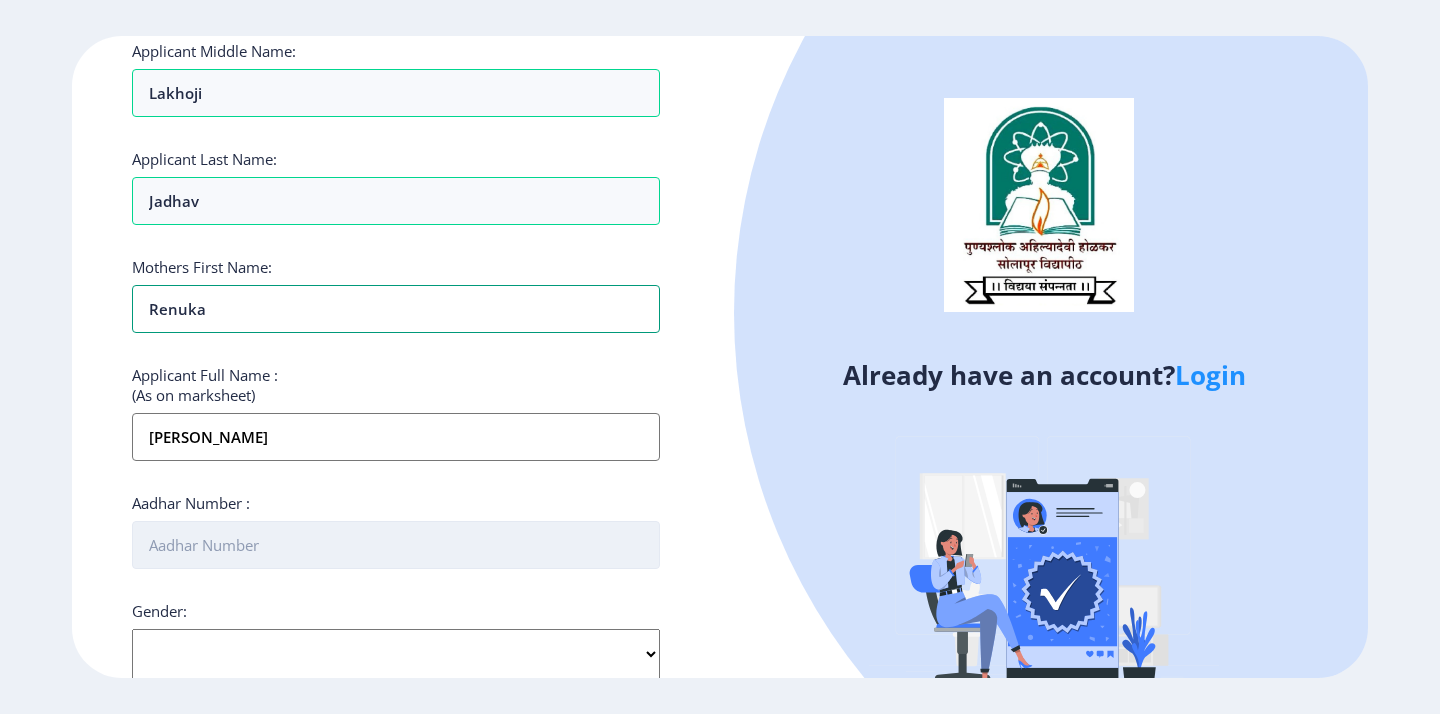 type on "renuka" 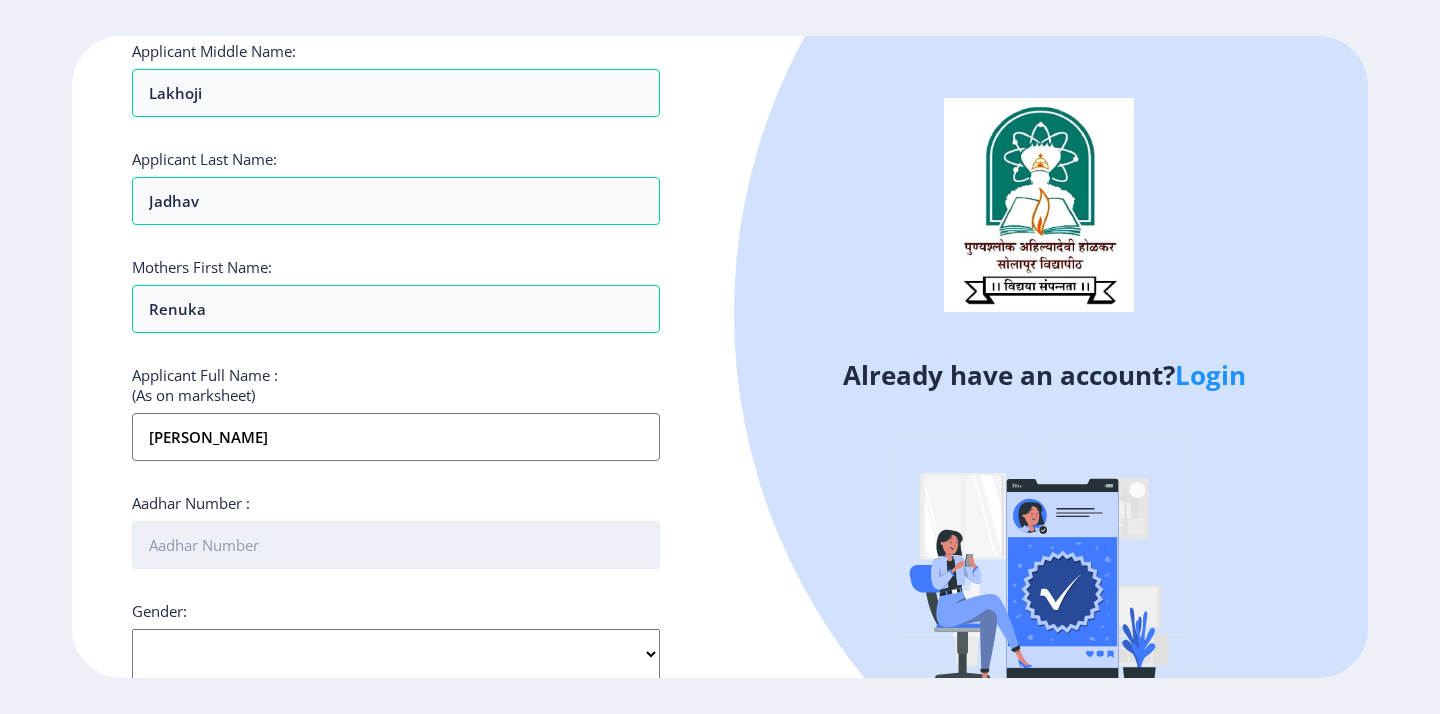 click on "Aadhar Number :" at bounding box center (396, 545) 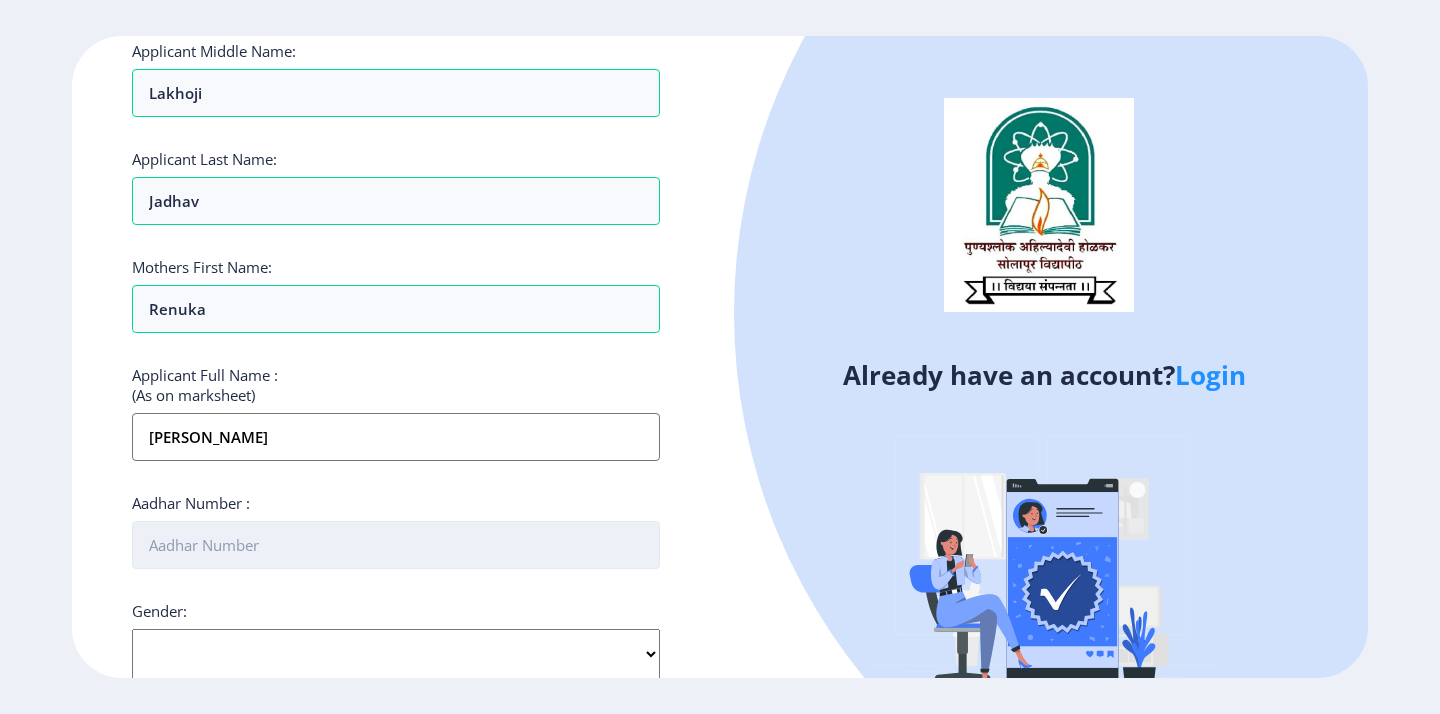 paste on "325319883144" 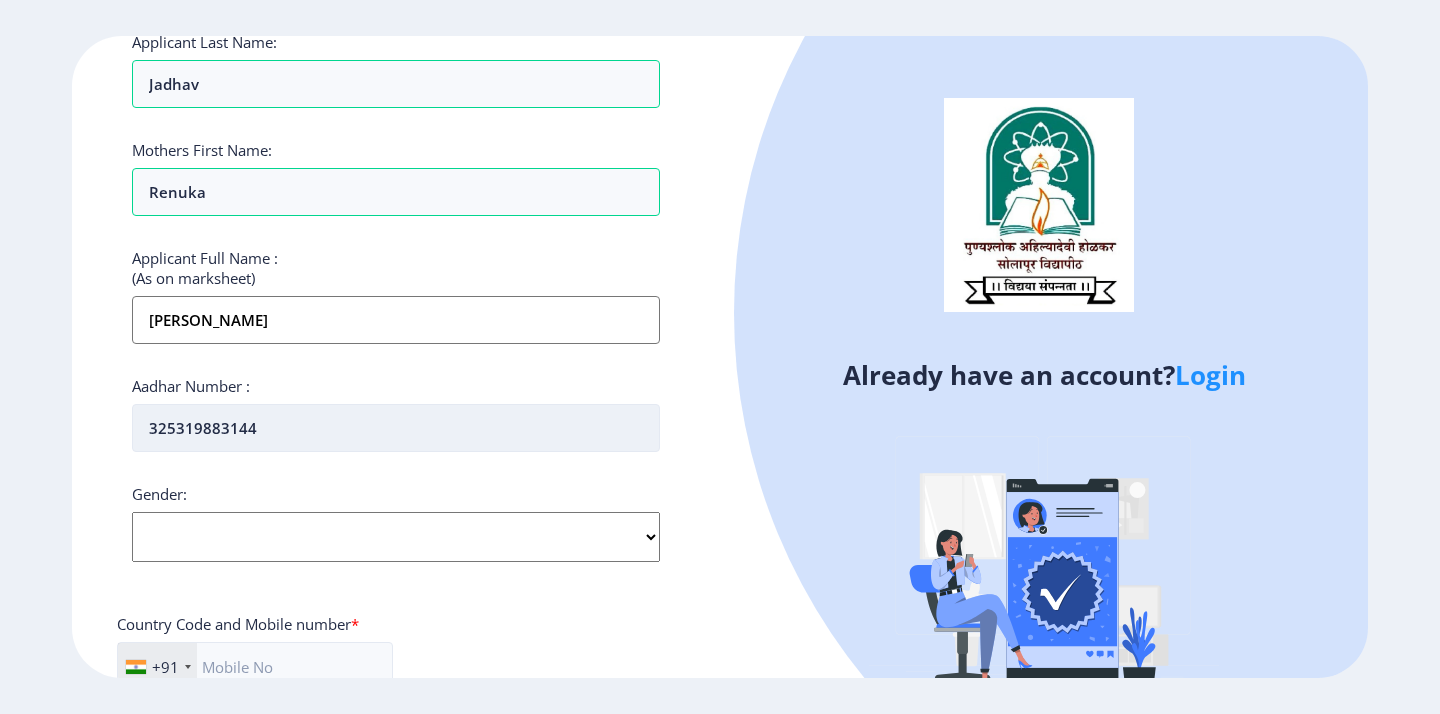 scroll, scrollTop: 361, scrollLeft: 0, axis: vertical 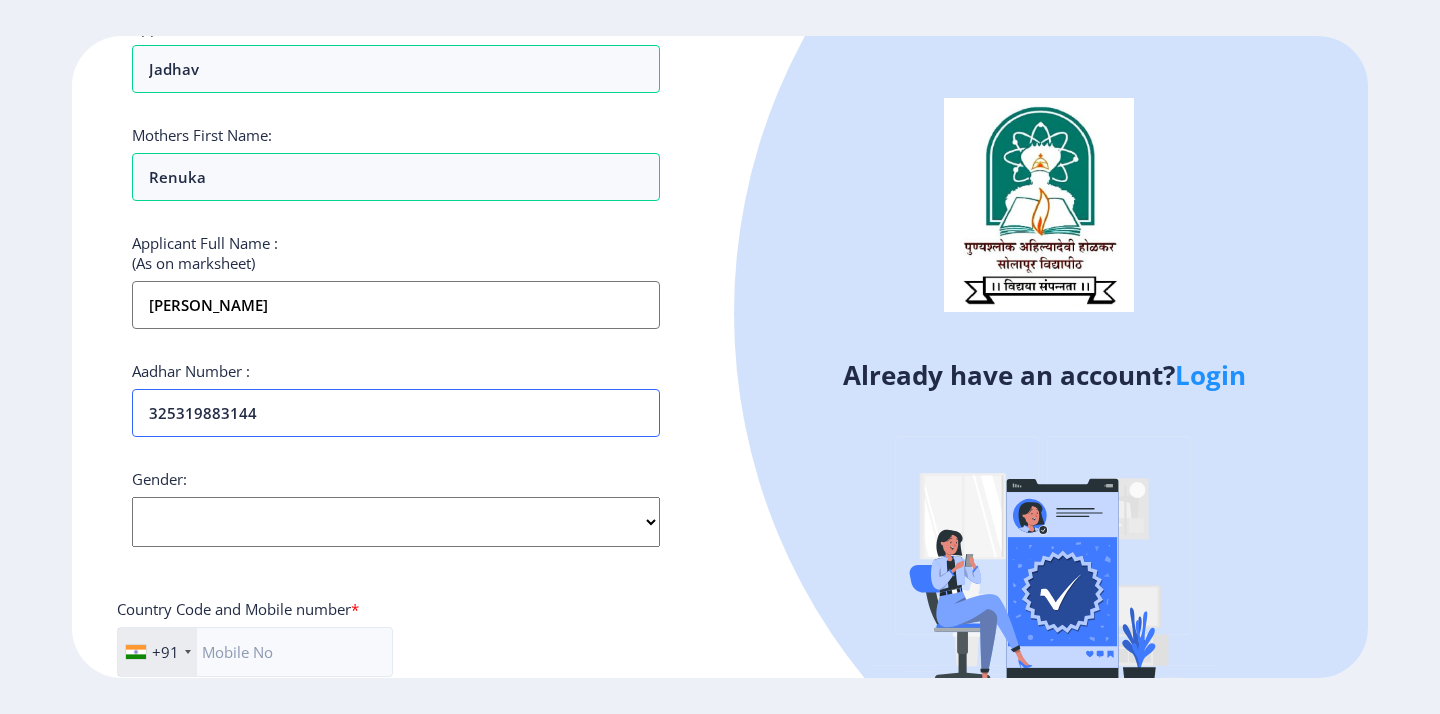 type on "325319883144" 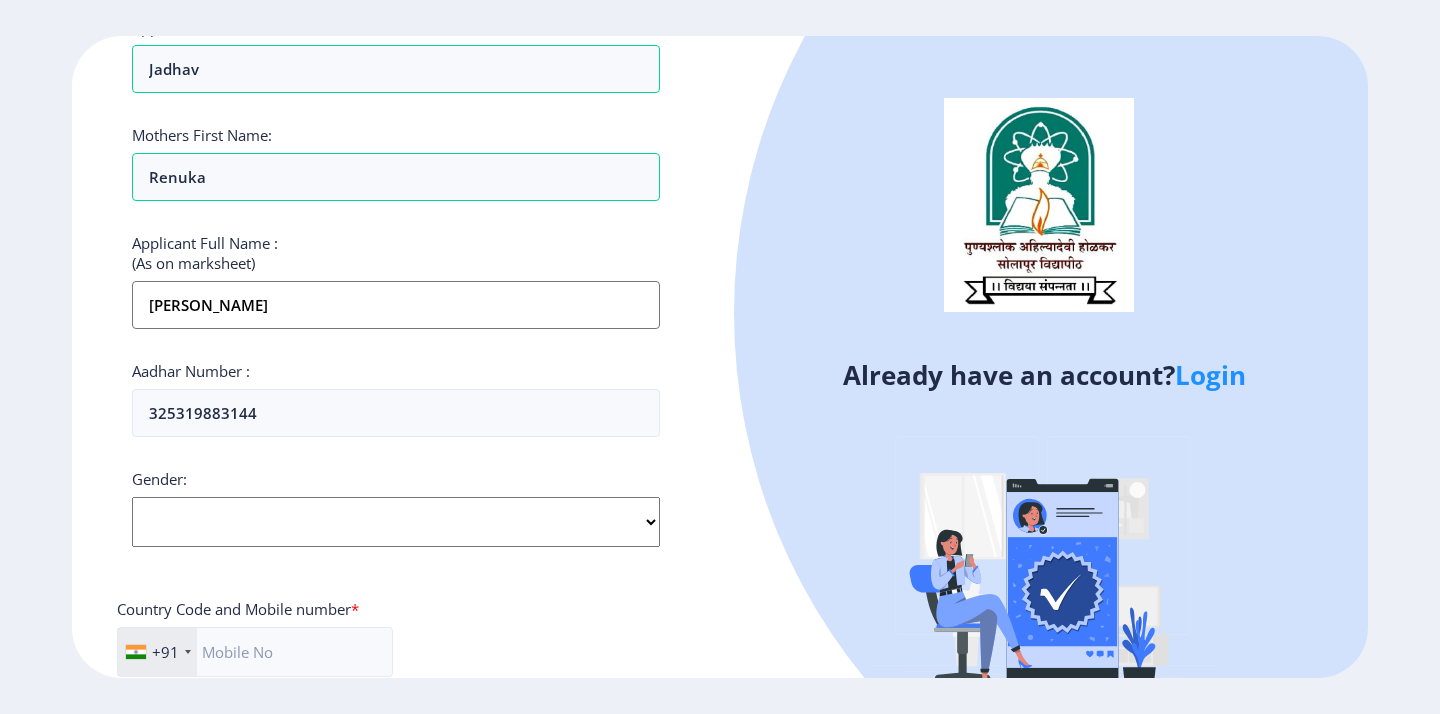 click on "Select Gender [DEMOGRAPHIC_DATA] [DEMOGRAPHIC_DATA] Other" 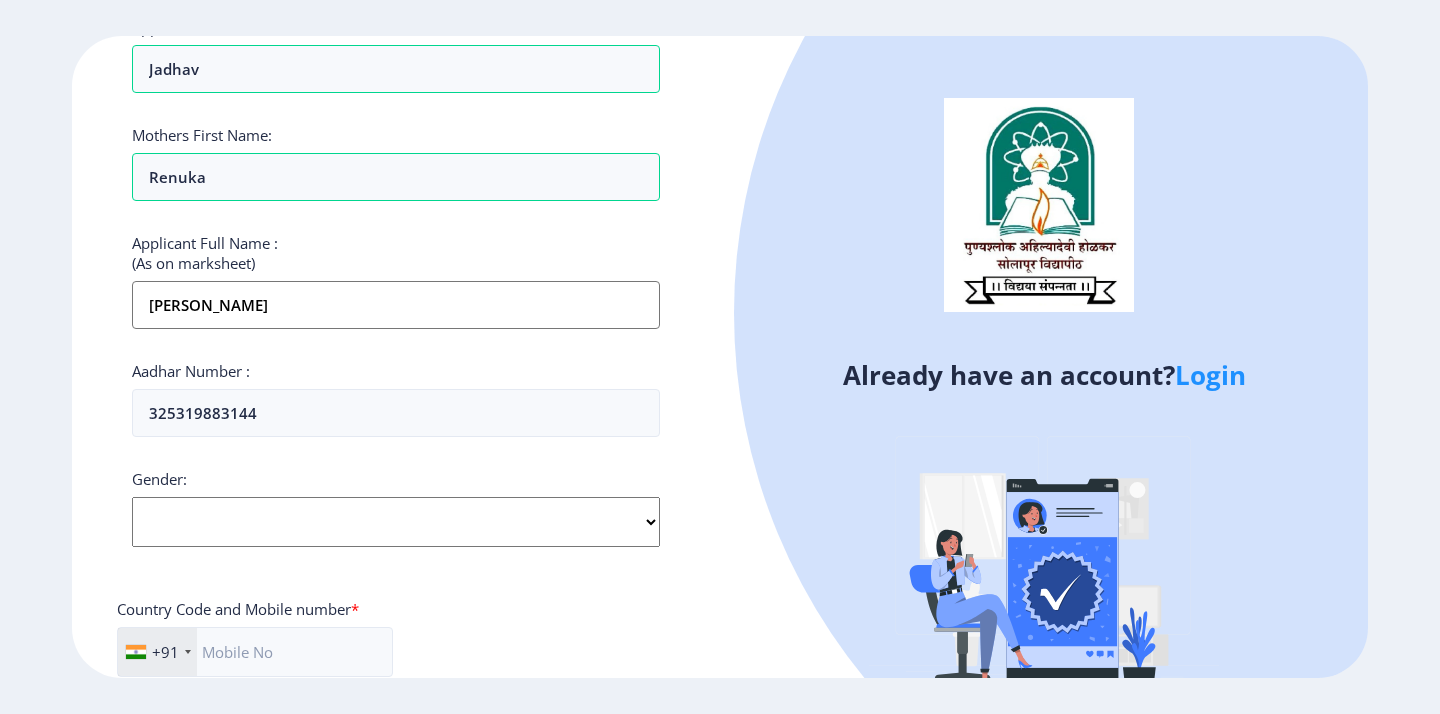 select on "[DEMOGRAPHIC_DATA]" 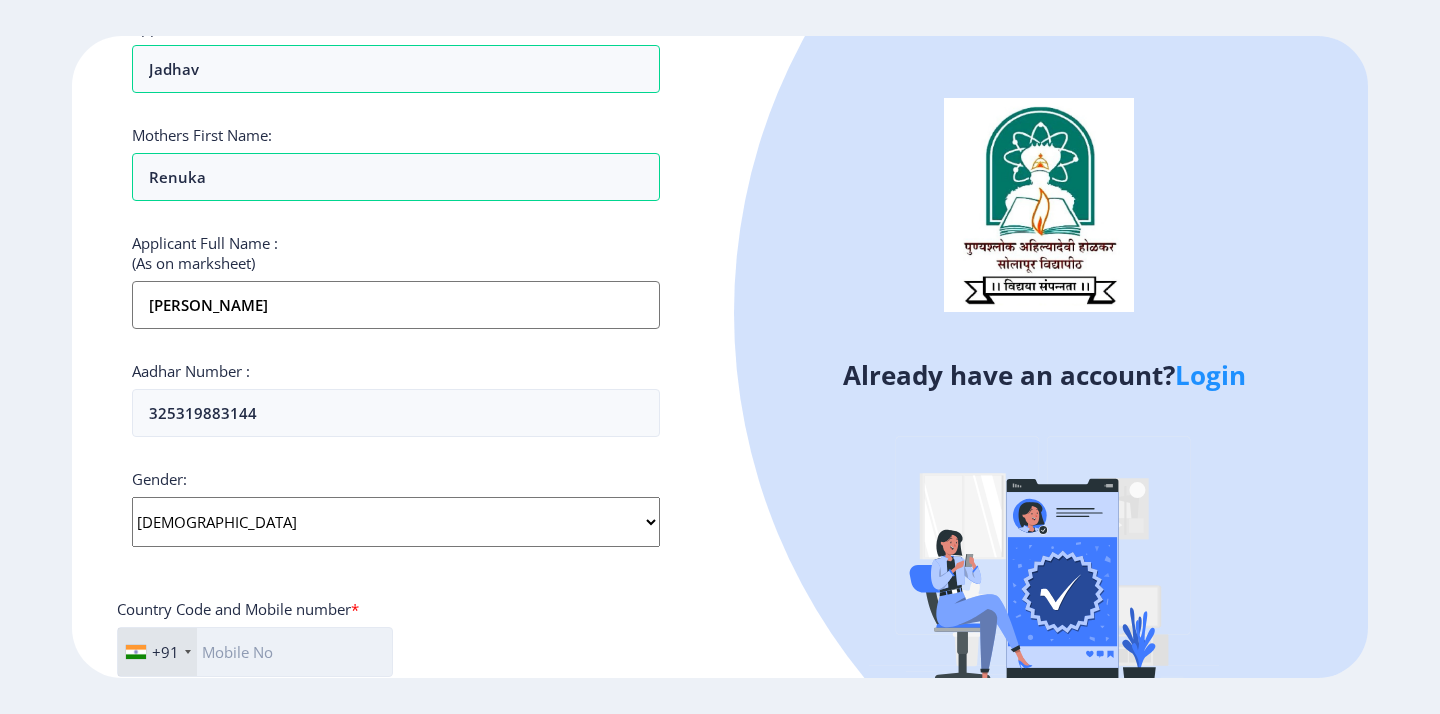 click 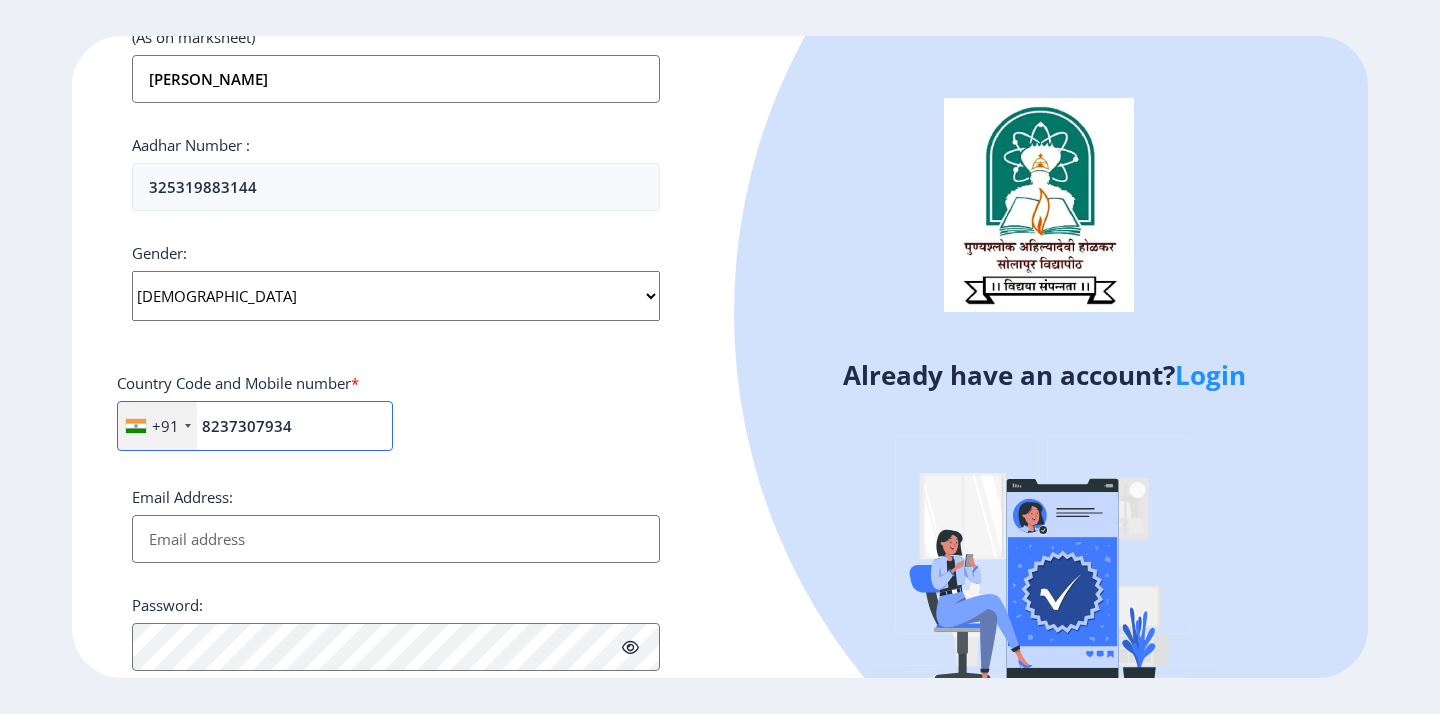 scroll, scrollTop: 636, scrollLeft: 0, axis: vertical 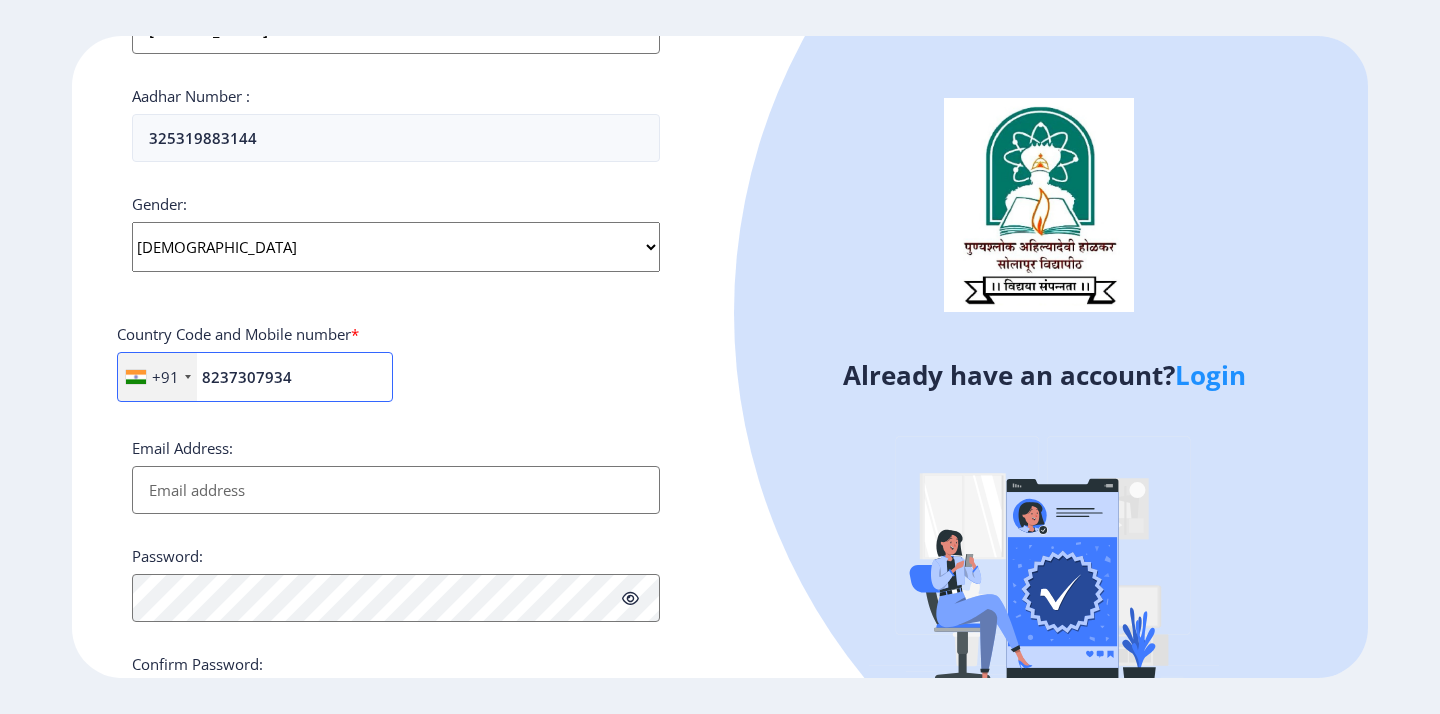 type on "8237307934" 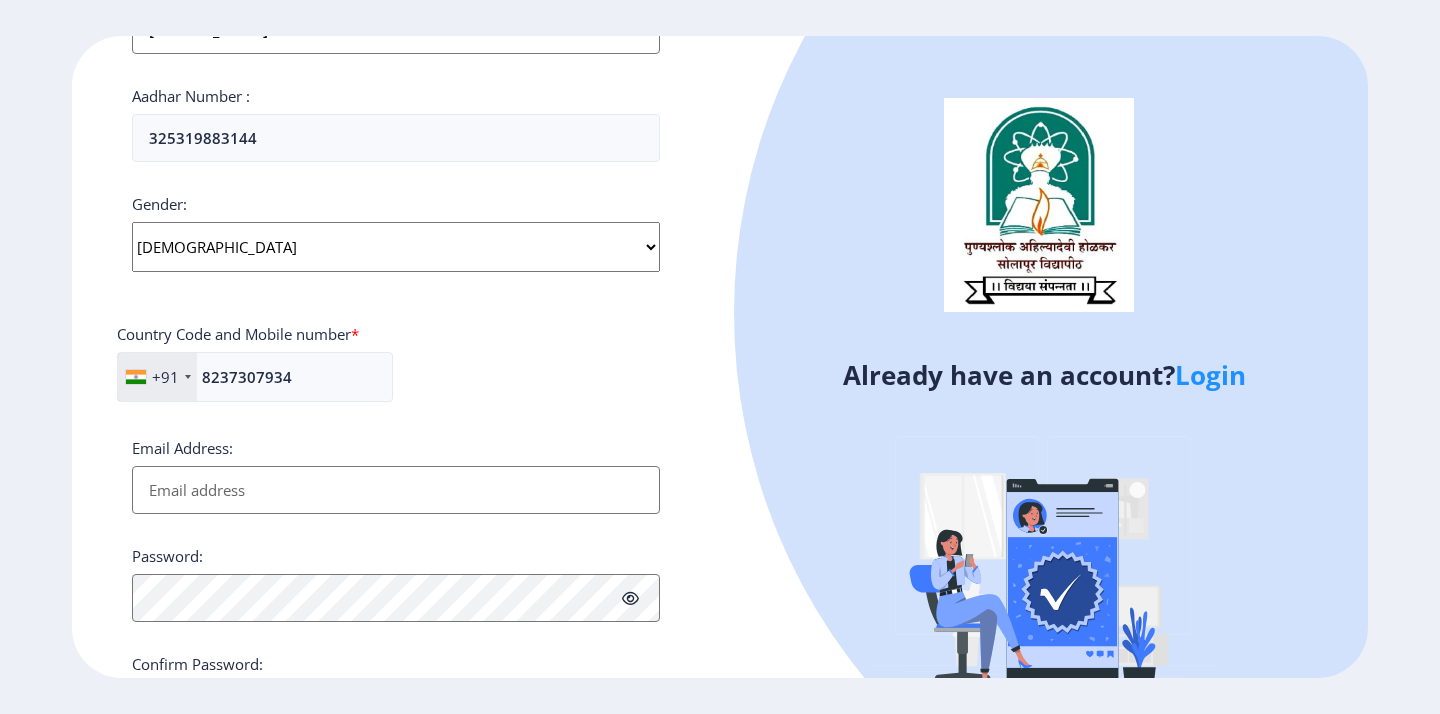 click on "Email Address:" at bounding box center (396, 490) 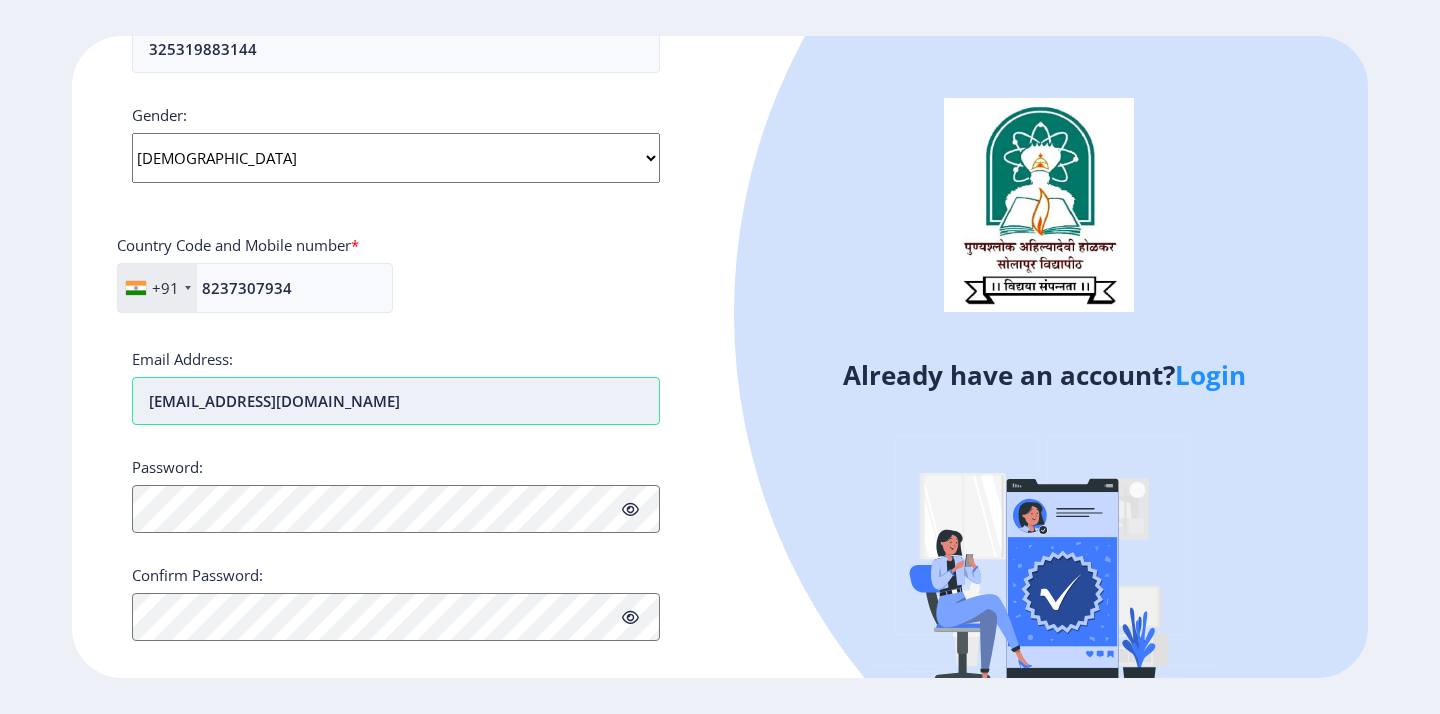 scroll, scrollTop: 749, scrollLeft: 0, axis: vertical 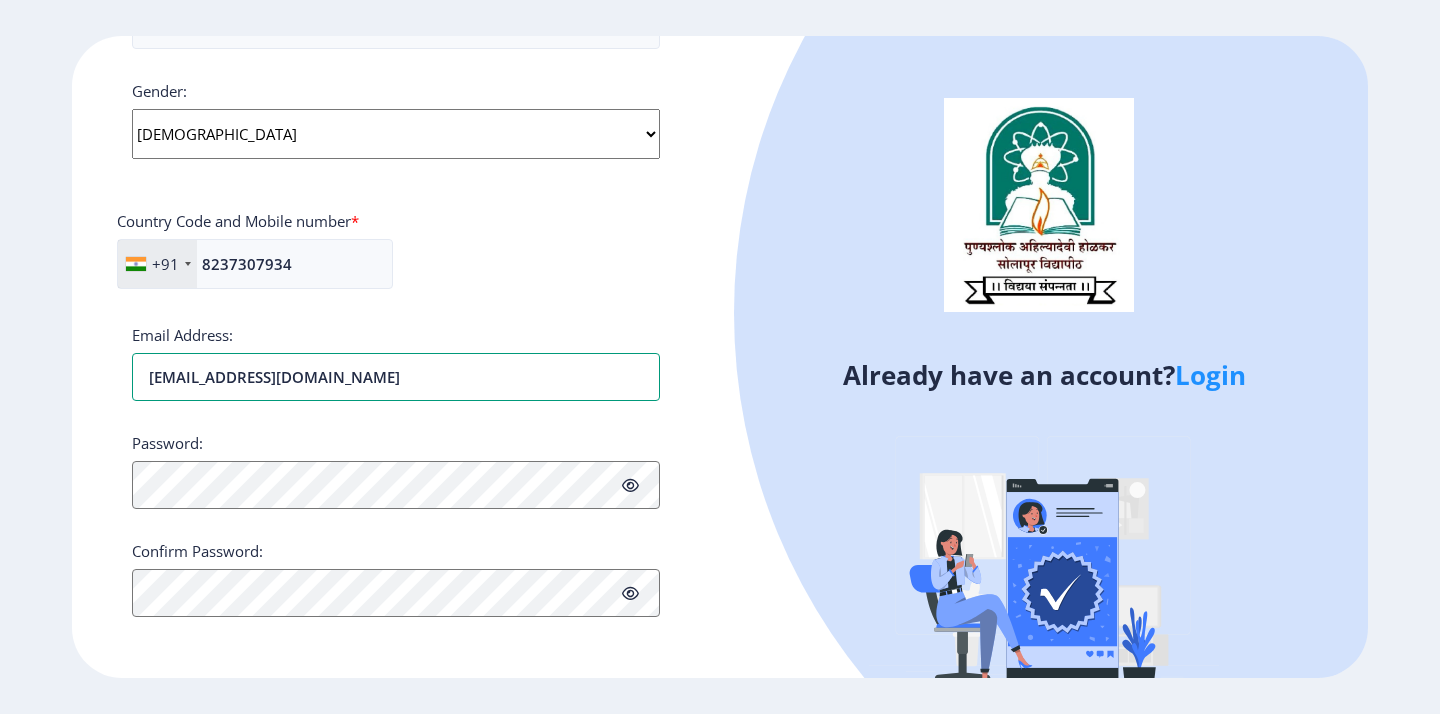 type on "[EMAIL_ADDRESS][DOMAIN_NAME]" 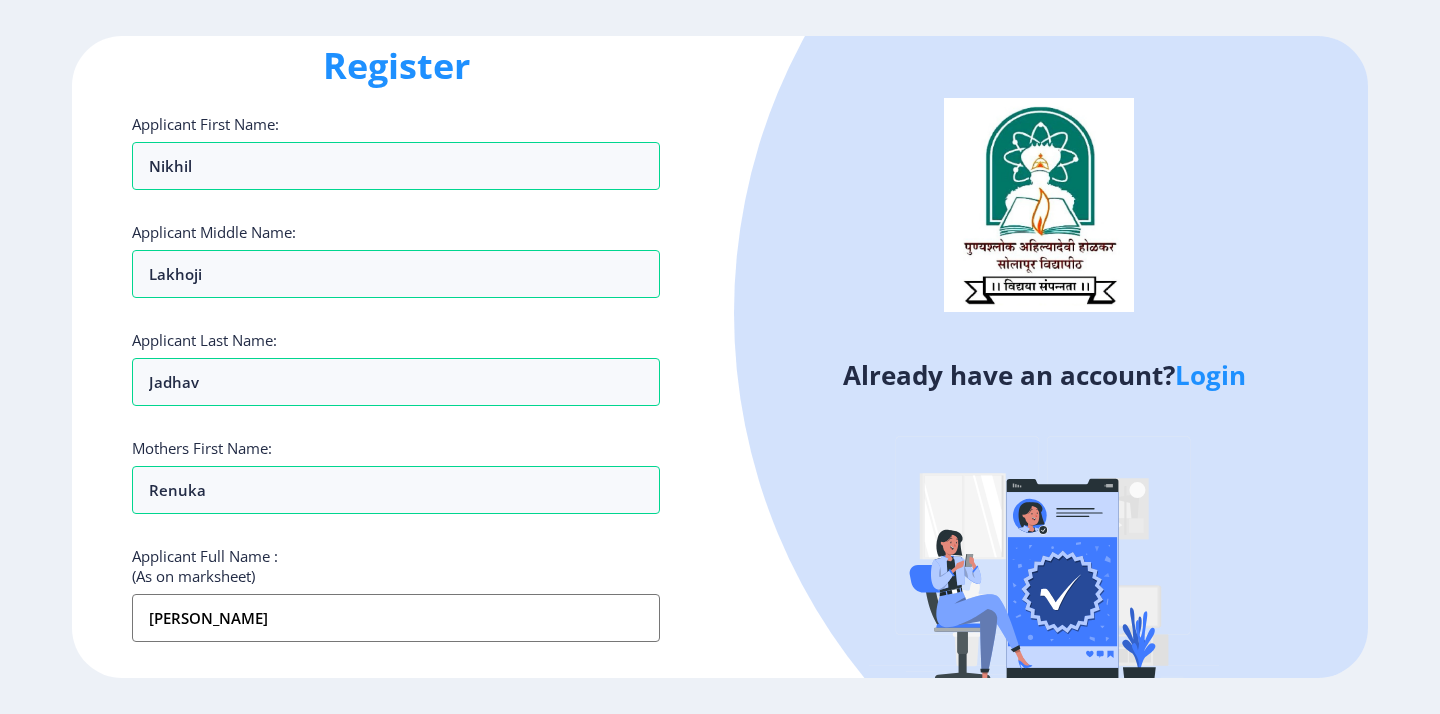 scroll, scrollTop: 36, scrollLeft: 0, axis: vertical 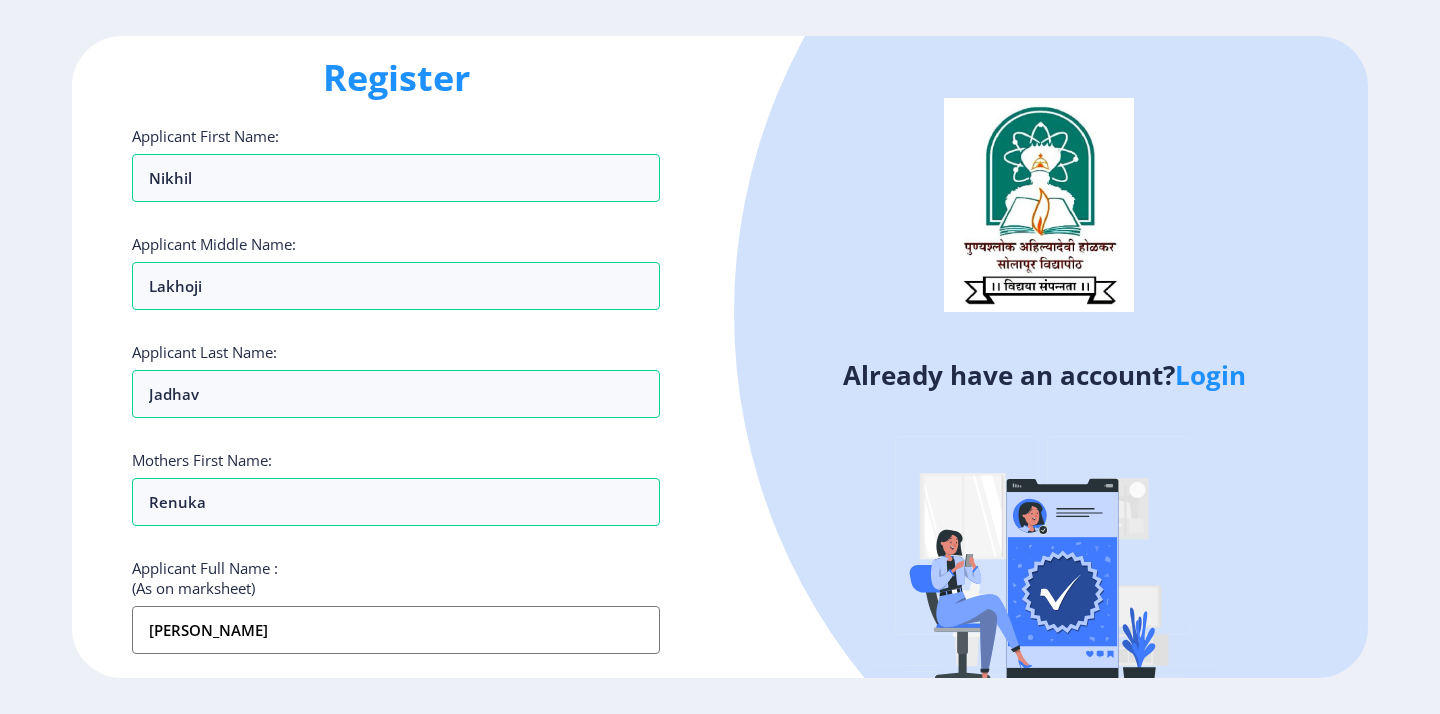 click on "Applicant Full Name : (As on marksheet) jadhav nikhil lakhoji" 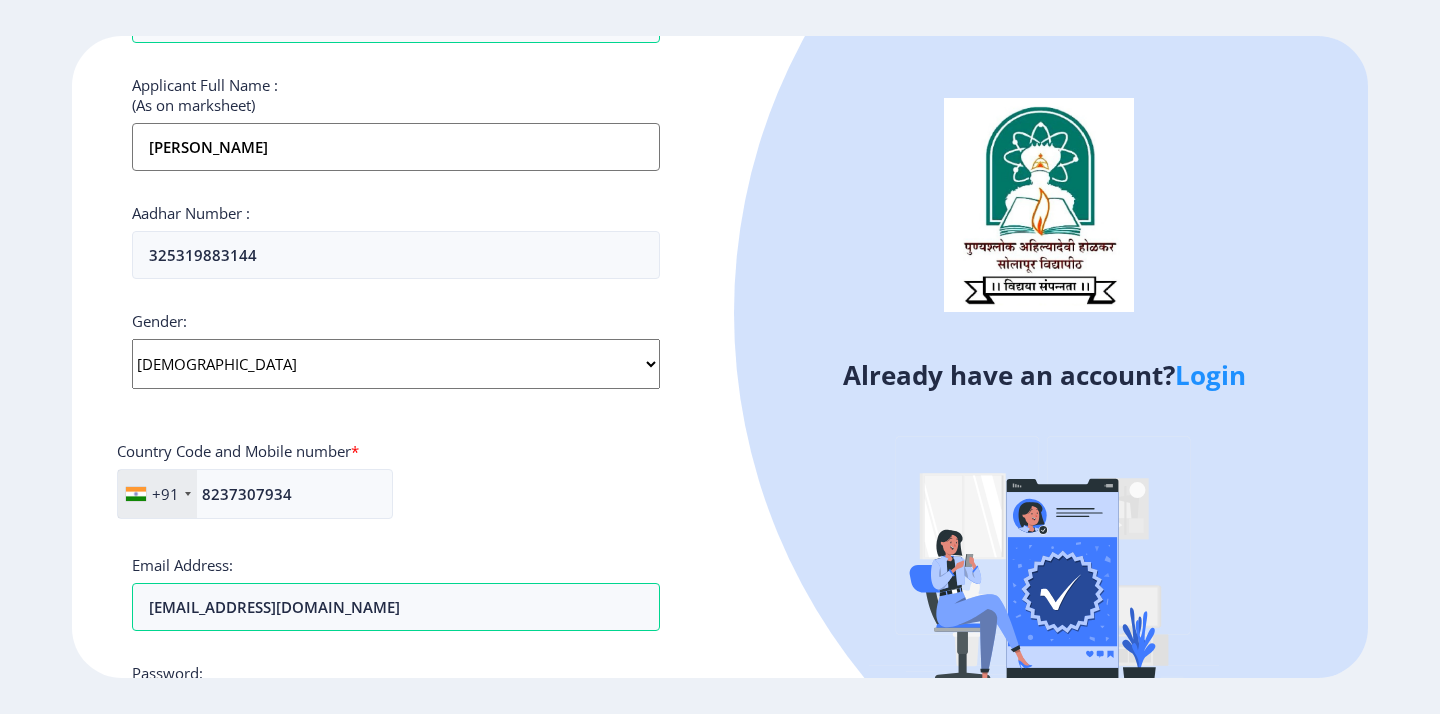 scroll, scrollTop: 797, scrollLeft: 0, axis: vertical 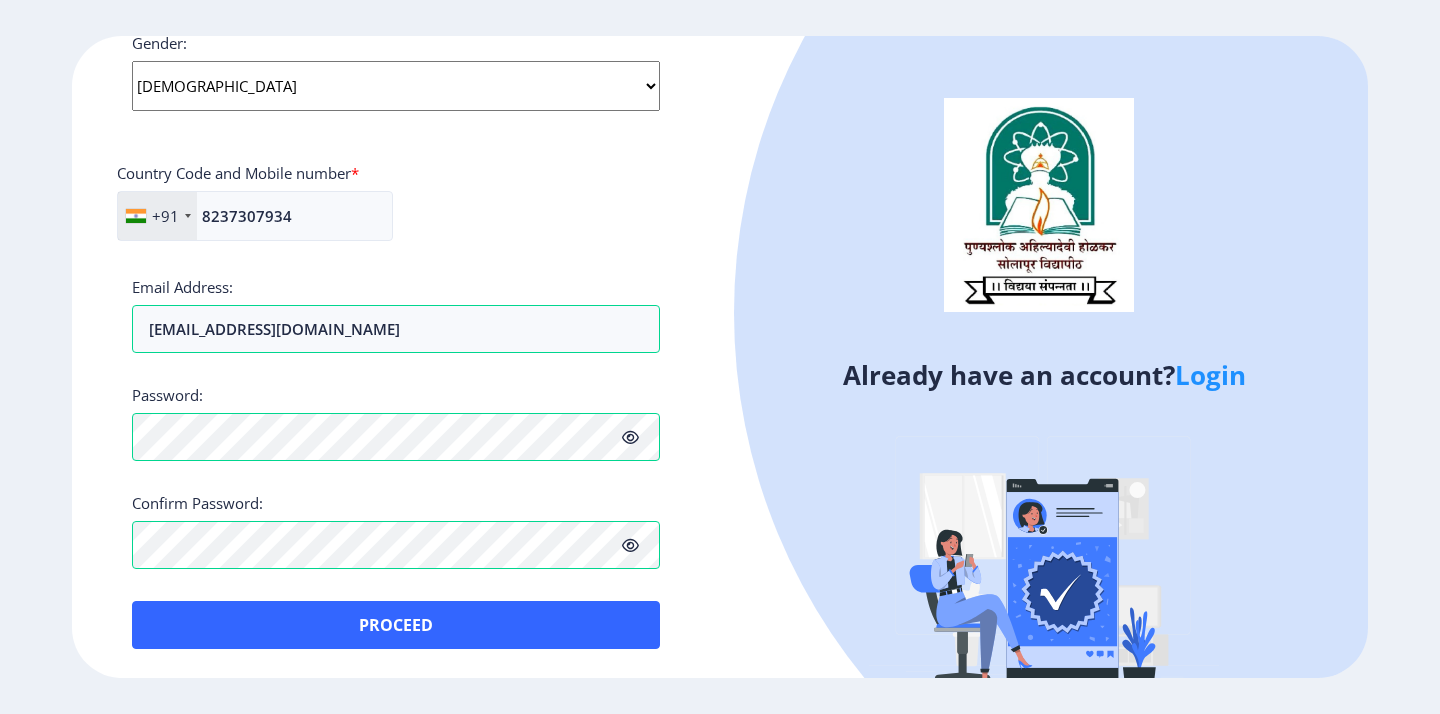 click on "Applicant First Name: nikhil Applicant Middle Name: lakhoji Applicant Last Name: jadhav Mothers First Name: renuka Applicant Full Name : (As on marksheet) jadhav nikhil lakhoji Aadhar Number :  325319883144 Gender: Select Gender Male Female Other  Country Code and Mobile number  *  +91 India (भारत) +91 Afghanistan (‫افغانستان‬‎) +93 Albania (Shqipëri) +355 Algeria (‫الجزائر‬‎) +213 American Samoa +1 Andorra +376 Angola +244 Anguilla +1 Antigua and Barbuda +1 Argentina +54 Armenia (Հայաստան) +374 Aruba +297 Australia +61 Austria (Österreich) +43 Azerbaijan (Azərbaycan) +994 Bahamas +1 Bahrain (‫البحرين‬‎) +973 Bangladesh (বাংলাদেশ) +880 Barbados +1 Belarus (Беларусь) +375 Belgium (België) +32 Belize +501 Benin (Bénin) +229 Bermuda +1 Bhutan (འབྲུག) +975 Bolivia +591 Bosnia and Herzegovina (Босна и Херцеговина) +387 Botswana +267 Brazil (Brasil) +55 British Indian Ocean Territory +246 +1 Brunei +673" 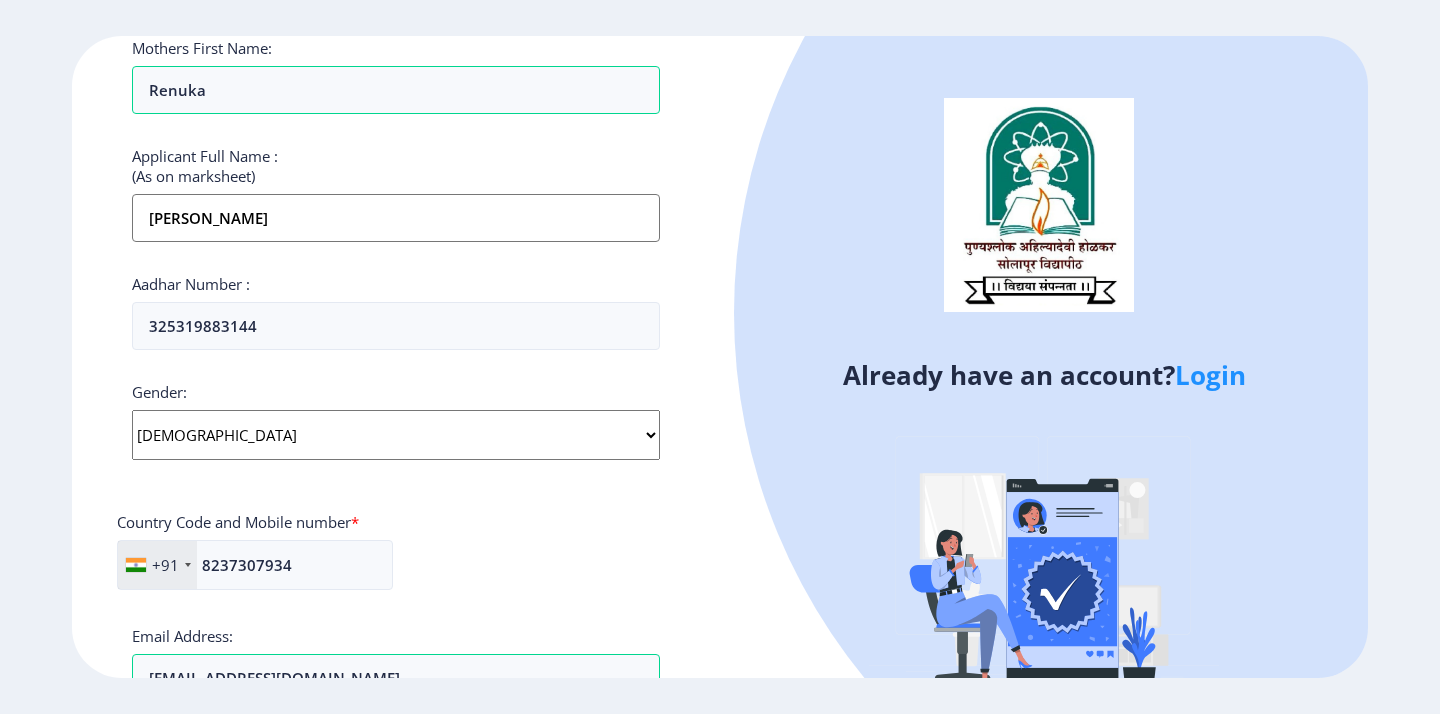 scroll, scrollTop: 797, scrollLeft: 0, axis: vertical 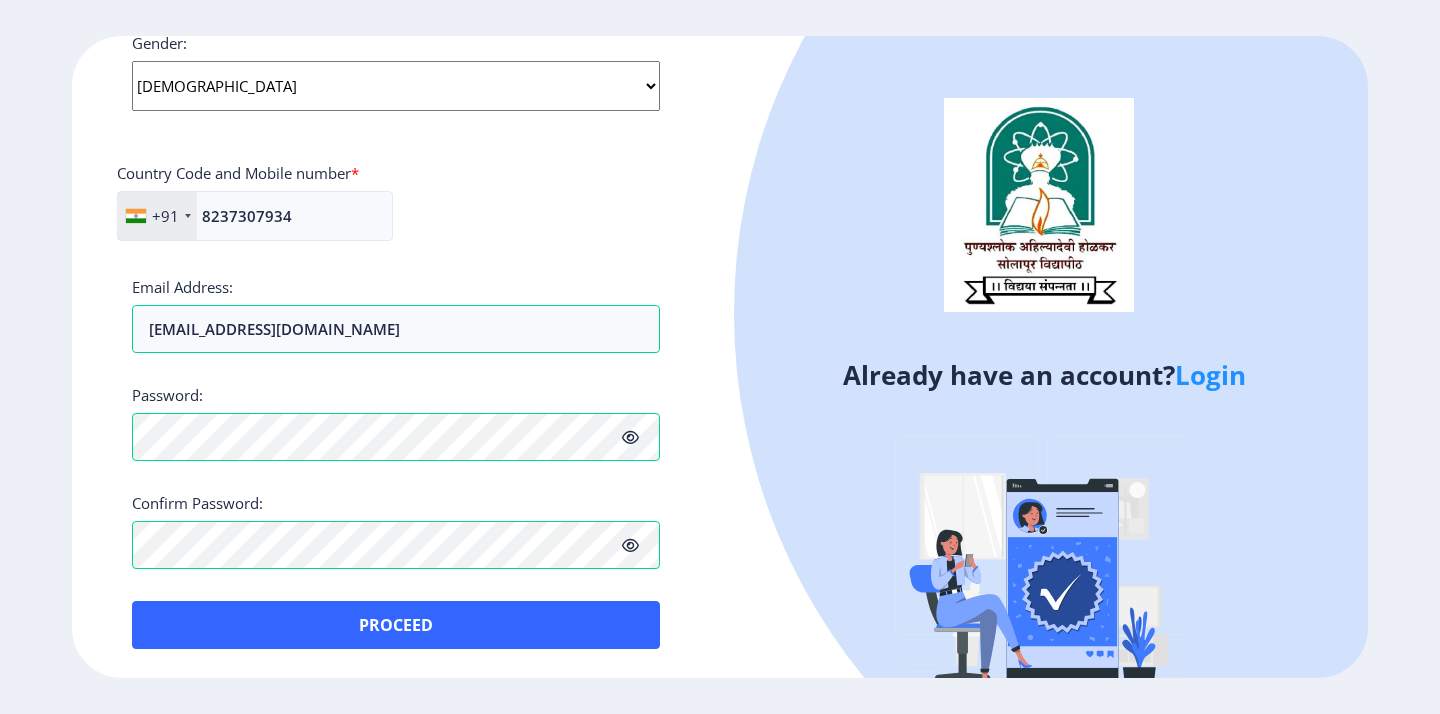 click 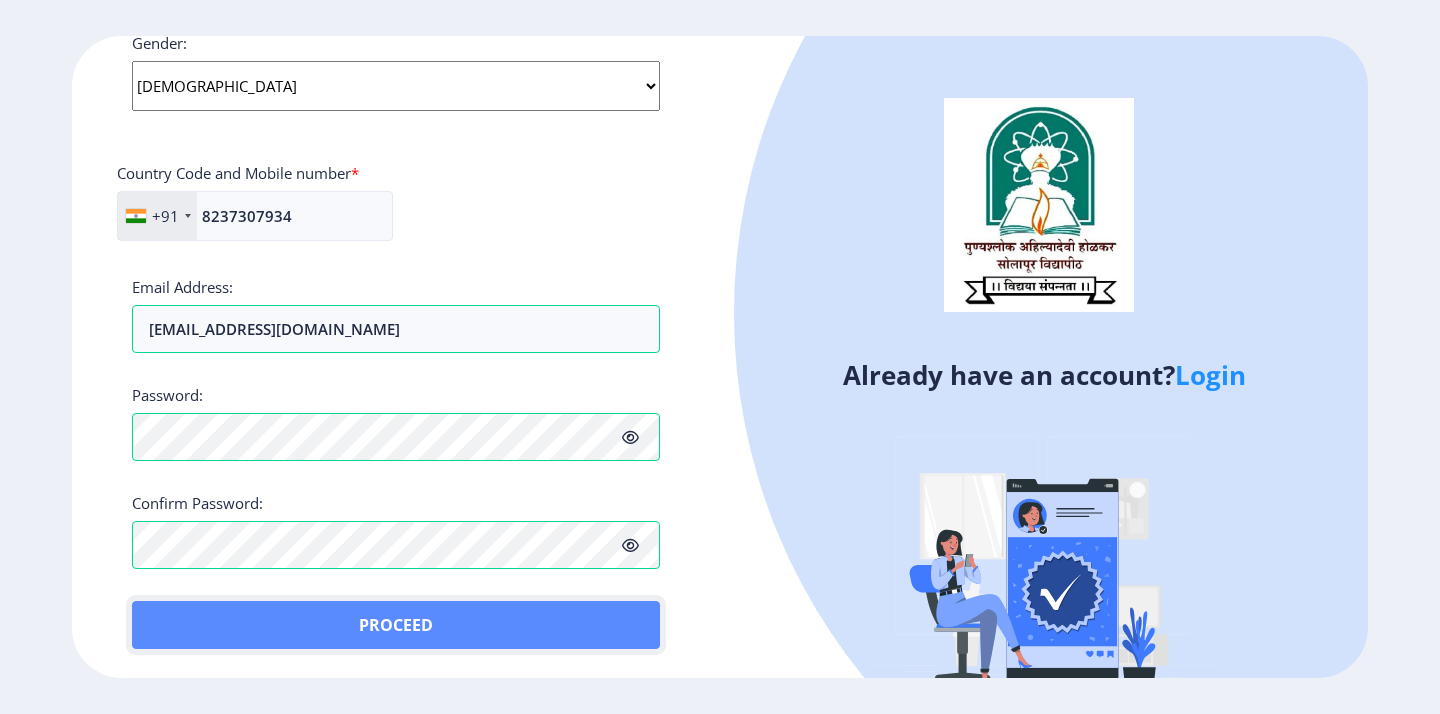 click on "Proceed" 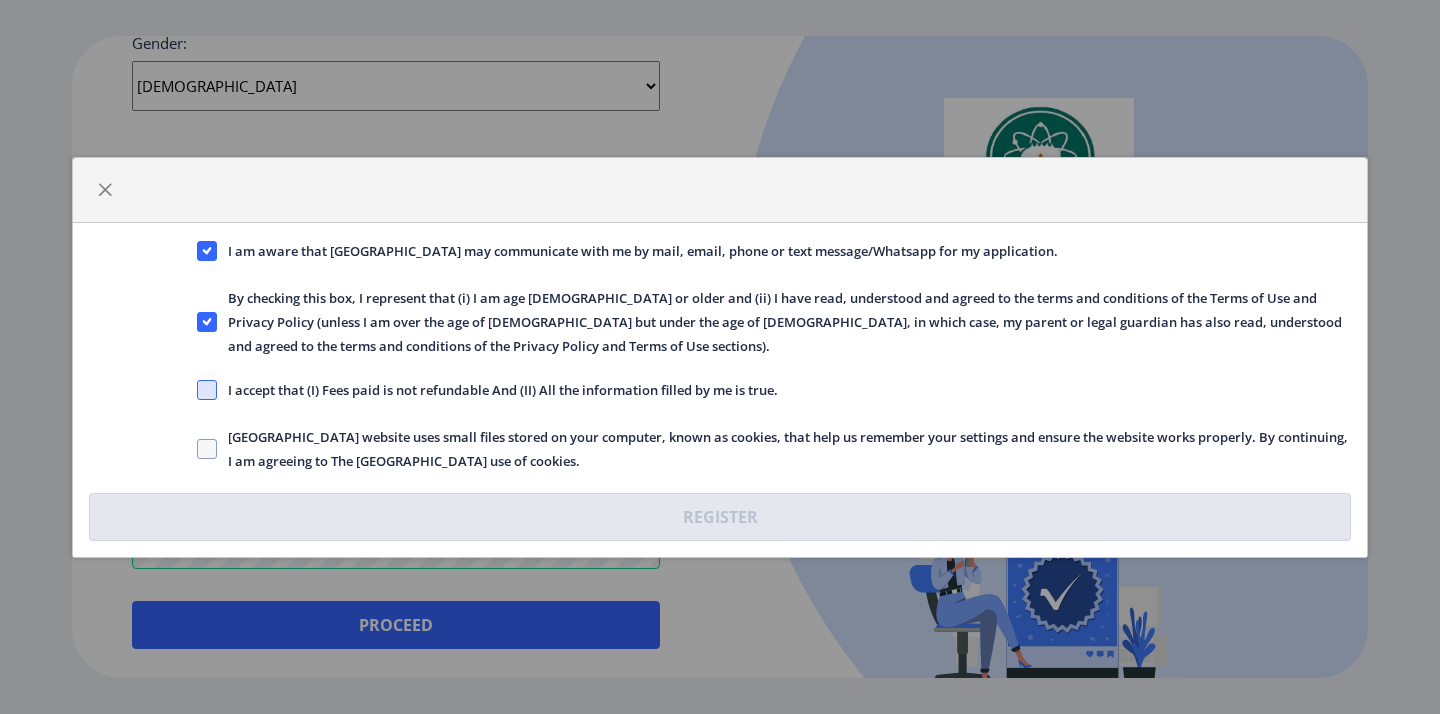 click 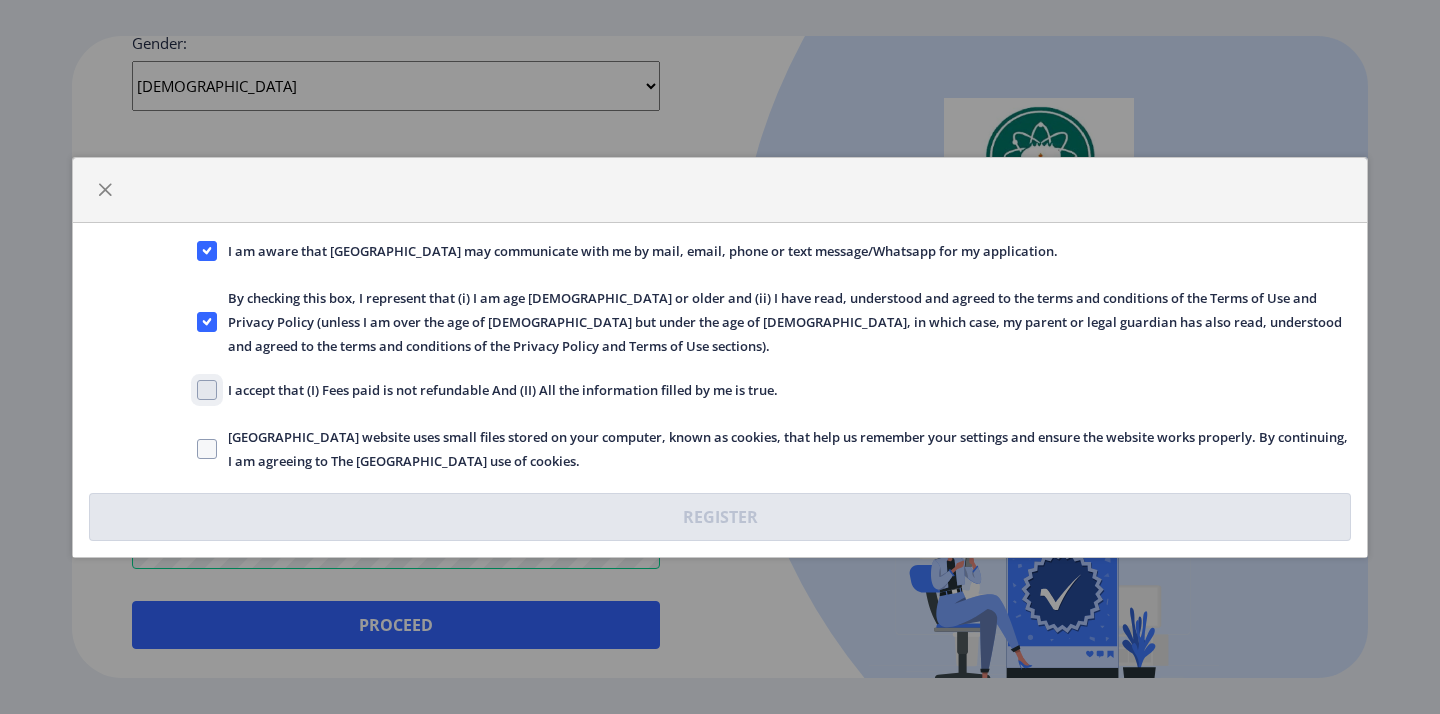 checkbox on "true" 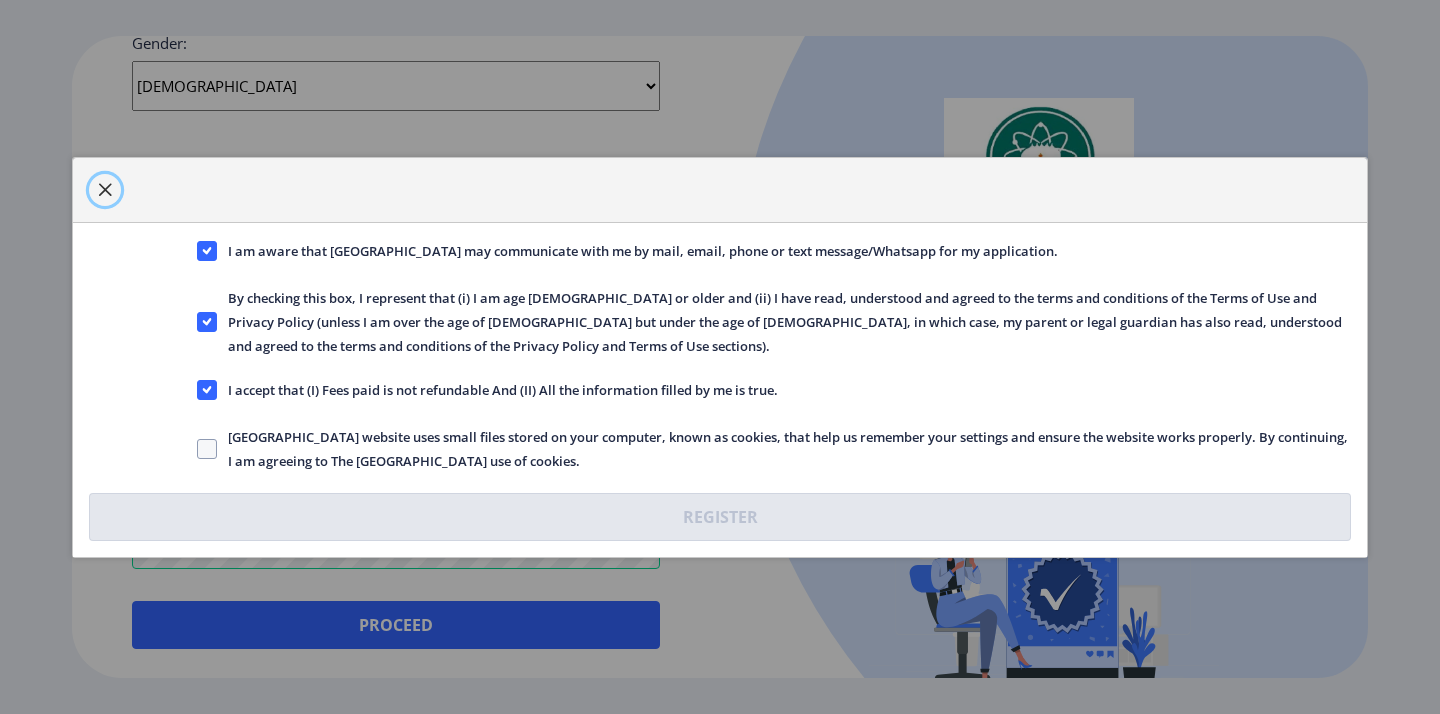 click 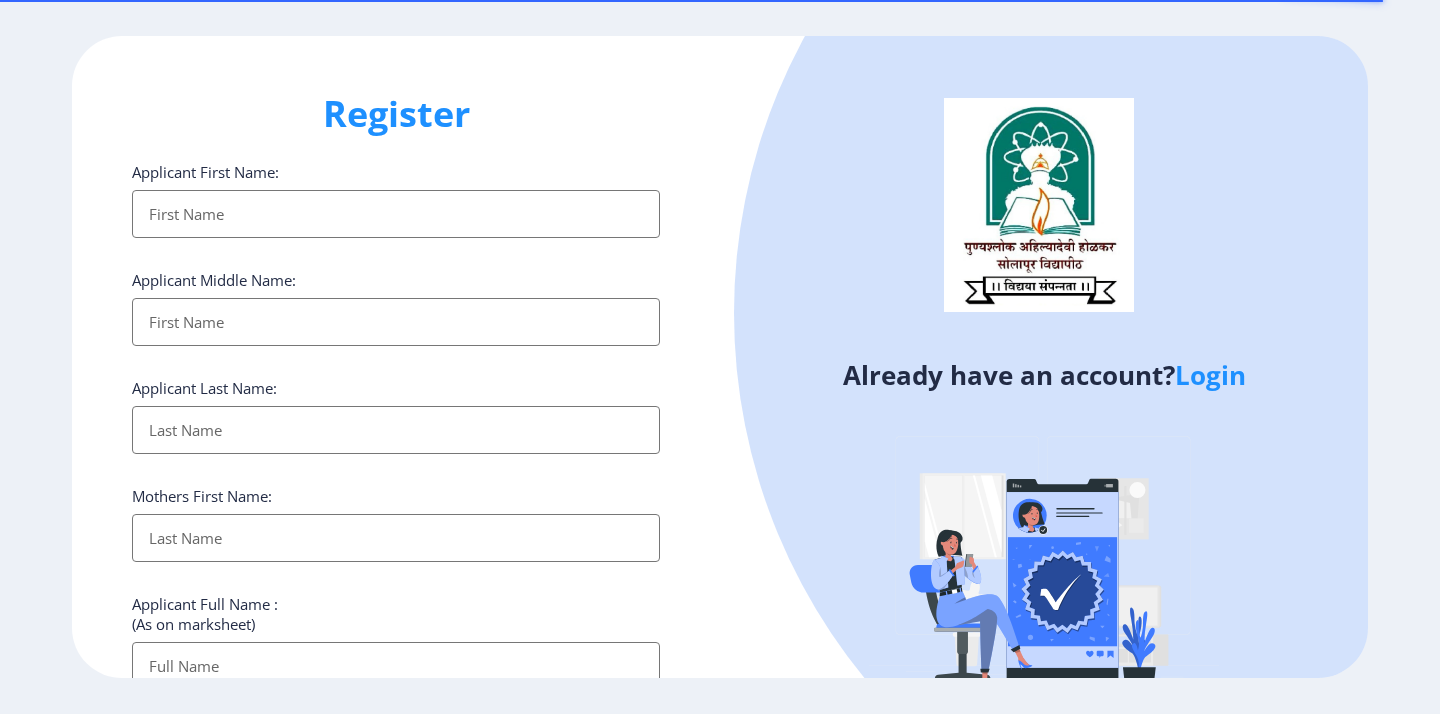 select 